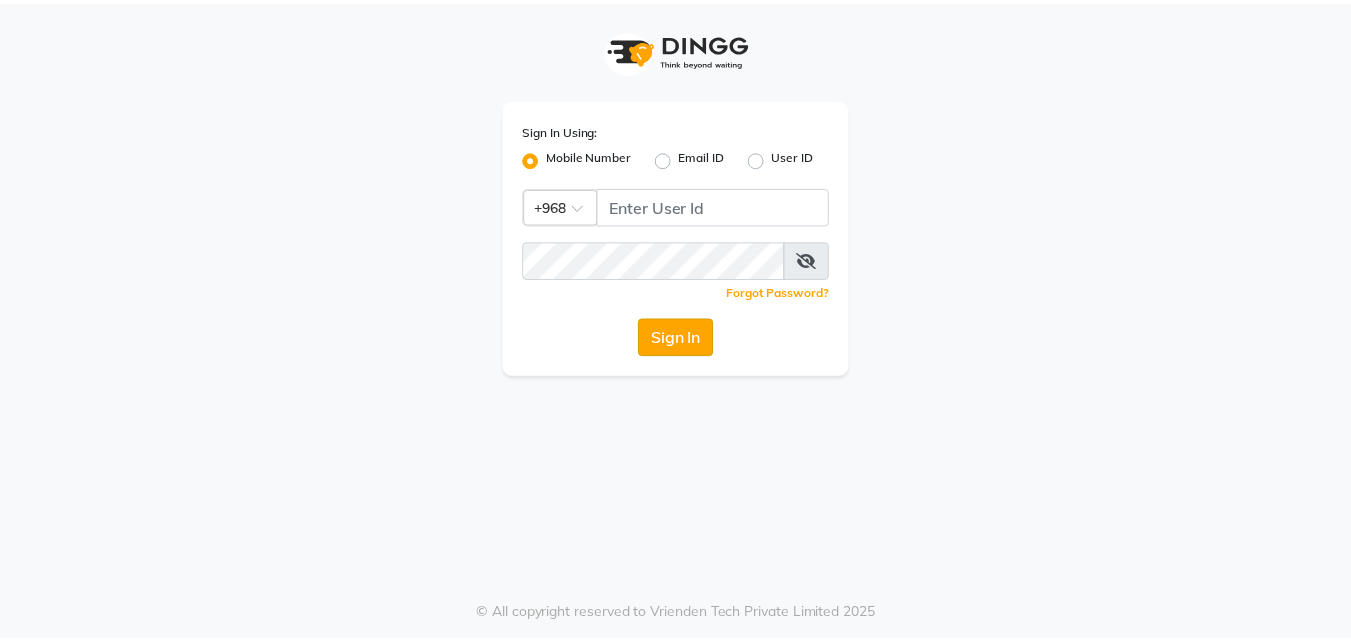 scroll, scrollTop: 0, scrollLeft: 0, axis: both 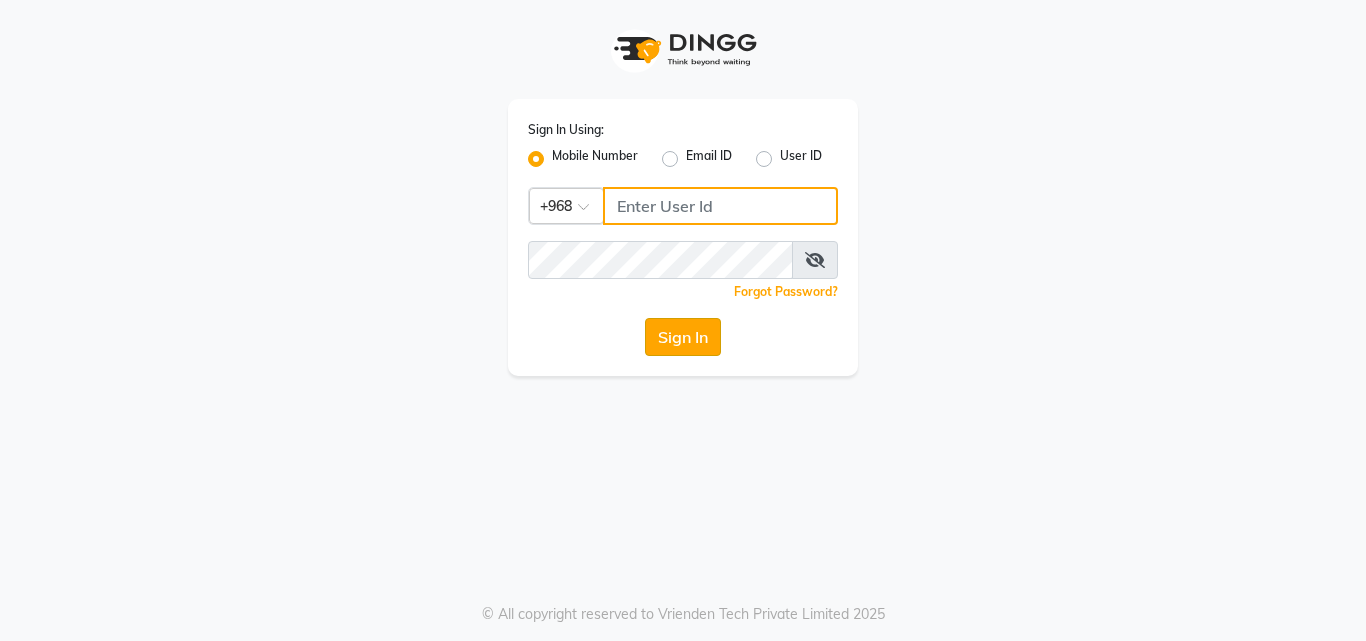 type on "77172336" 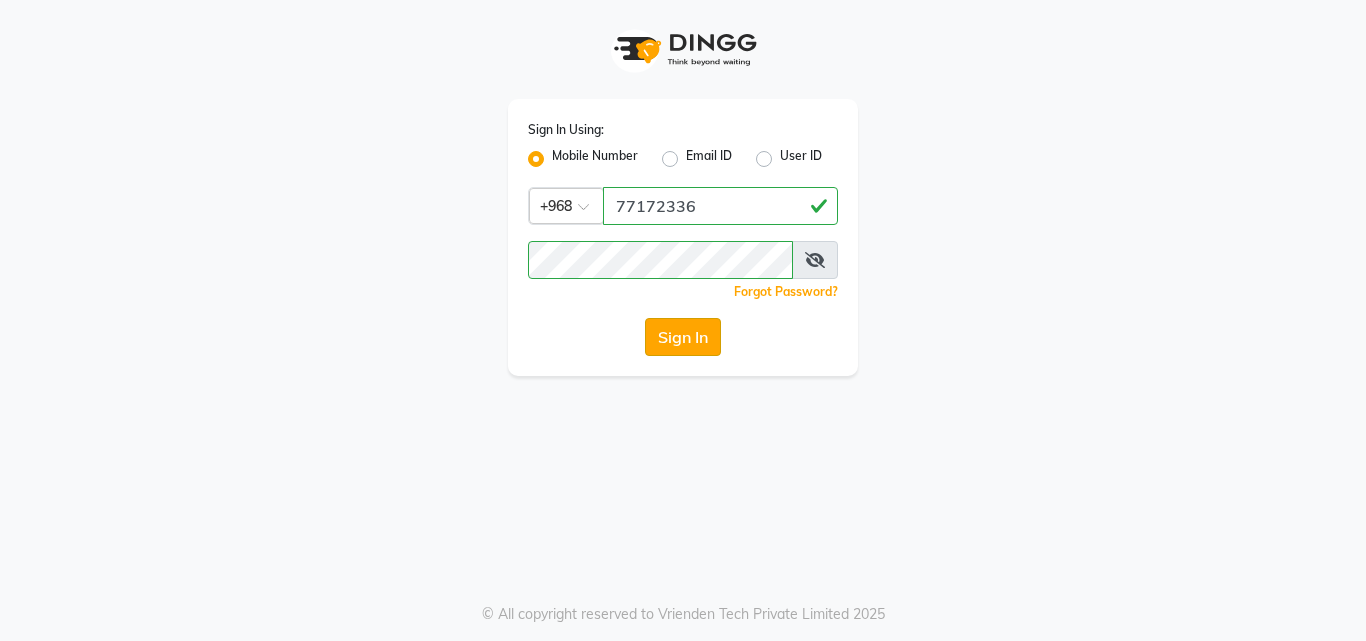 click on "Sign In" 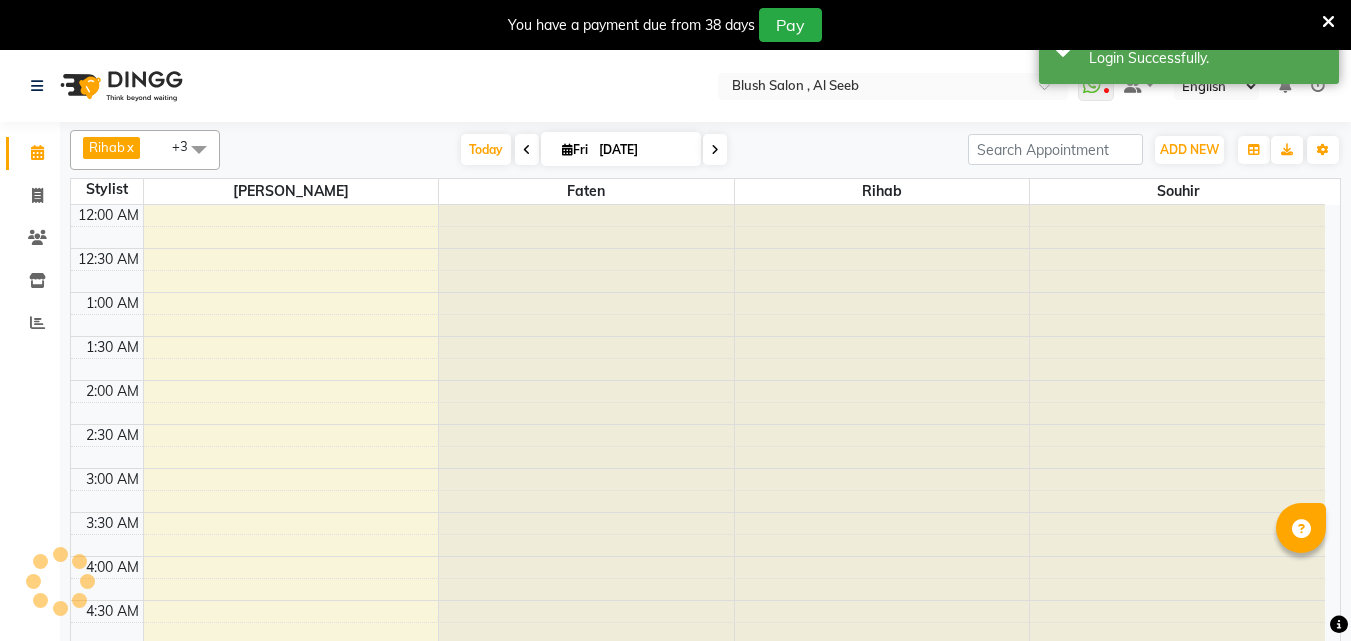 select on "en" 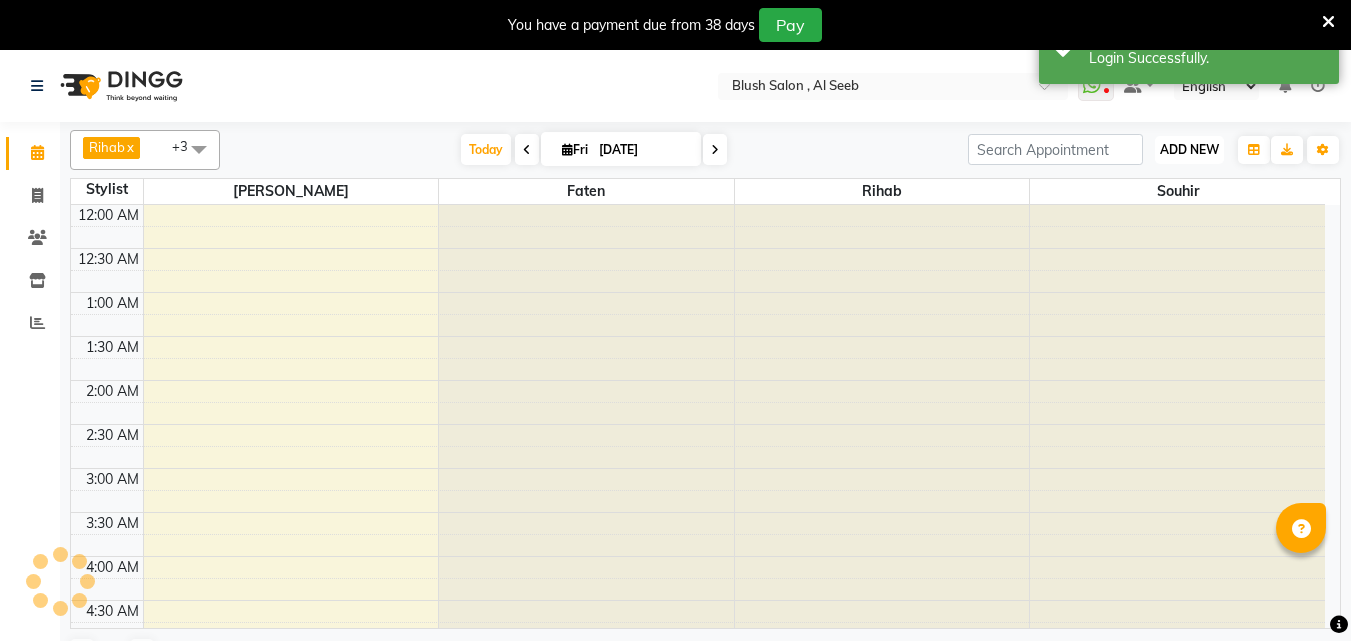 click on "ADD NEW" at bounding box center (1189, 149) 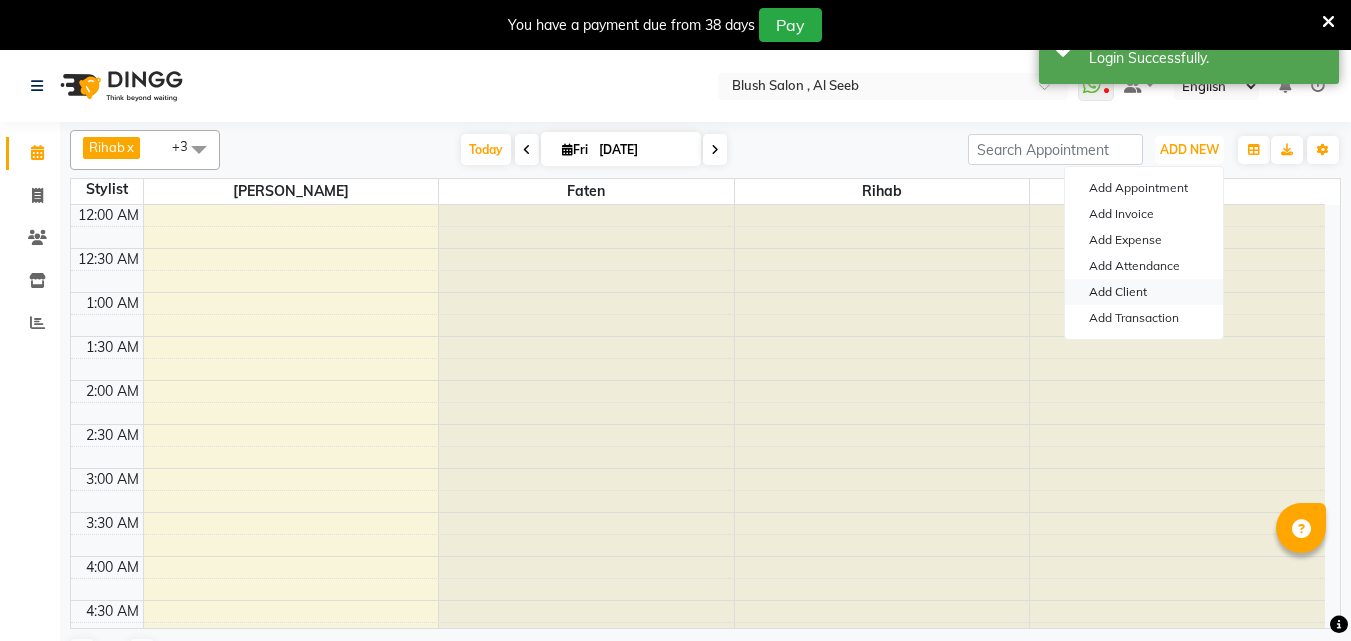 scroll, scrollTop: 529, scrollLeft: 0, axis: vertical 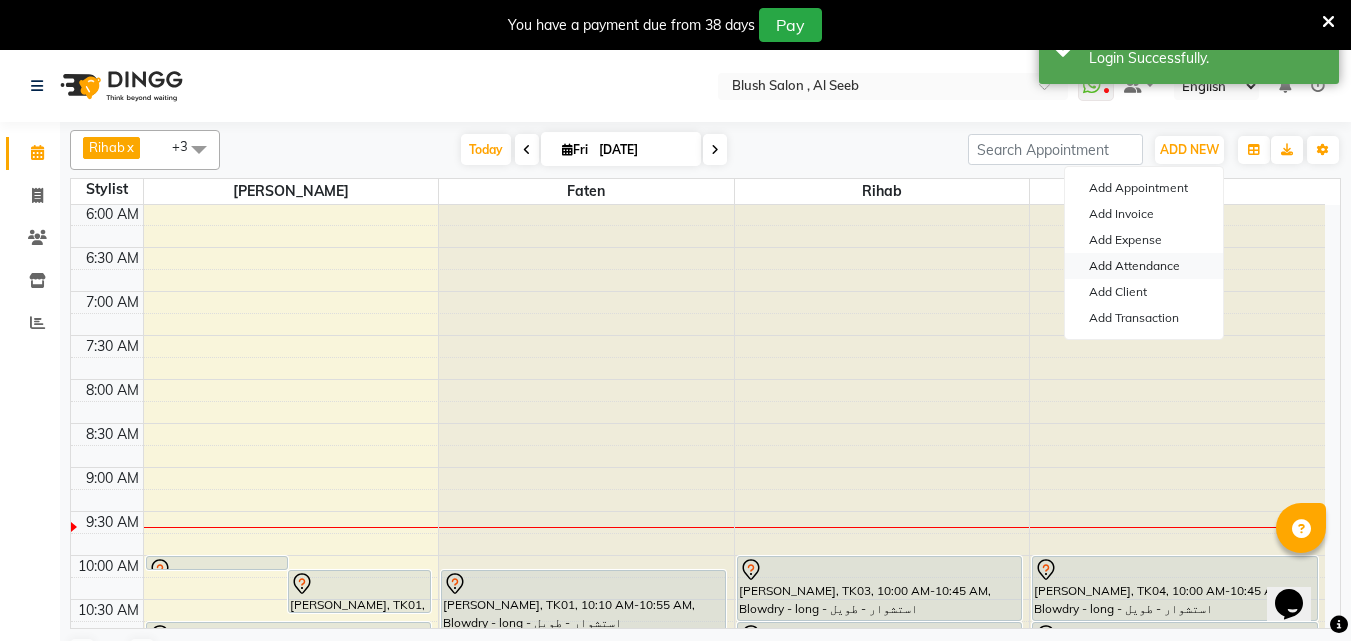 click on "Add Attendance" at bounding box center (1144, 266) 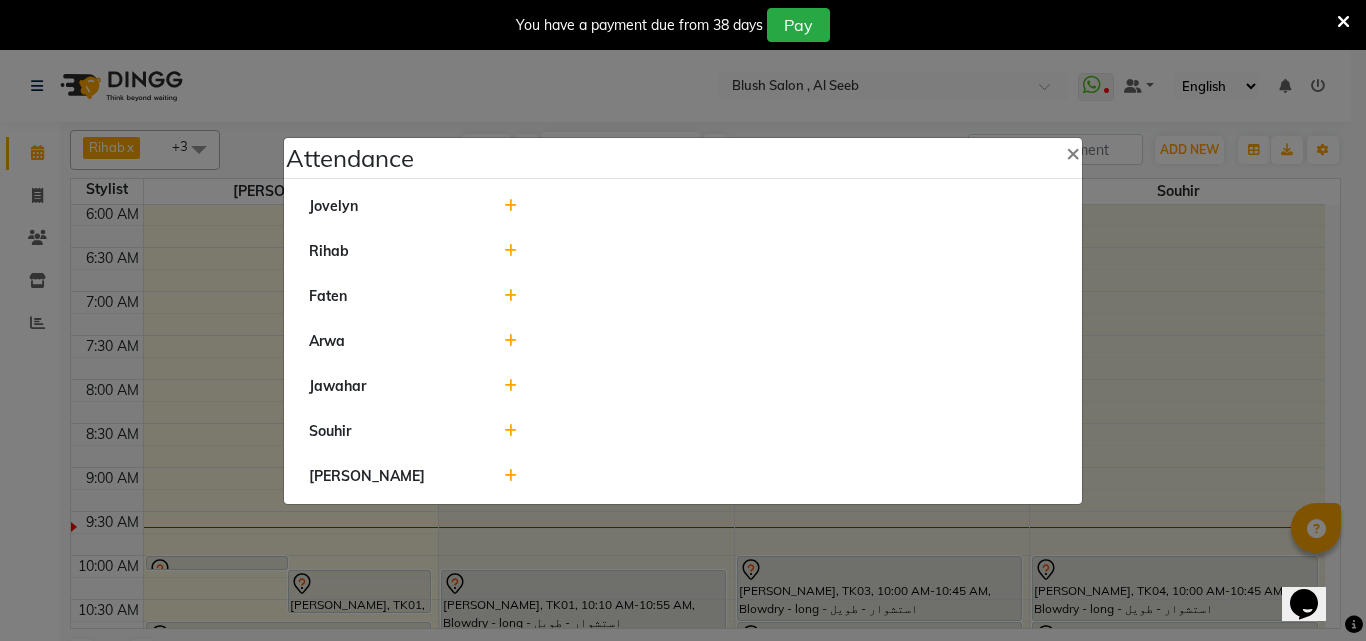 click 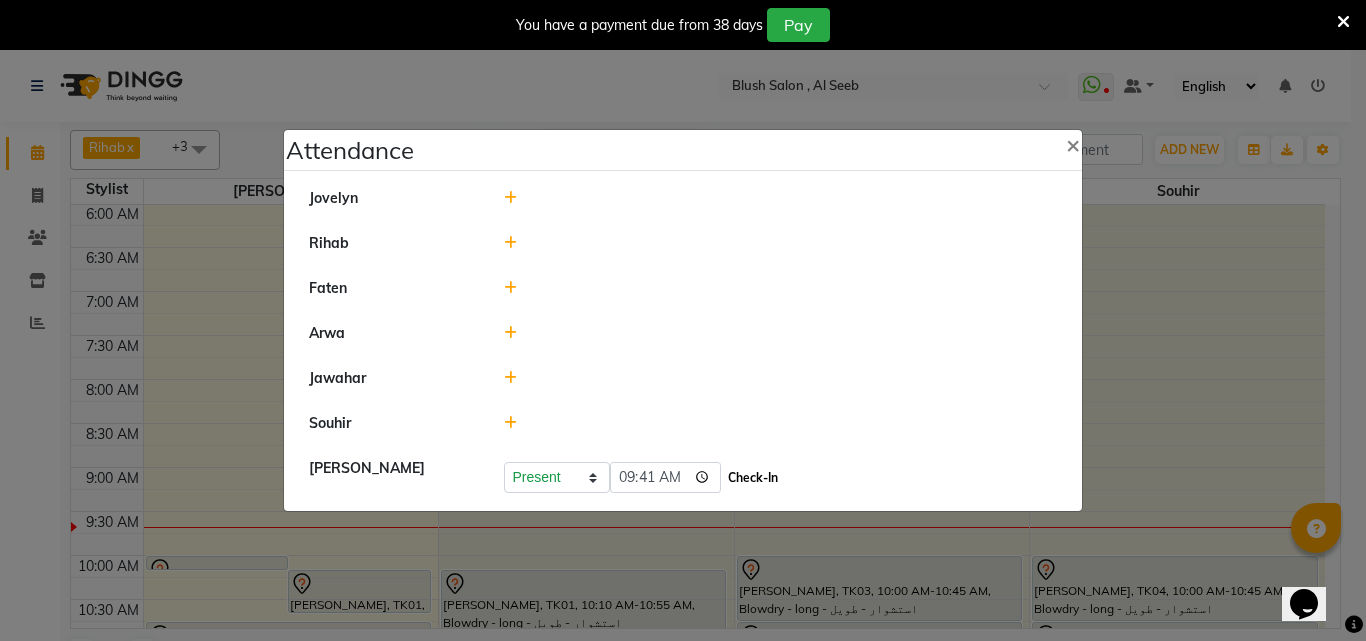 click on "Check-In" 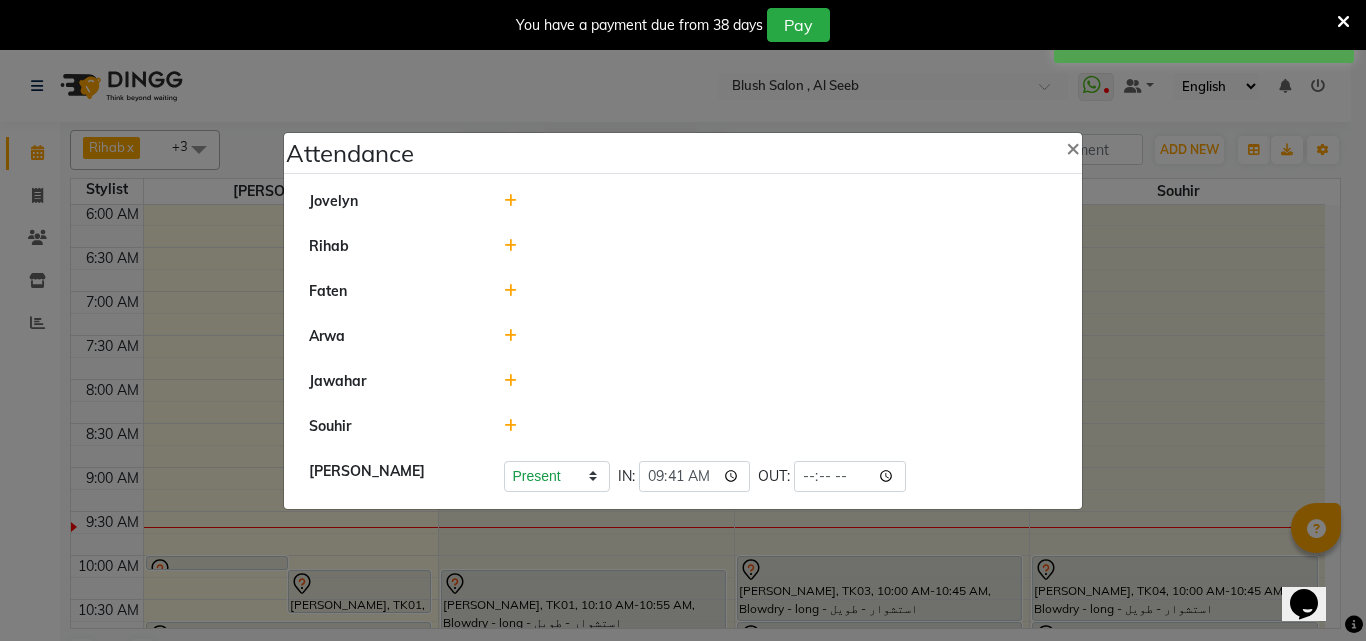 click 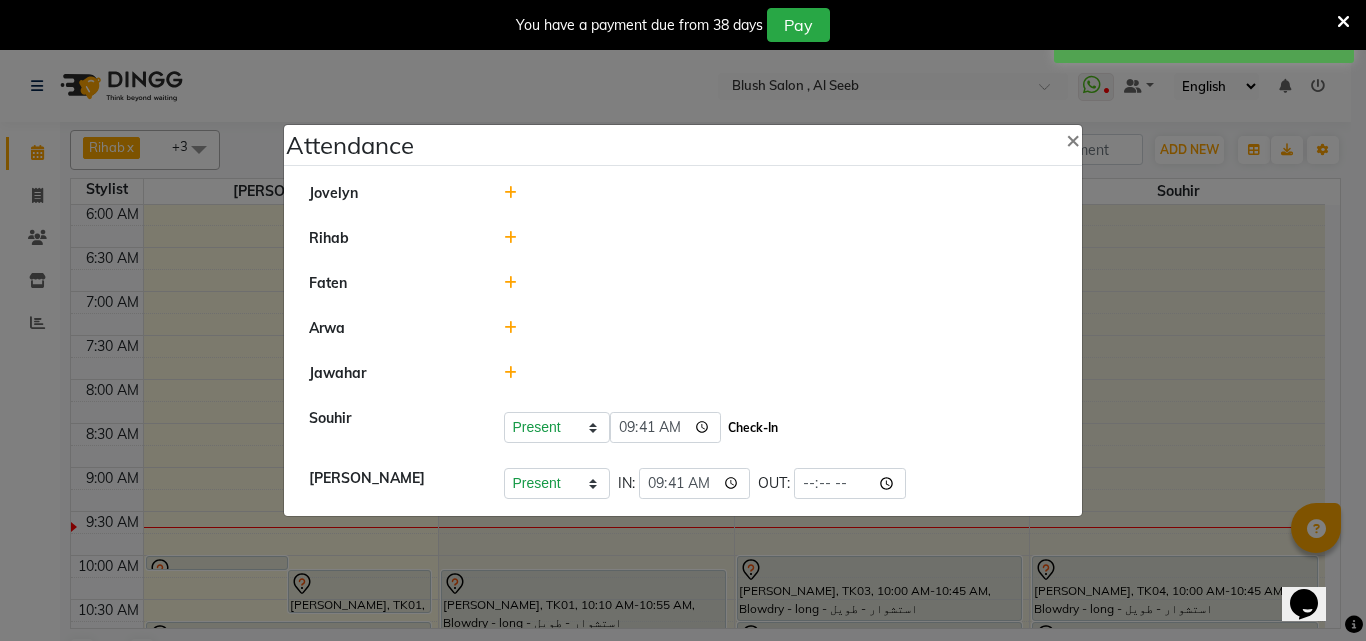 click on "Check-In" 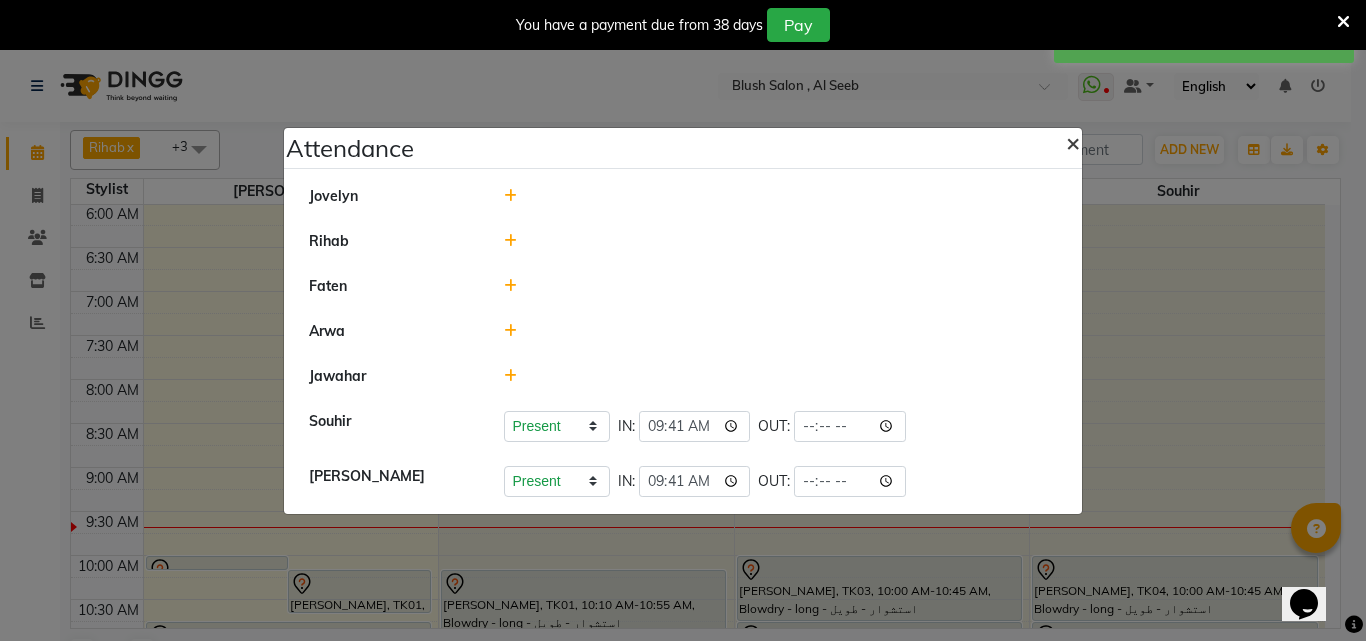 click on "×" 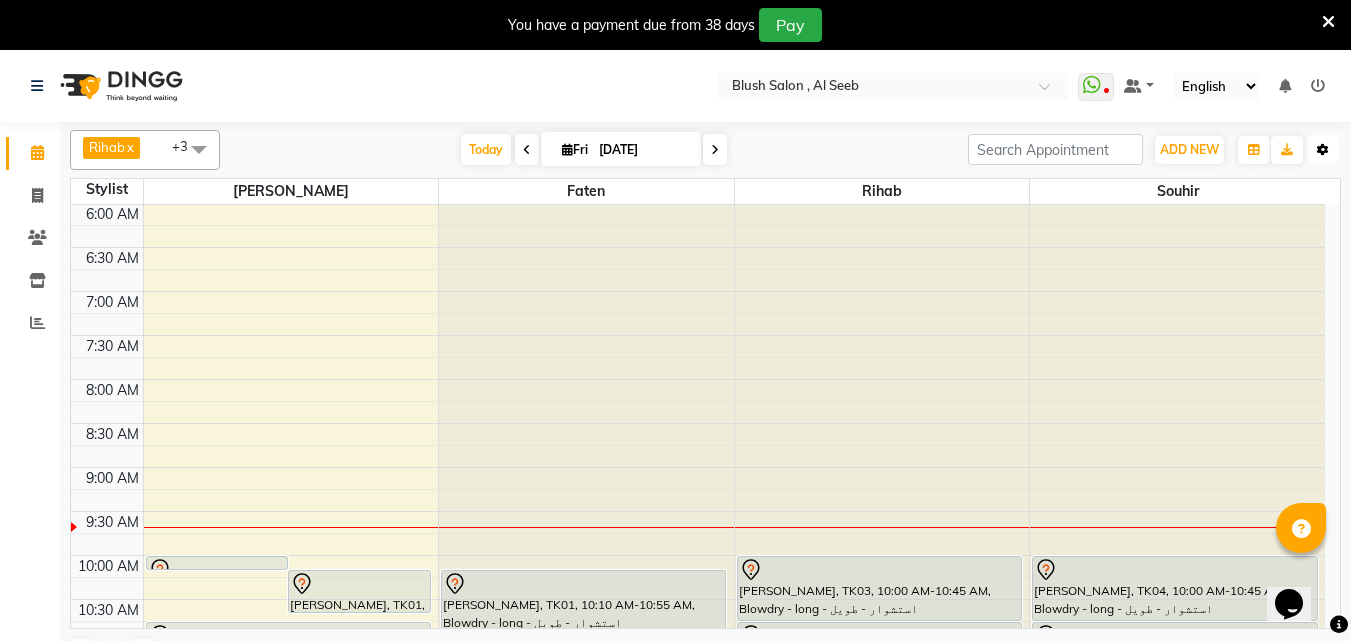 click at bounding box center [1323, 150] 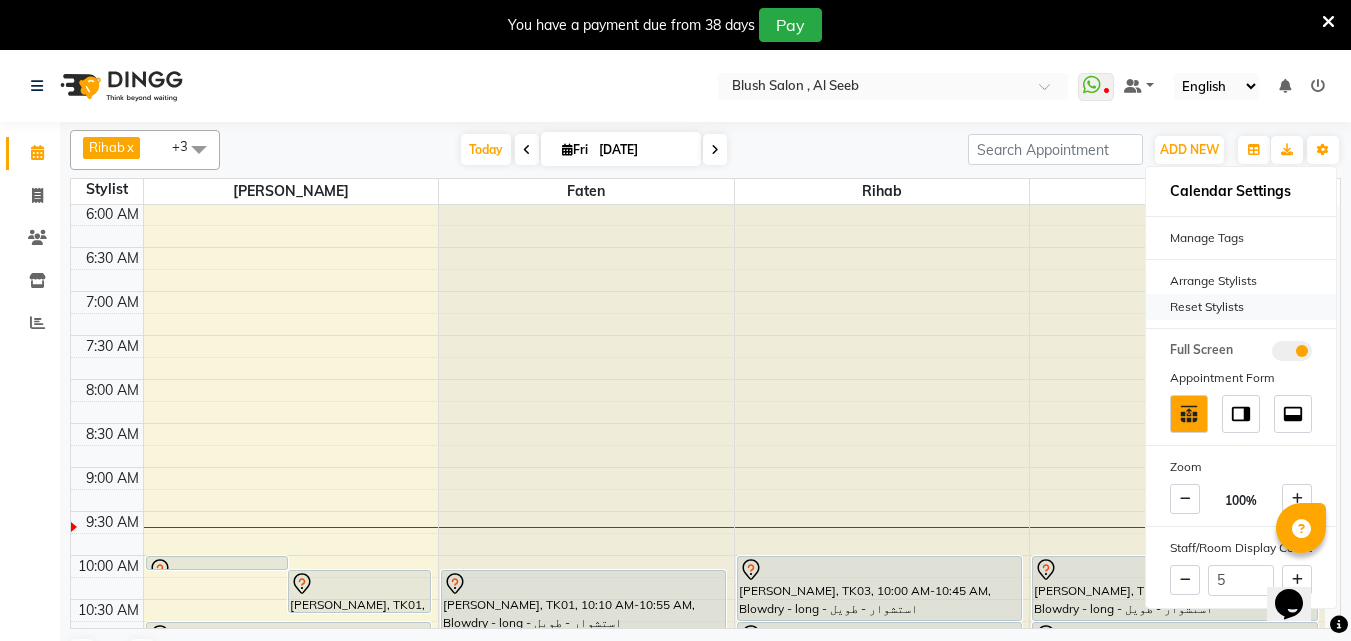 click on "Reset Stylists" at bounding box center (1241, 307) 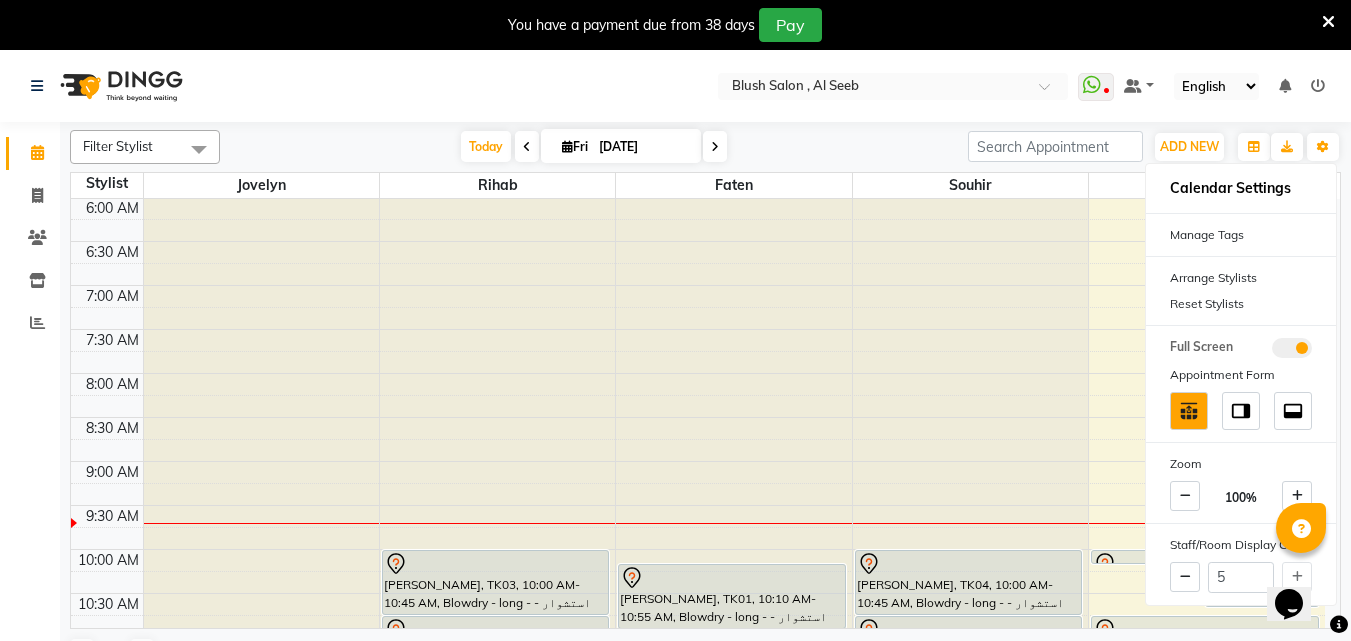 click at bounding box center [199, 149] 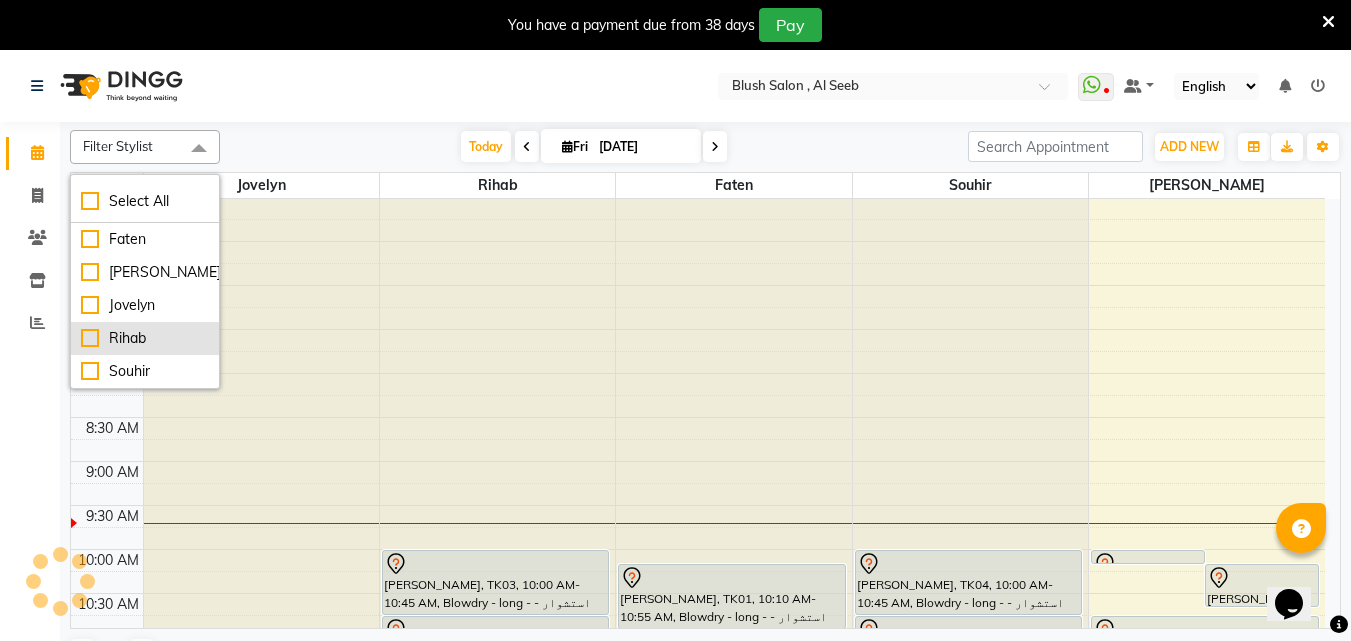 click on "Rihab" at bounding box center [145, 338] 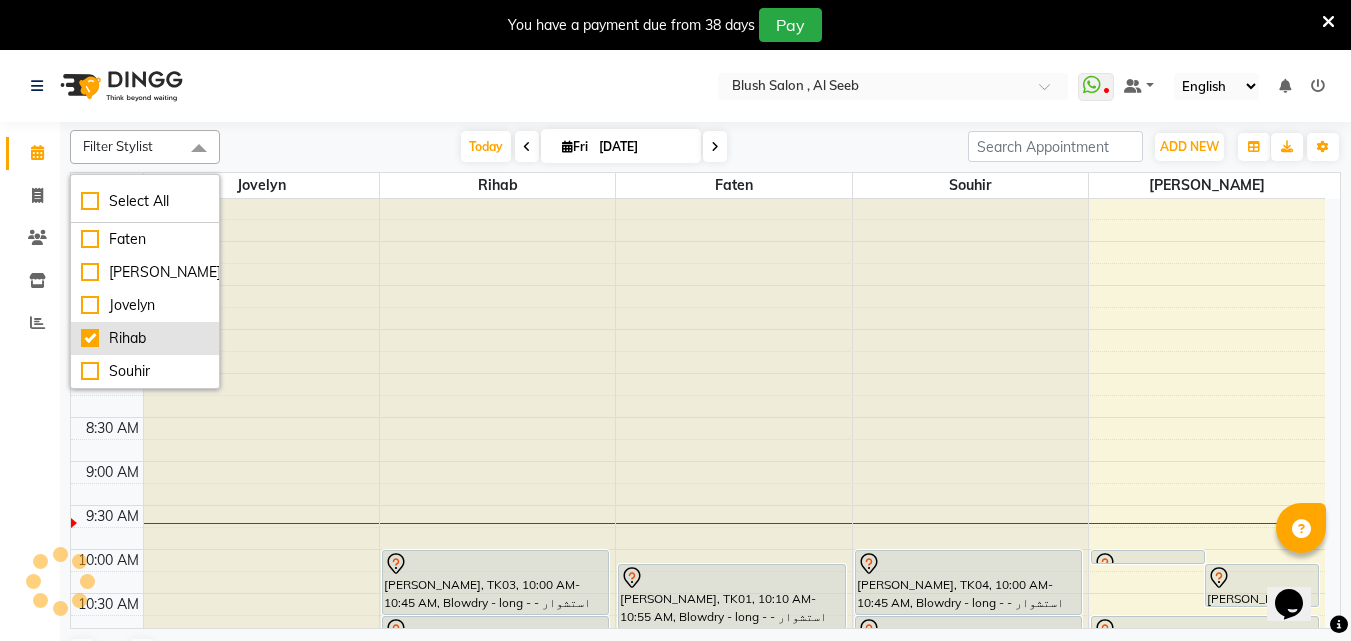checkbox on "true" 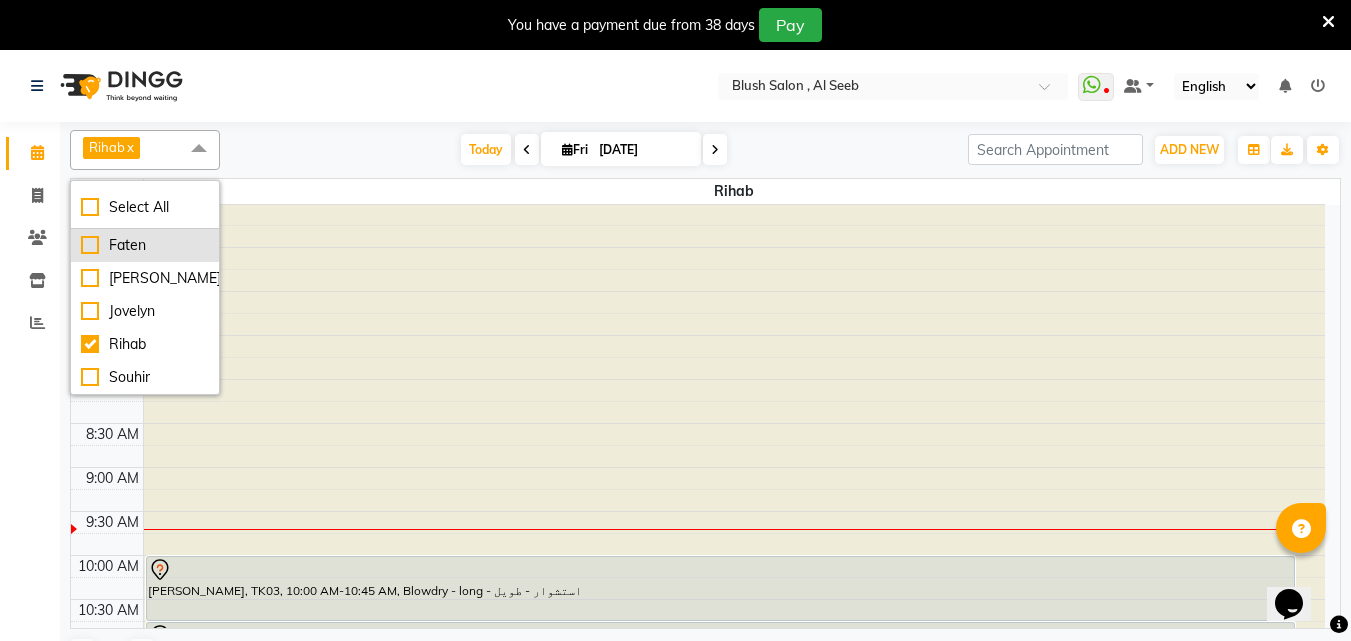 click on "Faten" at bounding box center (145, 245) 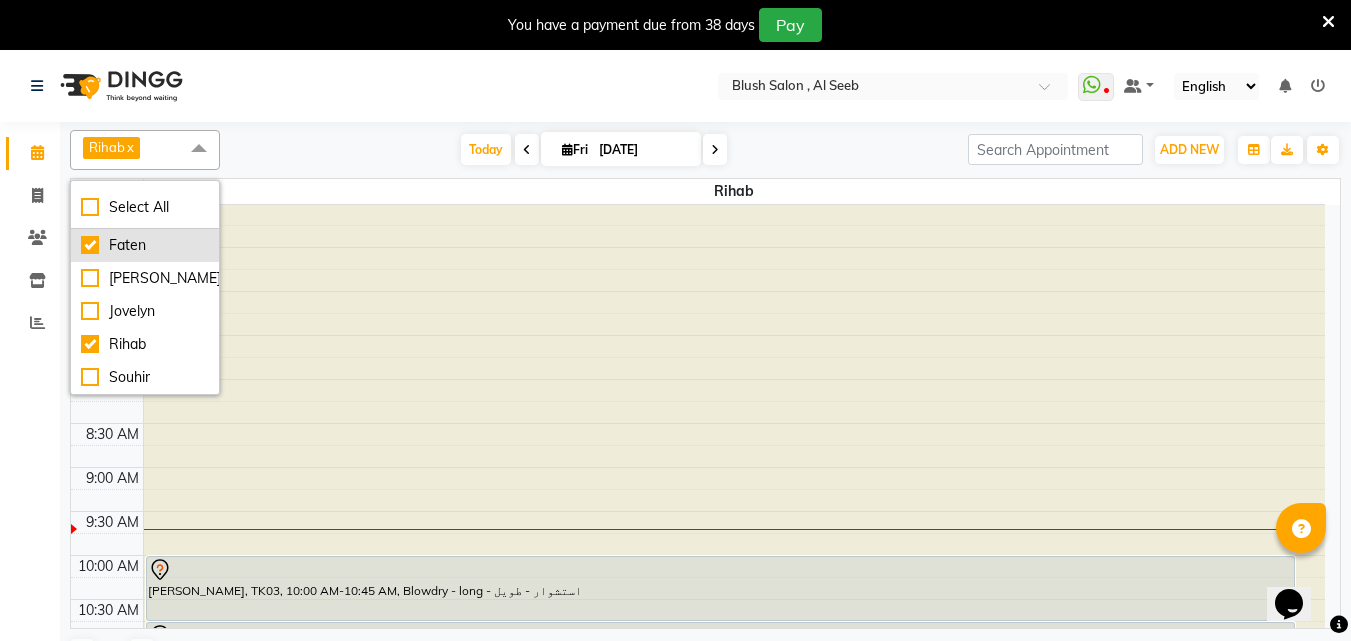 checkbox on "true" 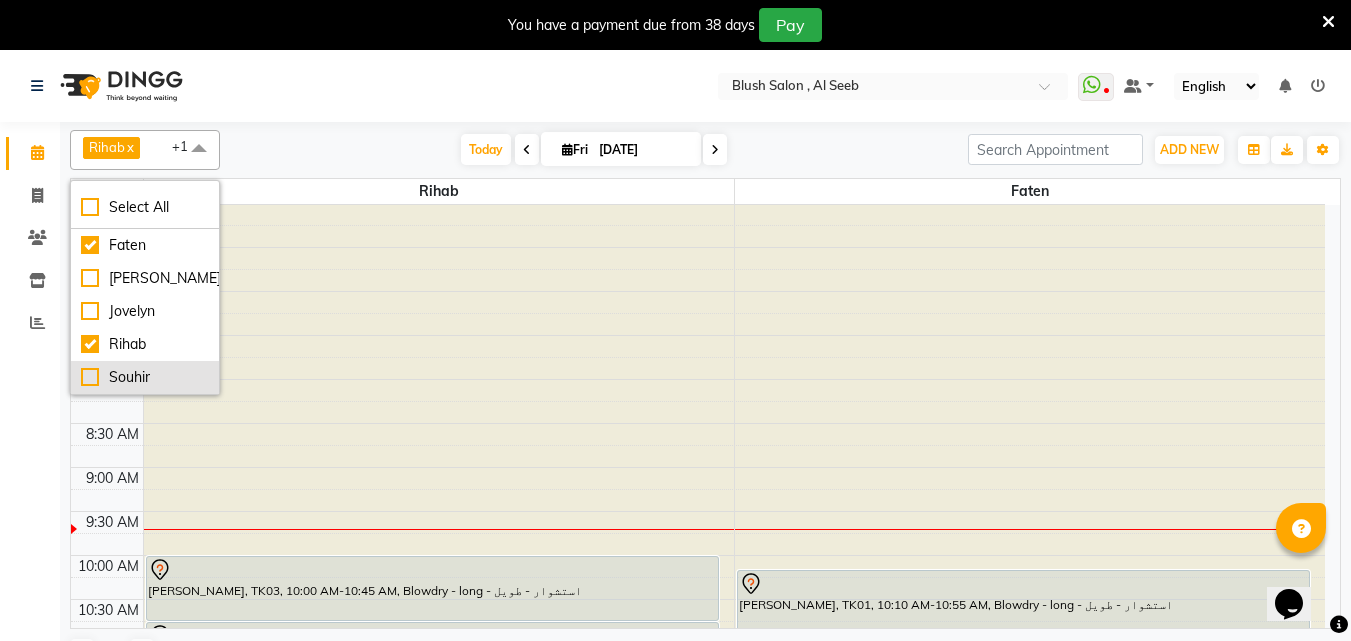 click on "Souhir" at bounding box center (145, 377) 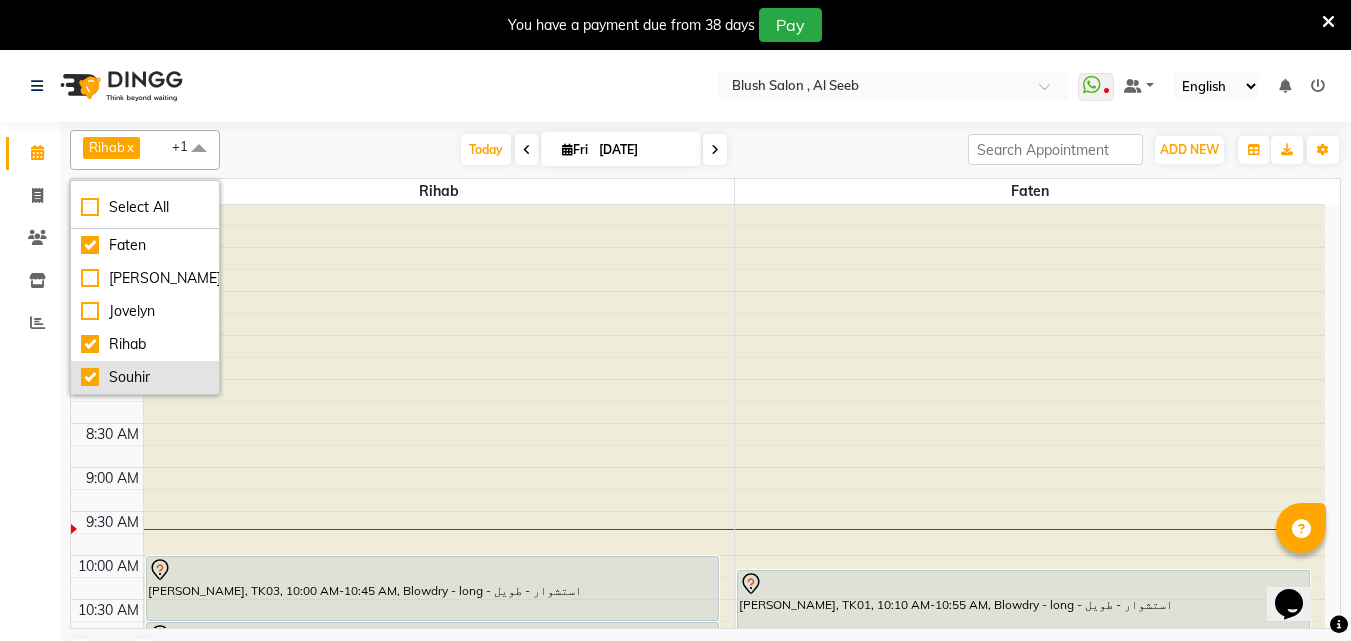 checkbox on "true" 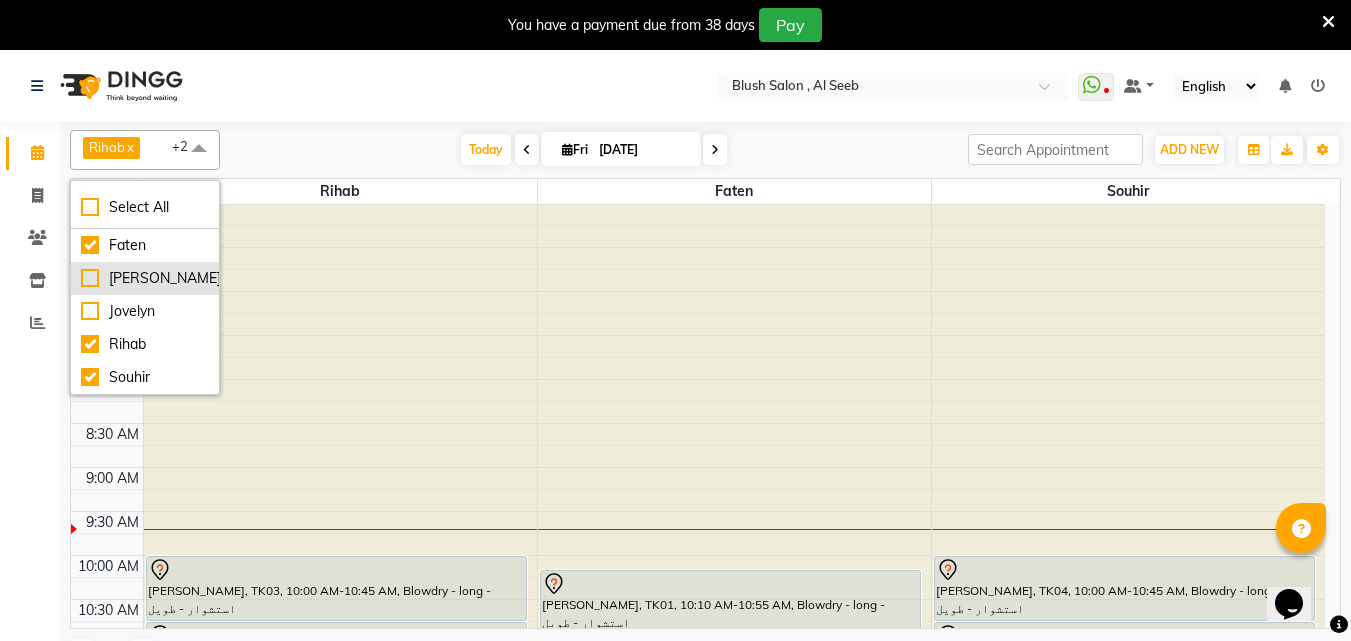 click on "[PERSON_NAME]" at bounding box center (145, 278) 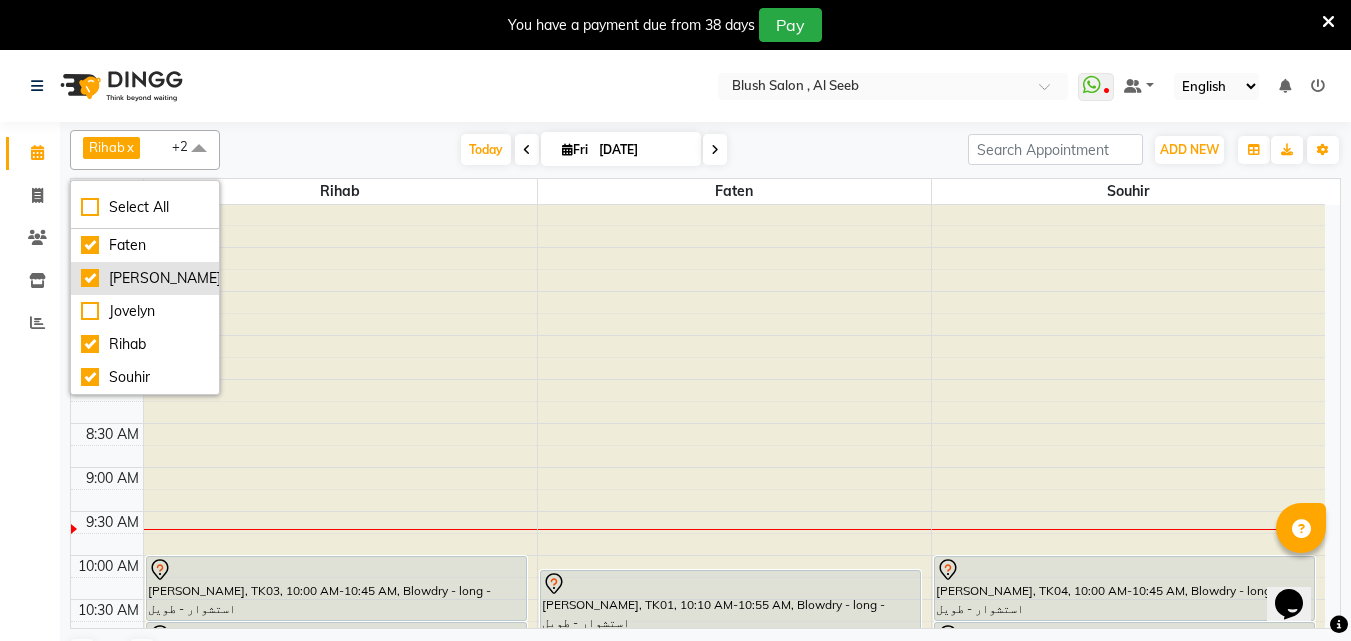 checkbox on "true" 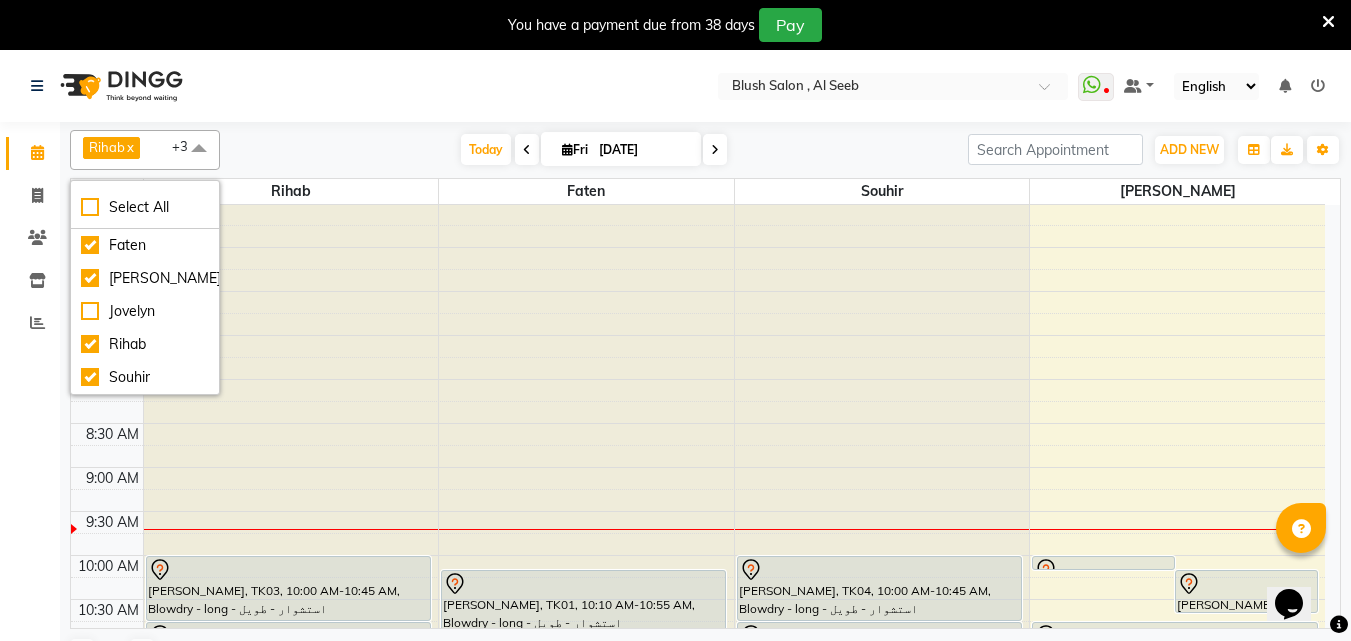 click on "Calendar  Invoice  Clients  Inventory  Reports Completed InProgress Upcoming Dropped Tentative Check-In Confirm Bookings Segments Page Builder" 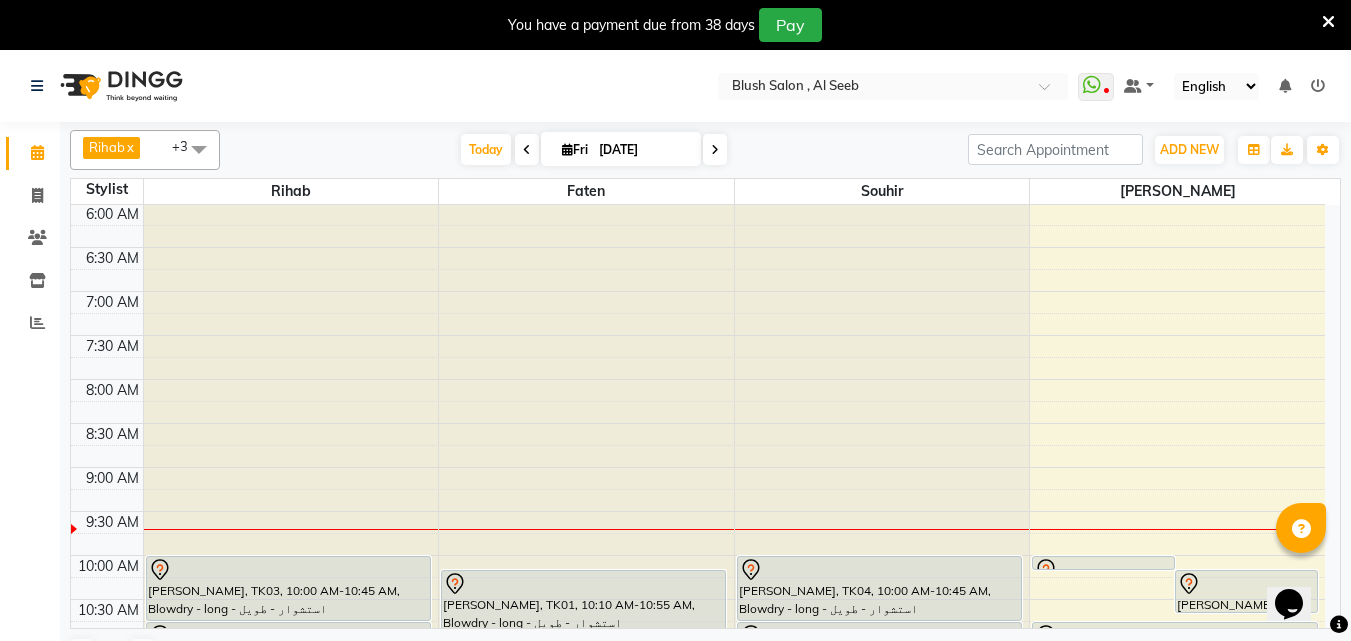 scroll, scrollTop: 829, scrollLeft: 0, axis: vertical 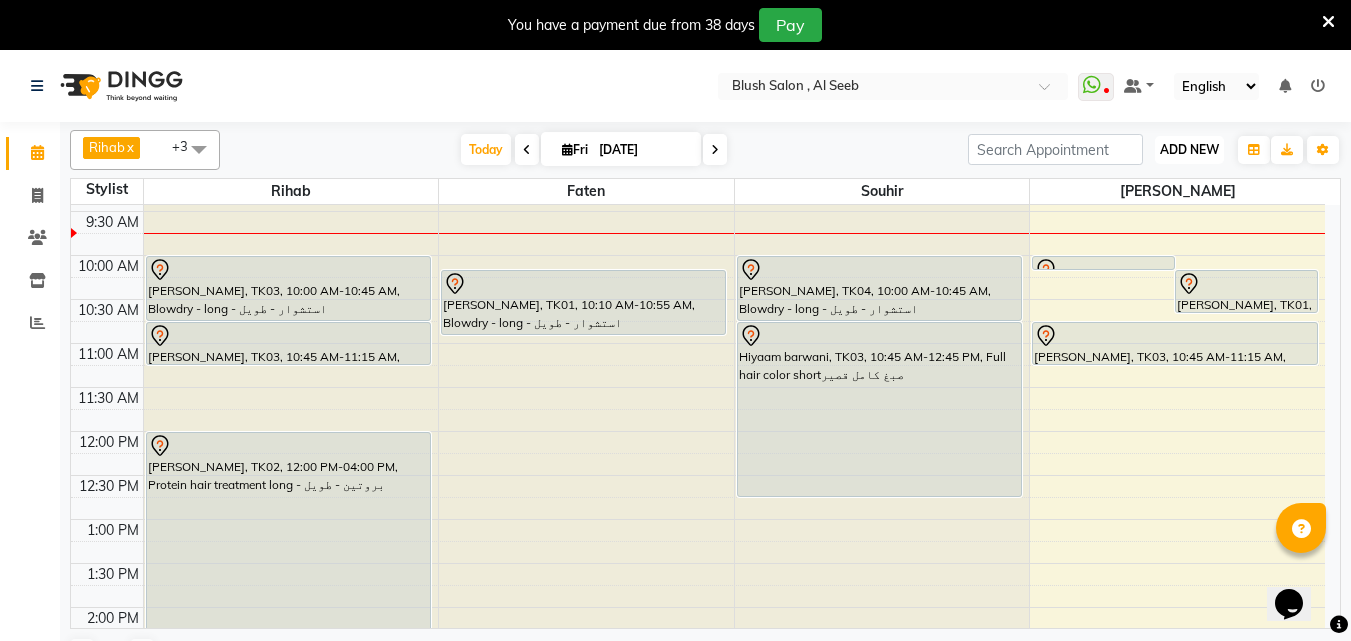 click on "ADD NEW" at bounding box center [1189, 149] 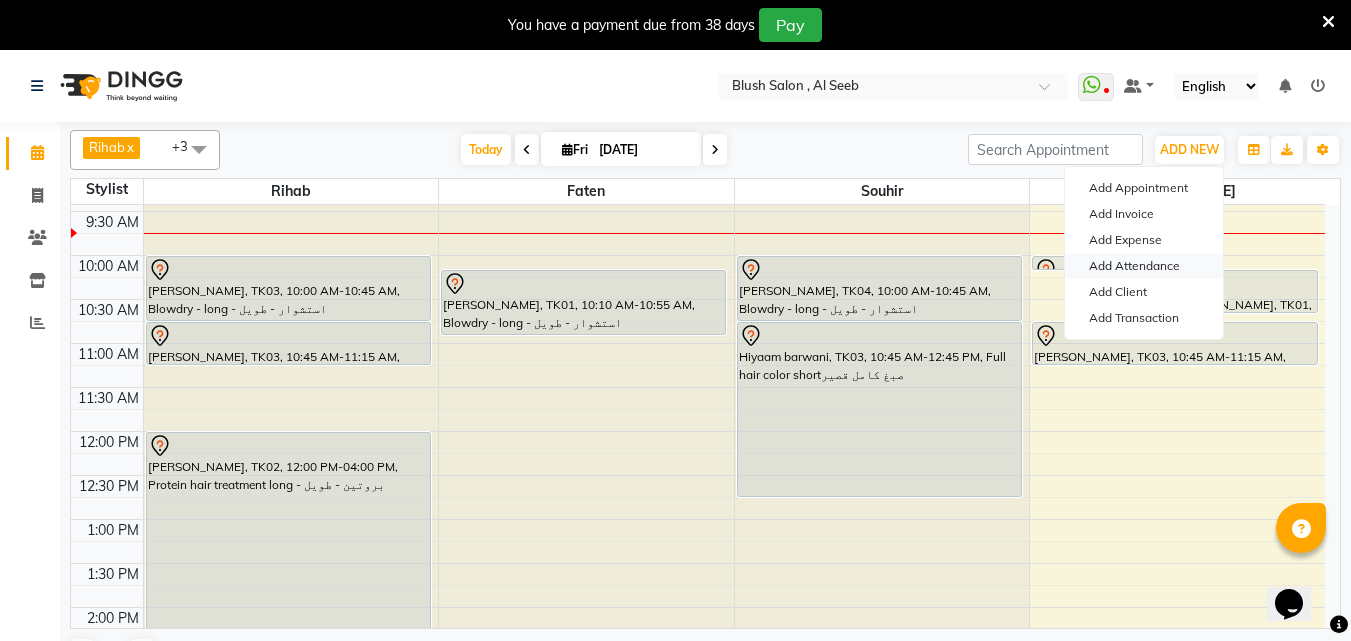 click on "Add Attendance" at bounding box center (1144, 266) 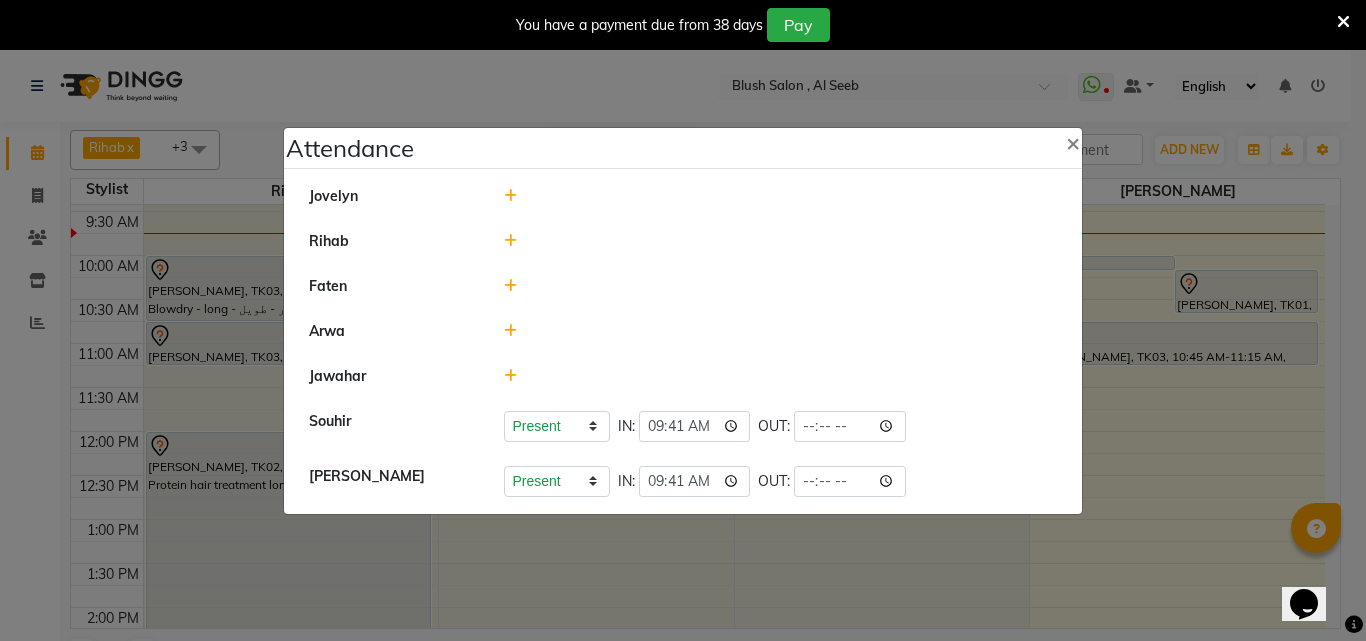 click 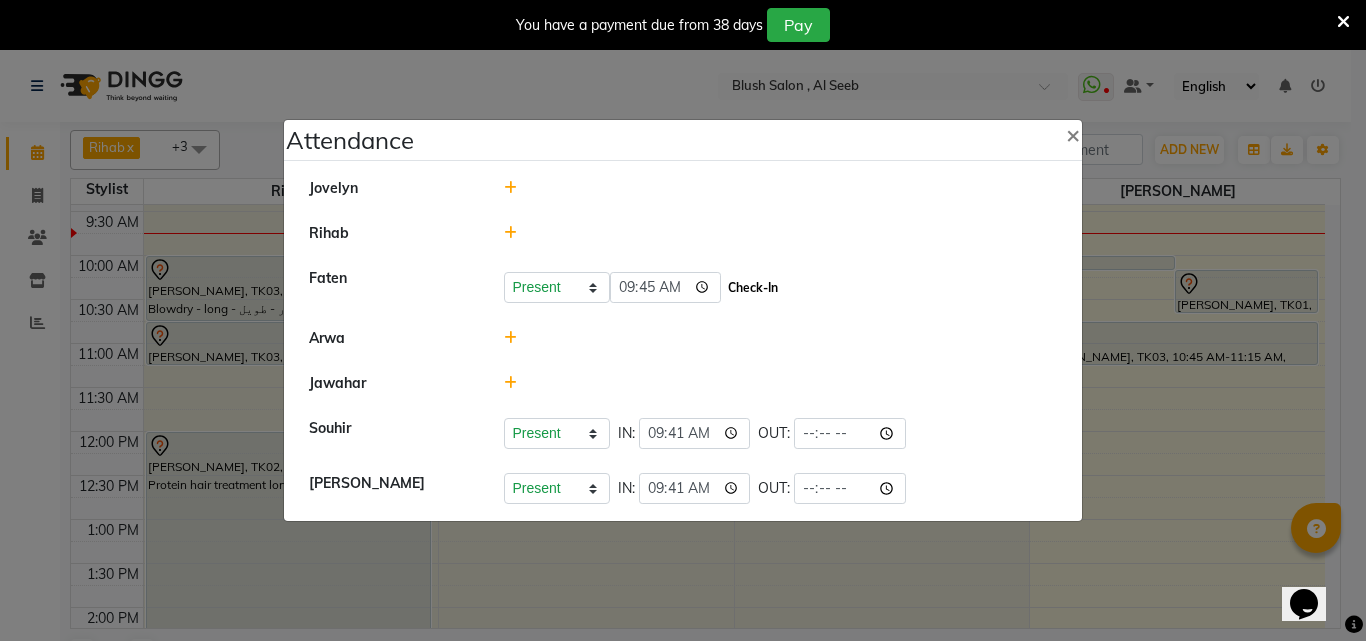 click on "Check-In" 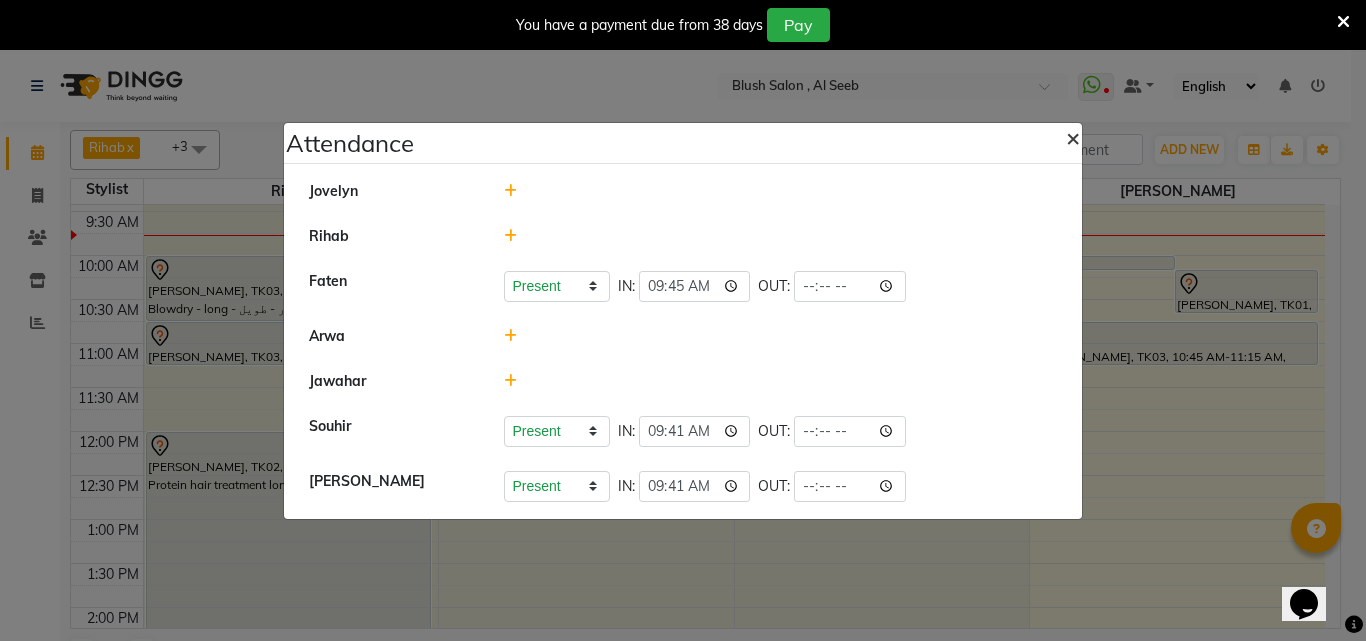 click on "×" 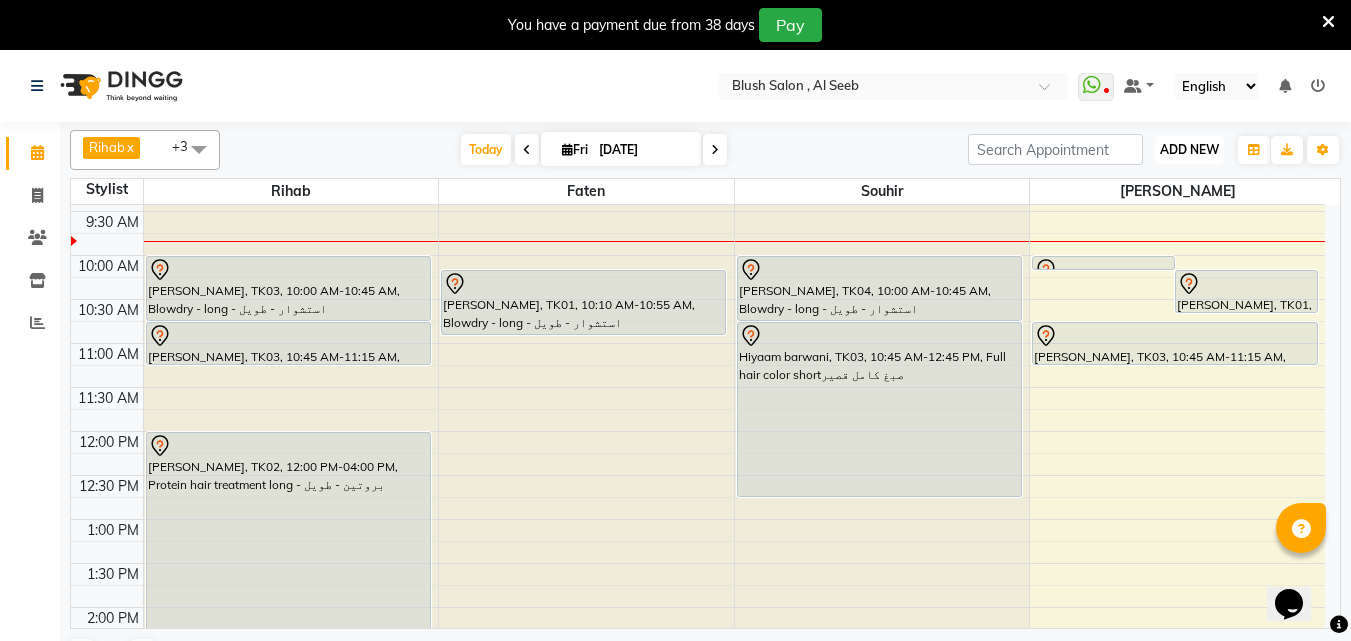 click on "ADD NEW" at bounding box center (1189, 149) 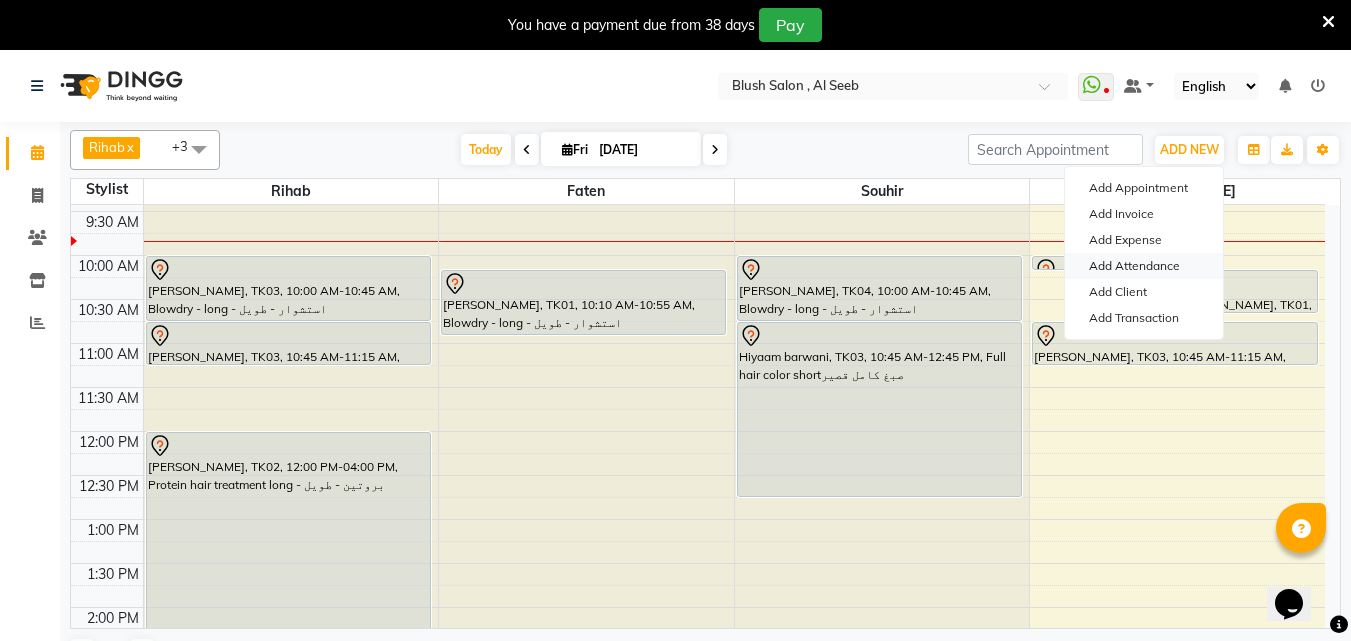 click on "Add Attendance" at bounding box center [1144, 266] 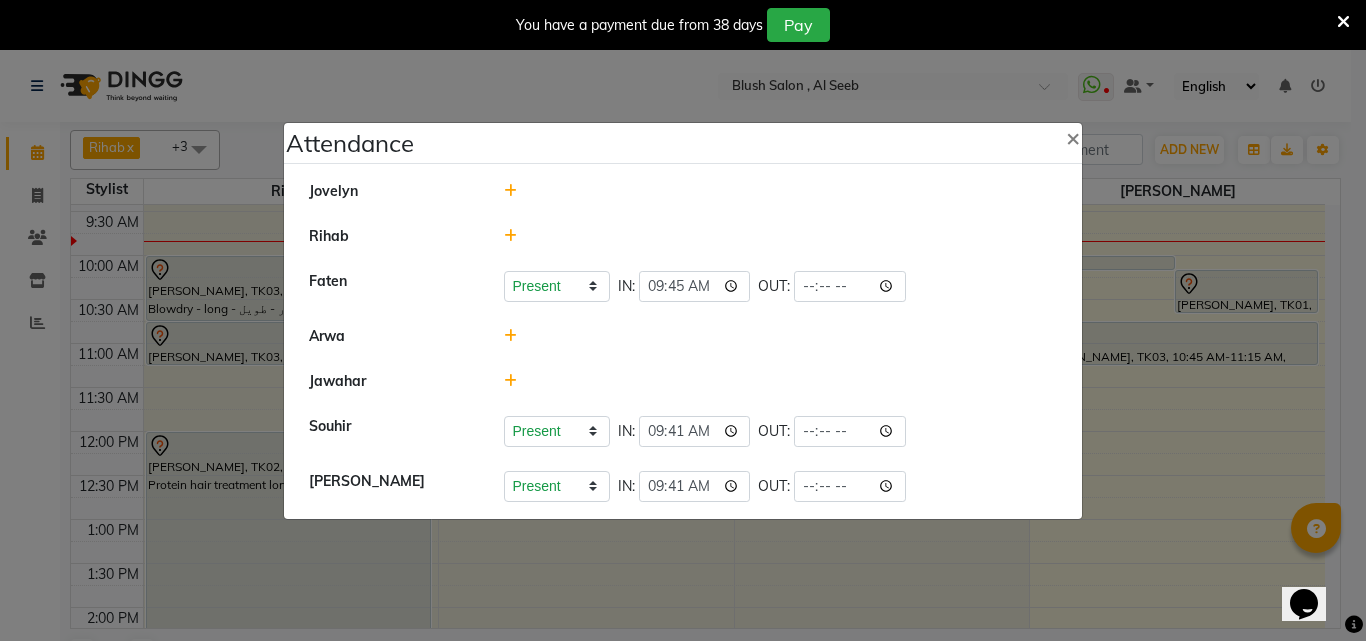 click 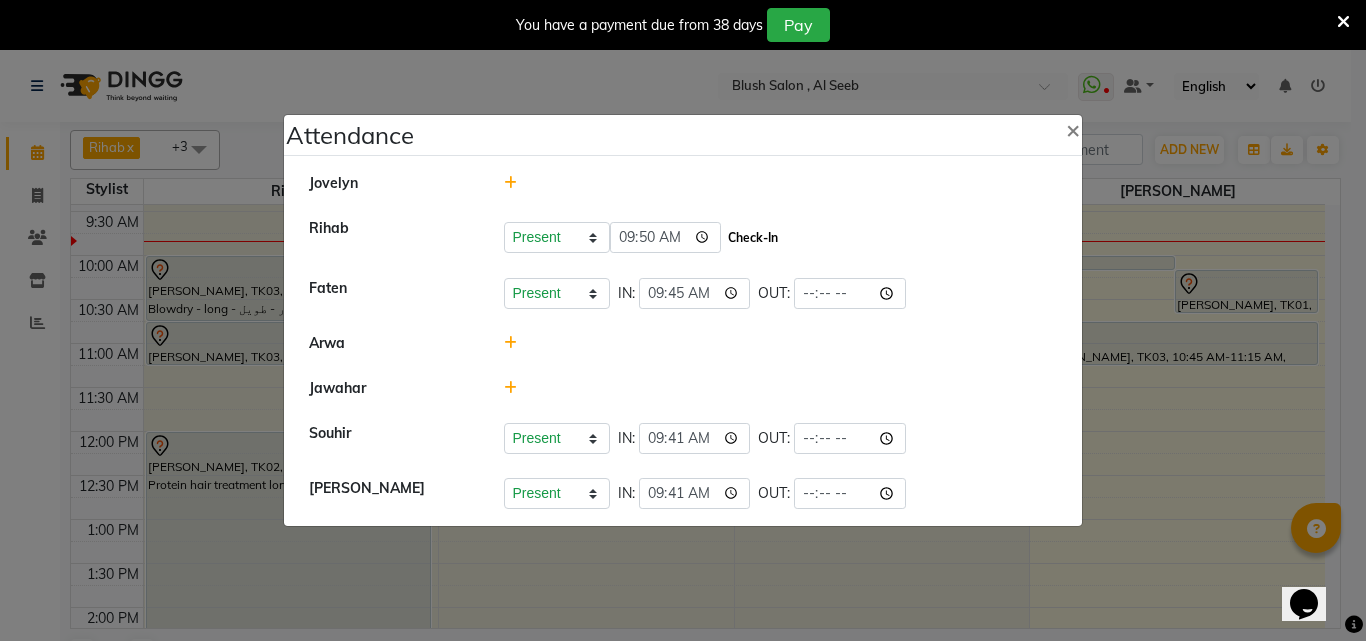 click on "Check-In" 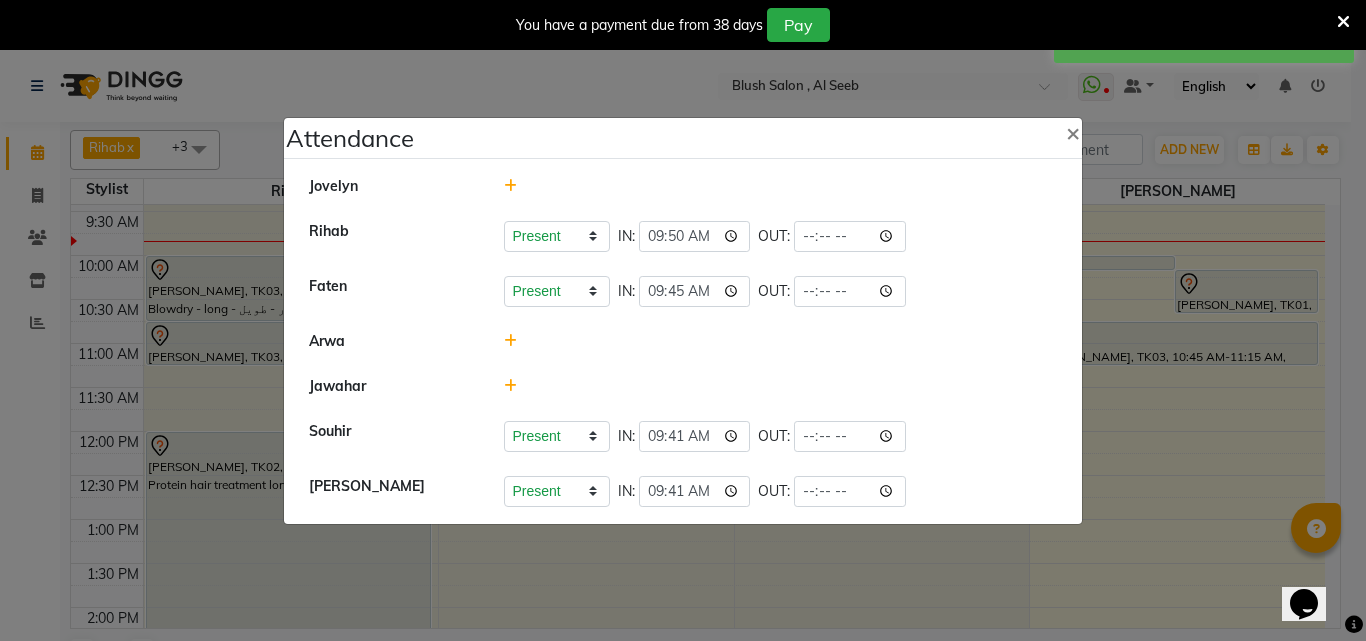 click on "Attendance ×  [PERSON_NAME]   Present   Absent   Late   Half Day   Weekly Off  IN:  09:50 OUT:   Faten   Present   Absent   Late   Half Day   Weekly Off  IN:  09:45 OUT:   [PERSON_NAME]   Present   Absent   Late   Half Day   Weekly Off  IN:  09:41 OUT:   [PERSON_NAME]   Present   Absent   Late   Half Day   Weekly Off  IN:  09:41 OUT:" 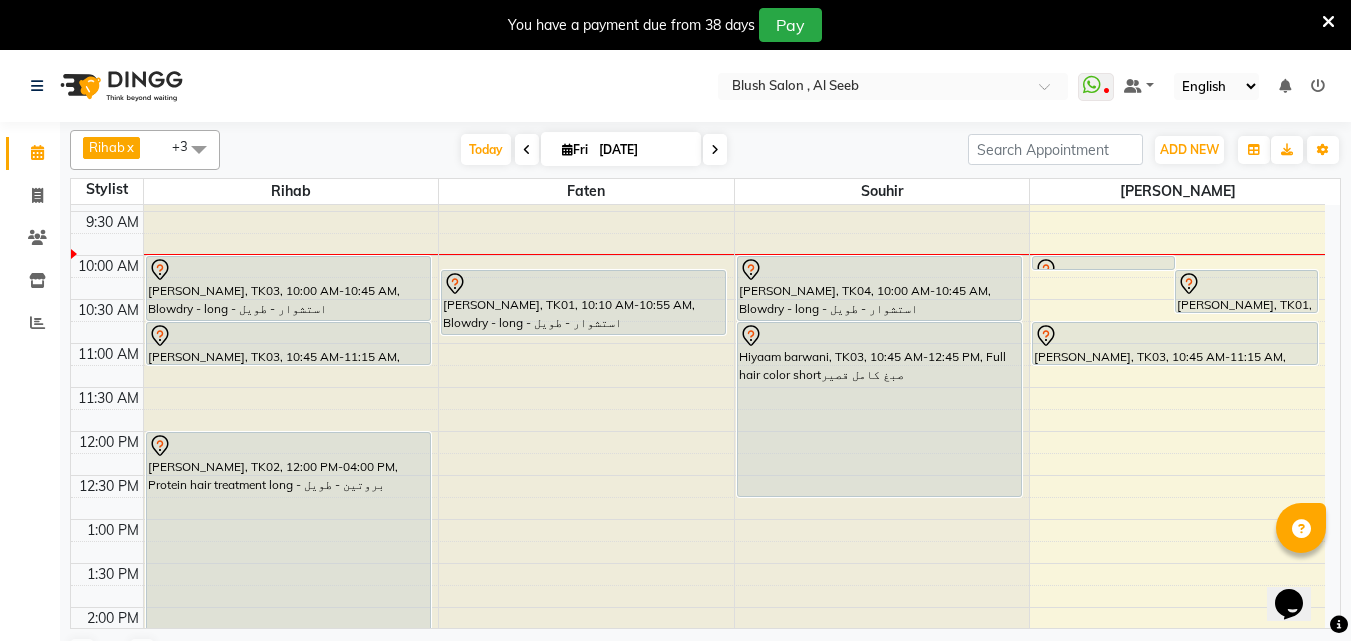 click at bounding box center [1246, 284] 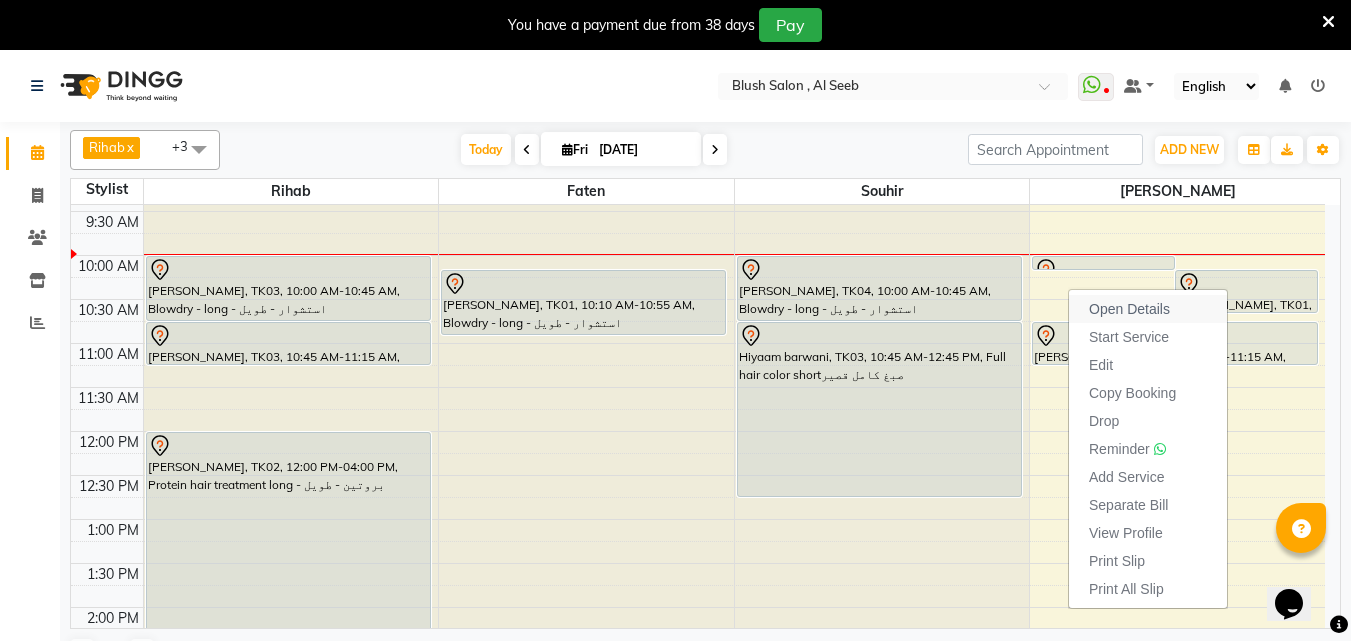 click on "Open Details" at bounding box center [1129, 309] 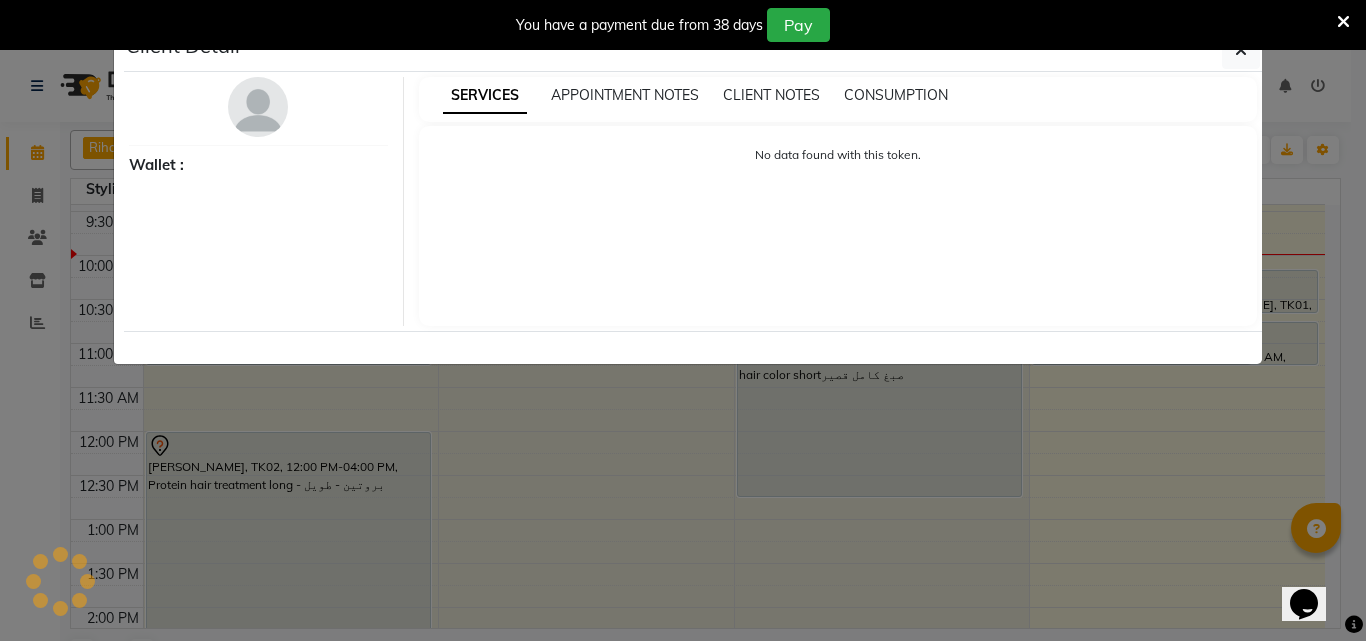 select on "7" 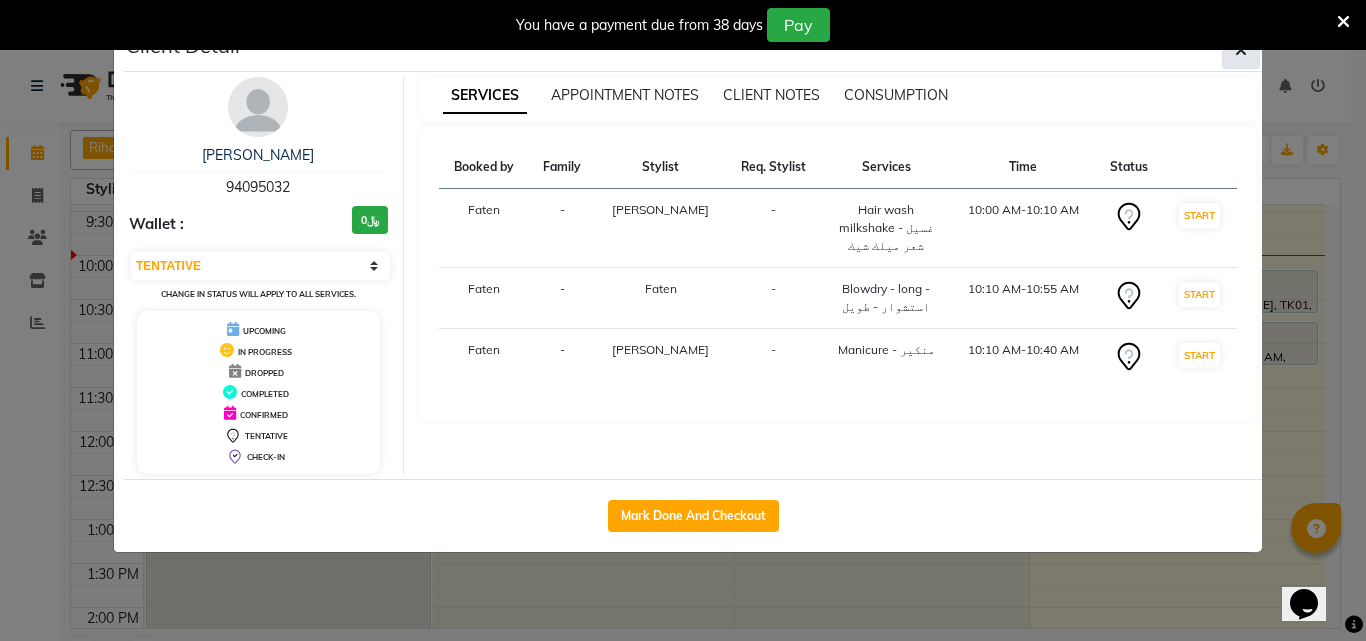 click 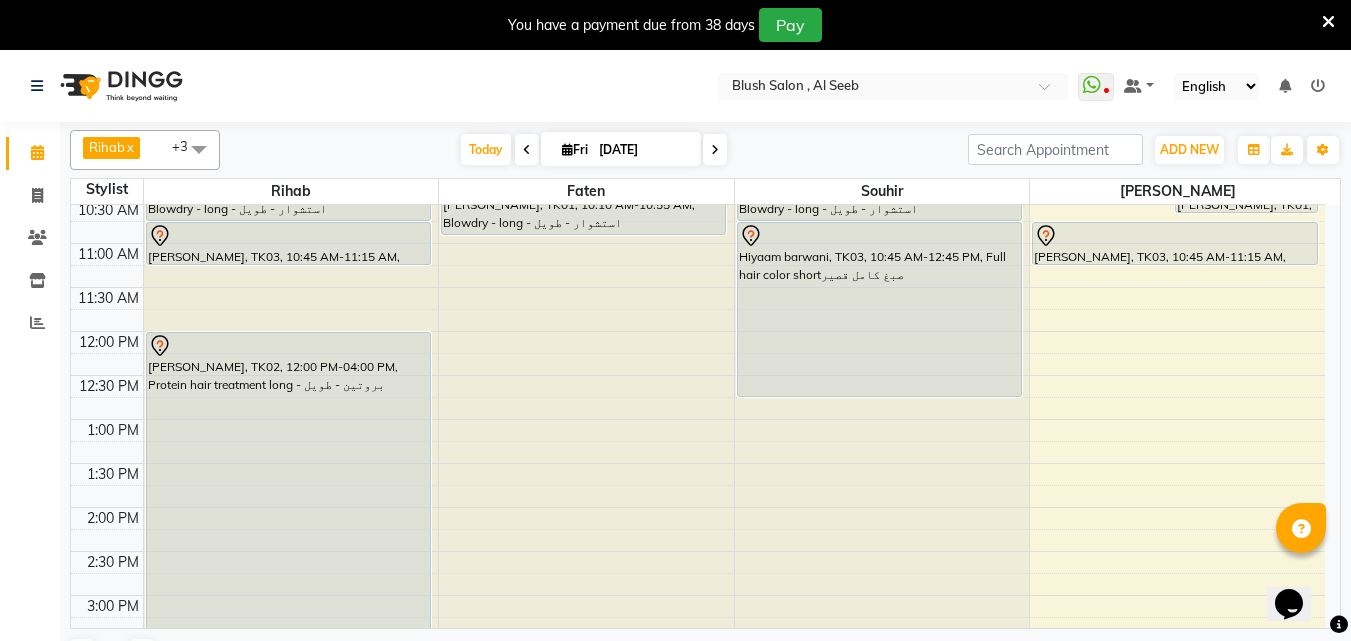 scroll, scrollTop: 829, scrollLeft: 0, axis: vertical 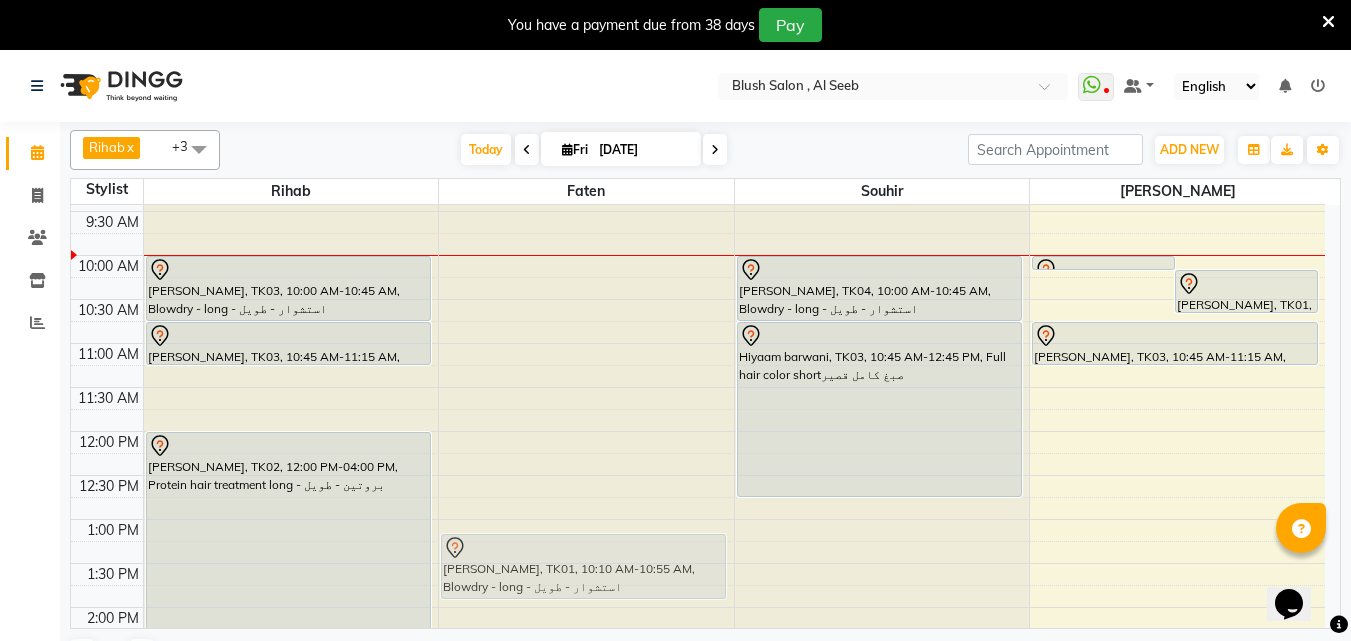 drag, startPoint x: 601, startPoint y: 278, endPoint x: 503, endPoint y: 558, distance: 296.6547 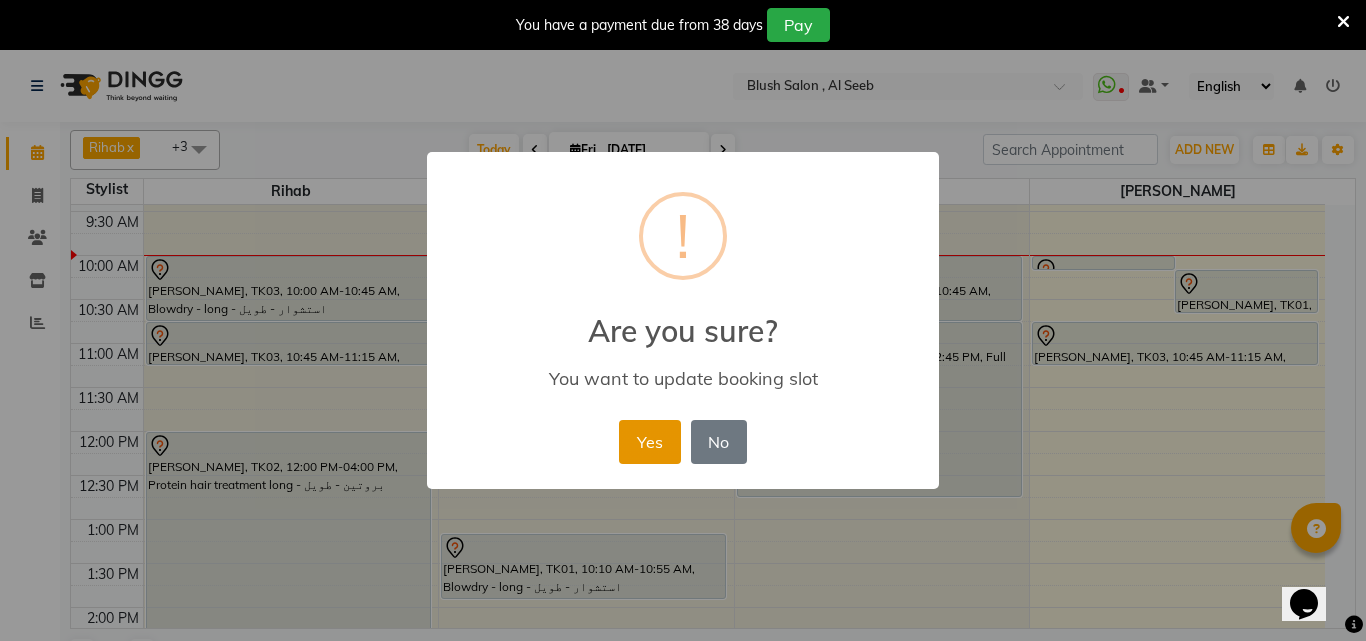 click on "Yes" at bounding box center [649, 442] 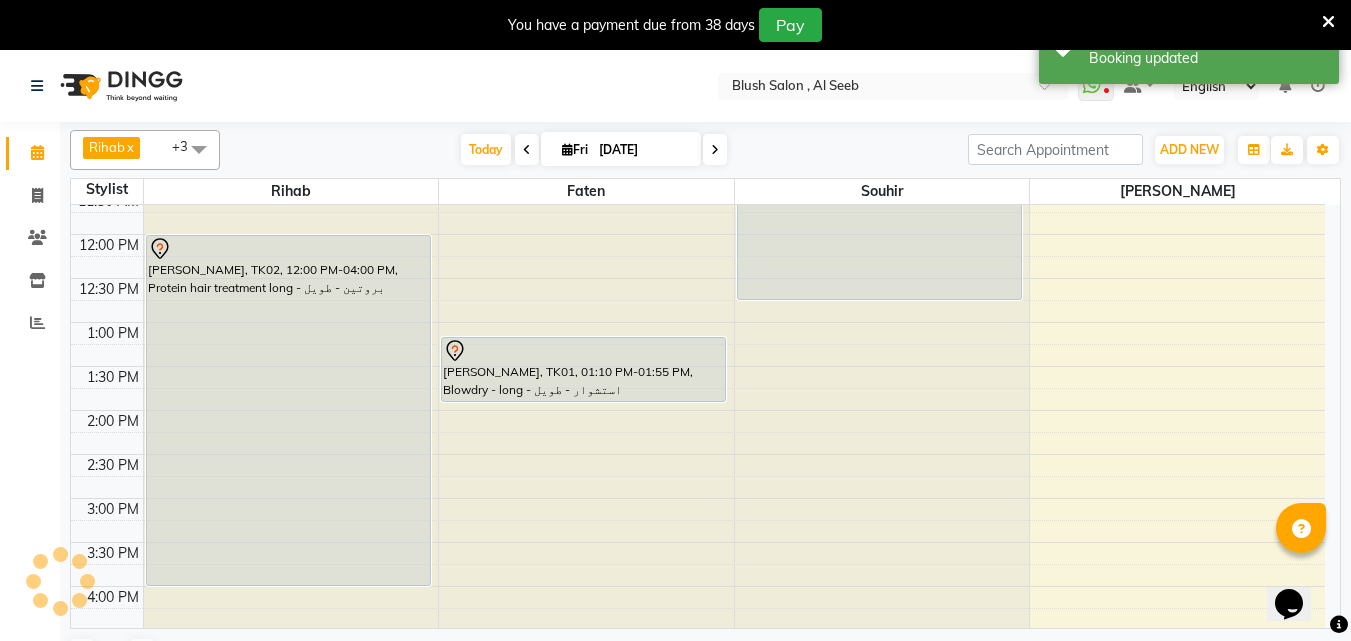 scroll, scrollTop: 1029, scrollLeft: 0, axis: vertical 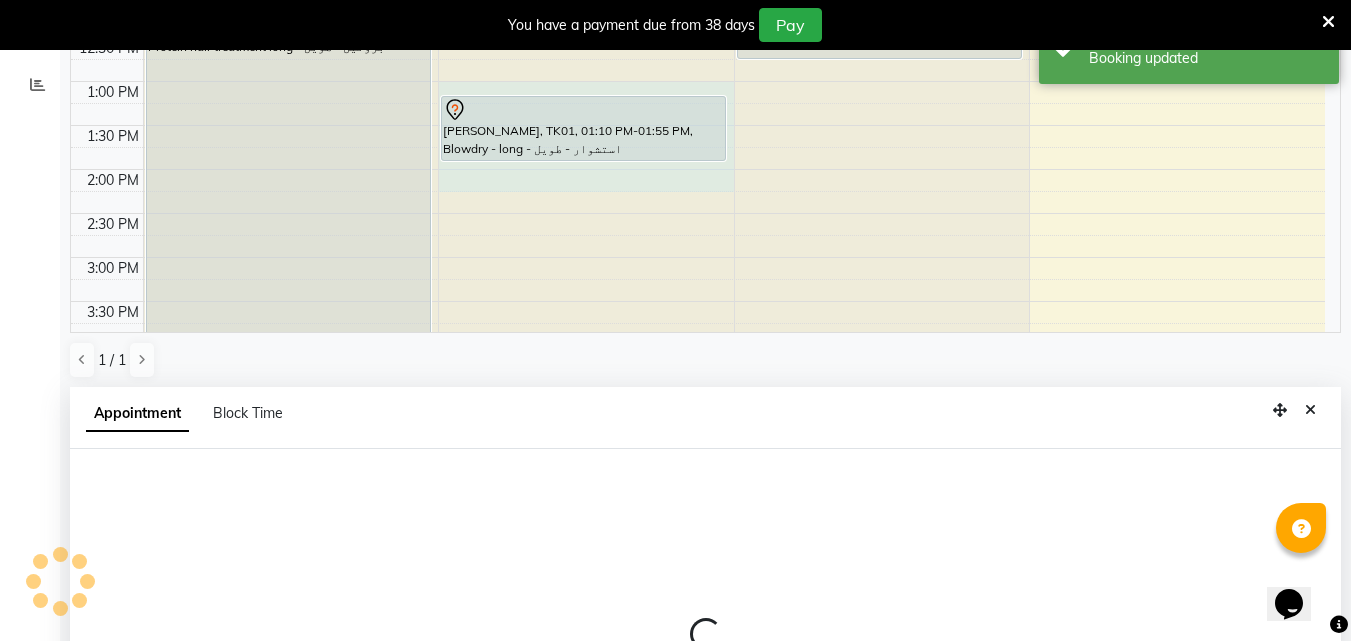 select on "38038" 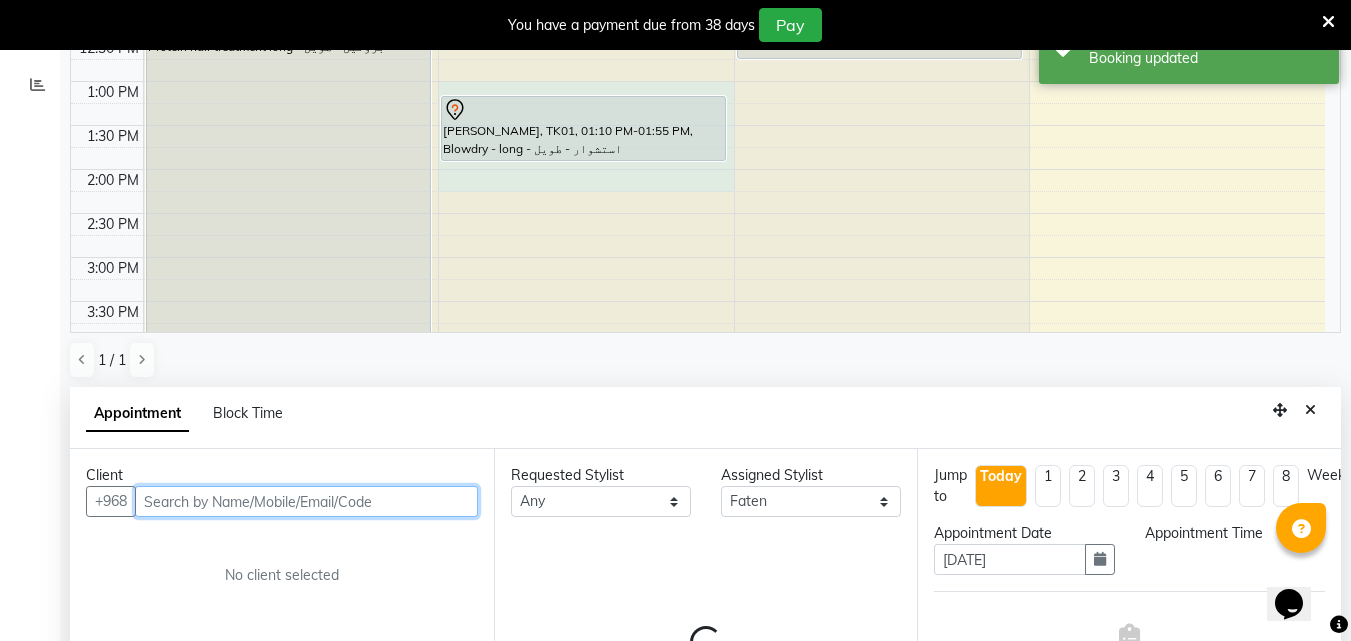 select on "780" 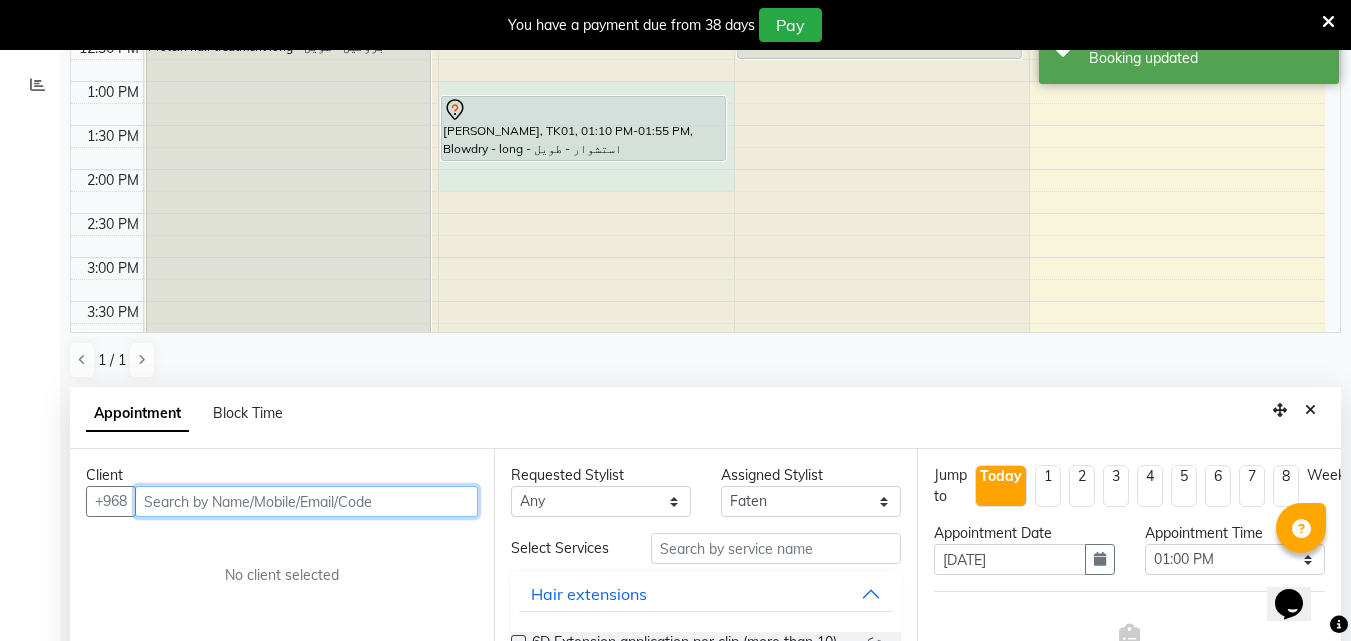 scroll, scrollTop: 439, scrollLeft: 0, axis: vertical 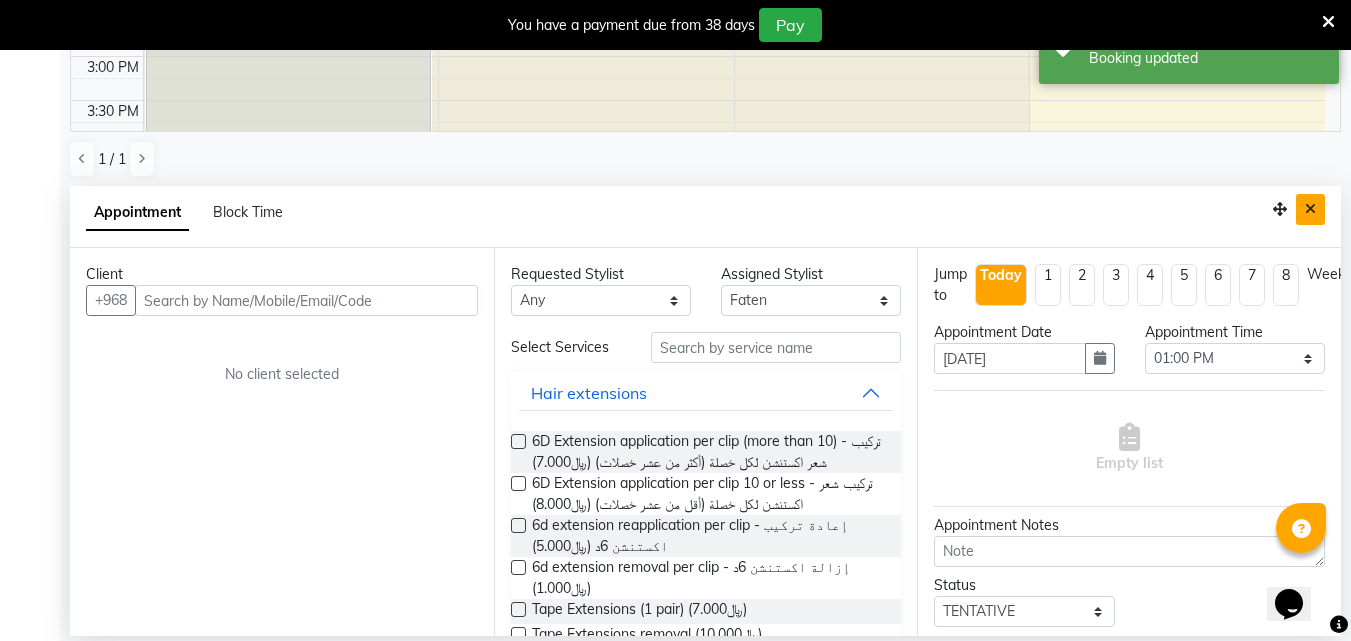 click at bounding box center [1310, 209] 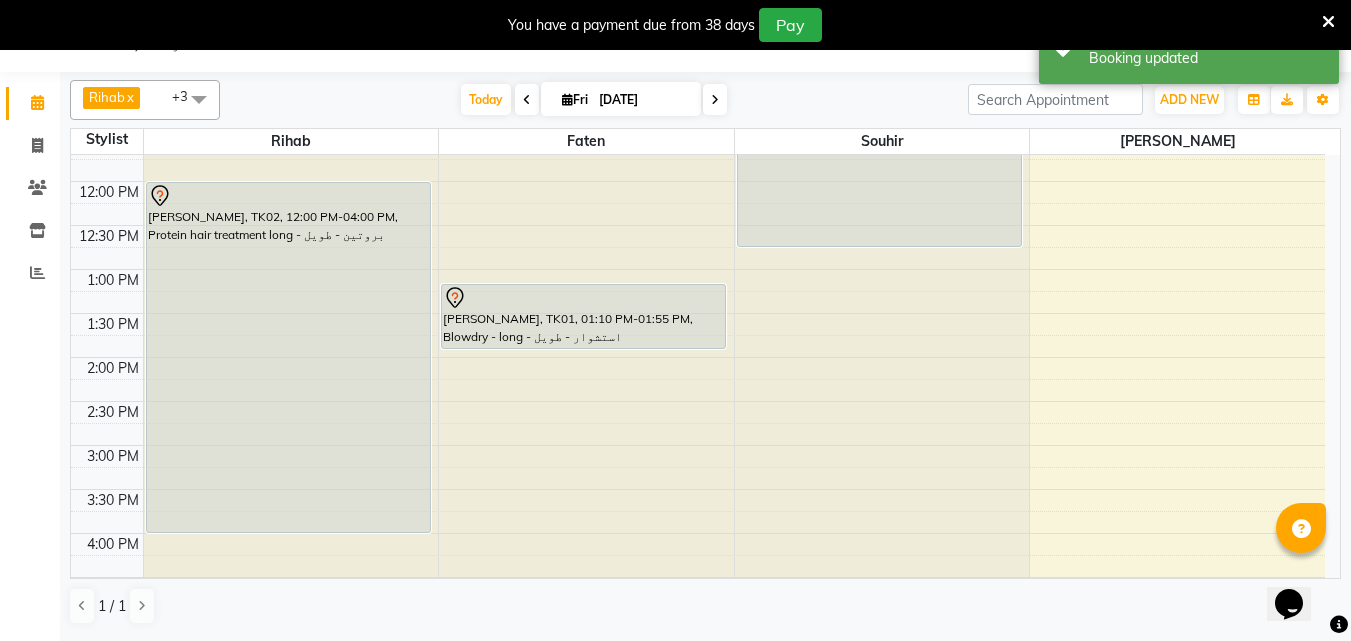 scroll, scrollTop: 50, scrollLeft: 0, axis: vertical 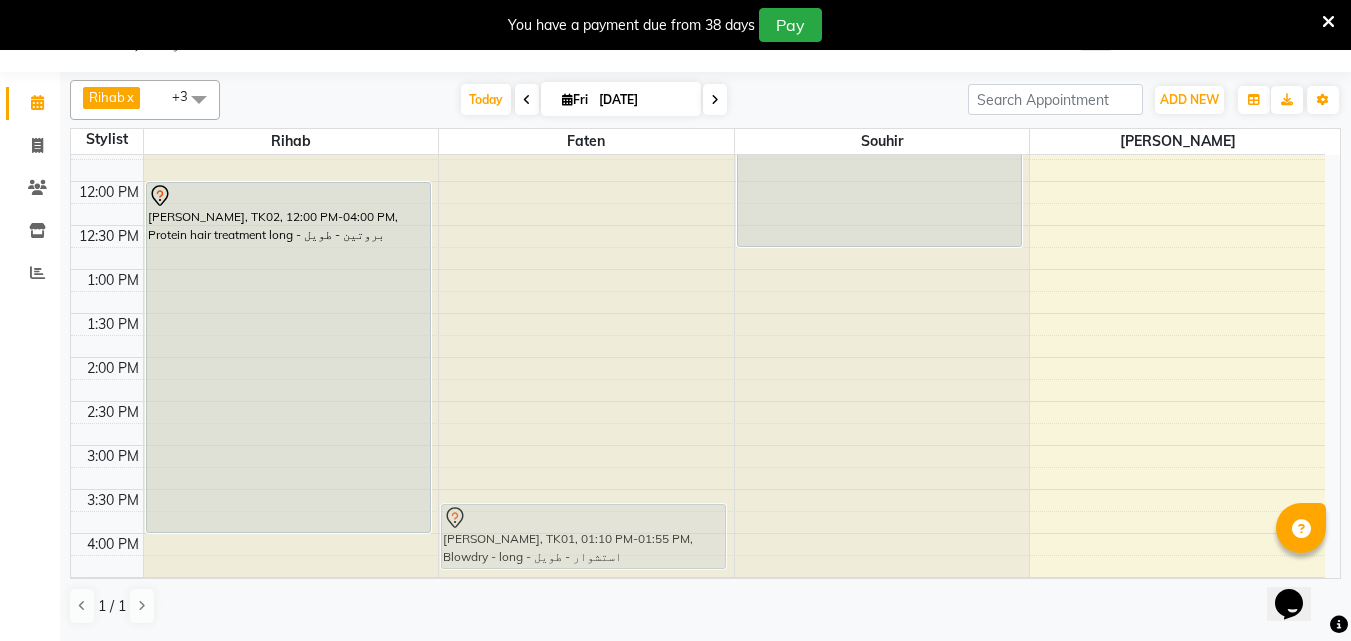 drag, startPoint x: 608, startPoint y: 290, endPoint x: 556, endPoint y: 494, distance: 210.52316 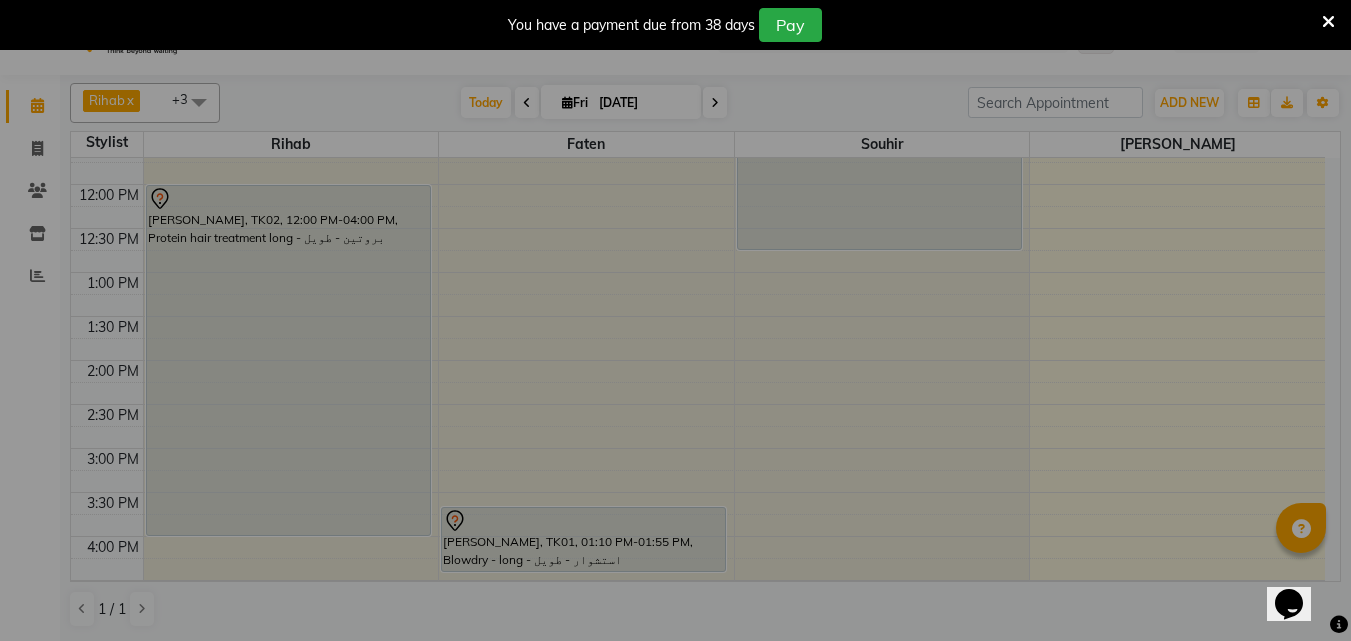 scroll, scrollTop: 47, scrollLeft: 0, axis: vertical 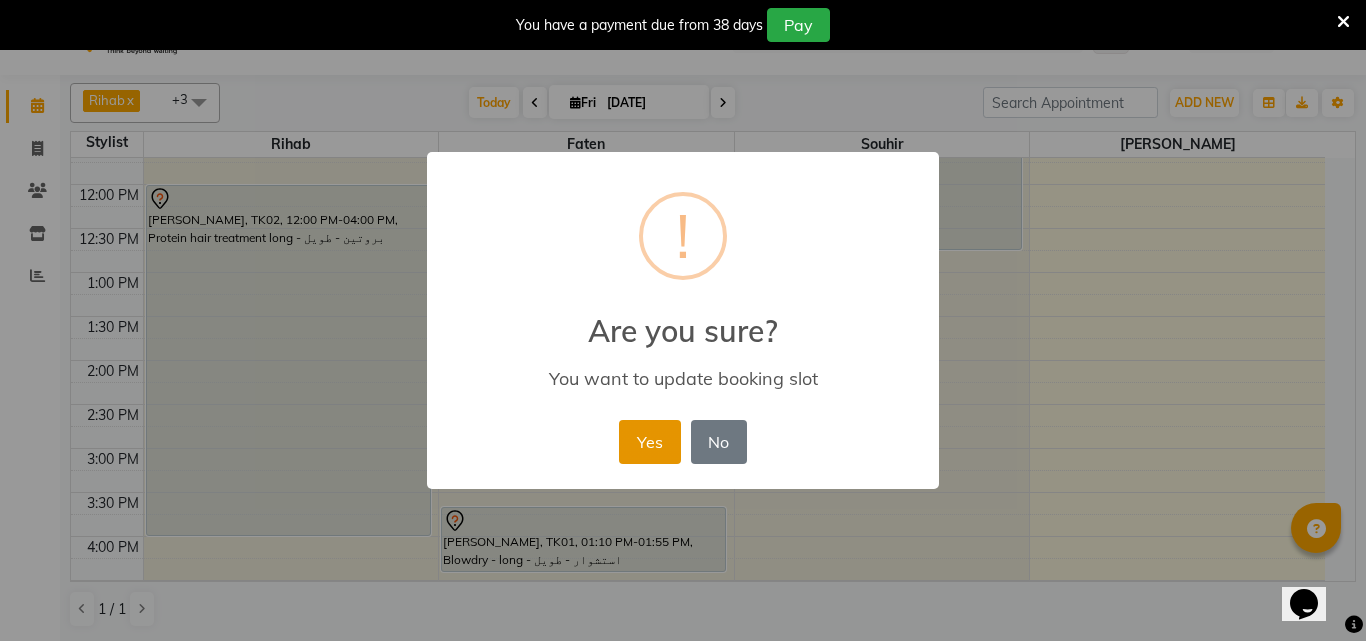 click on "Yes" at bounding box center (649, 442) 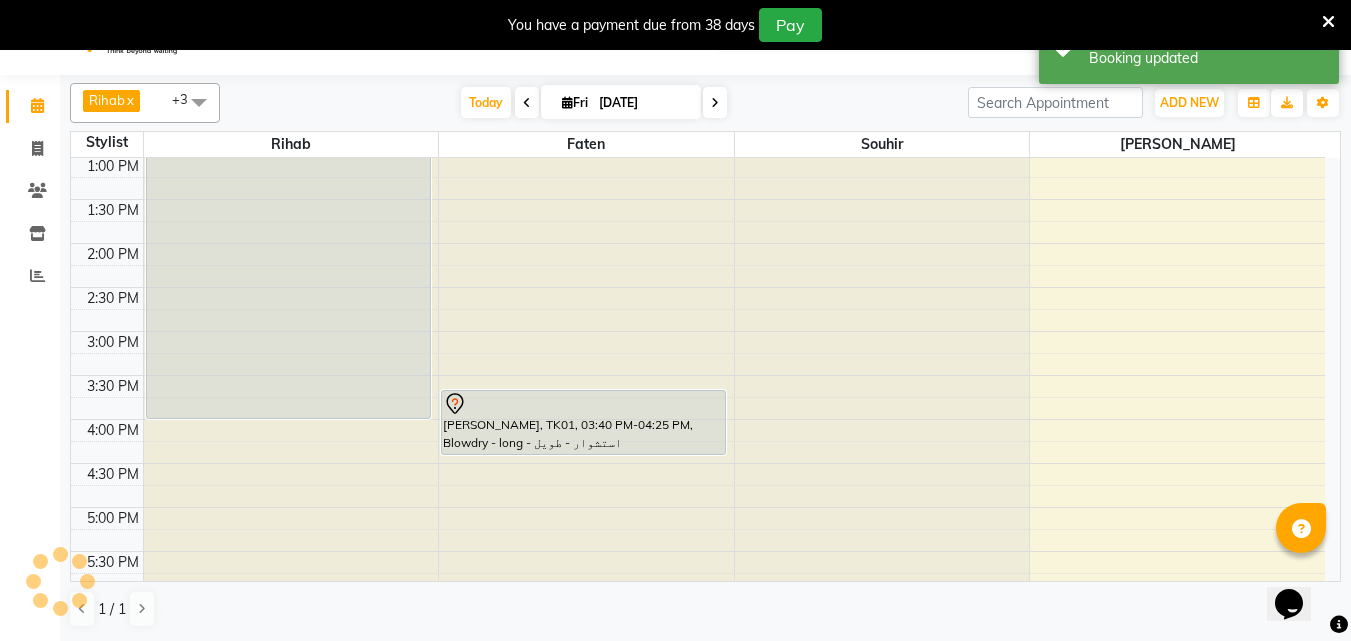 scroll, scrollTop: 1229, scrollLeft: 0, axis: vertical 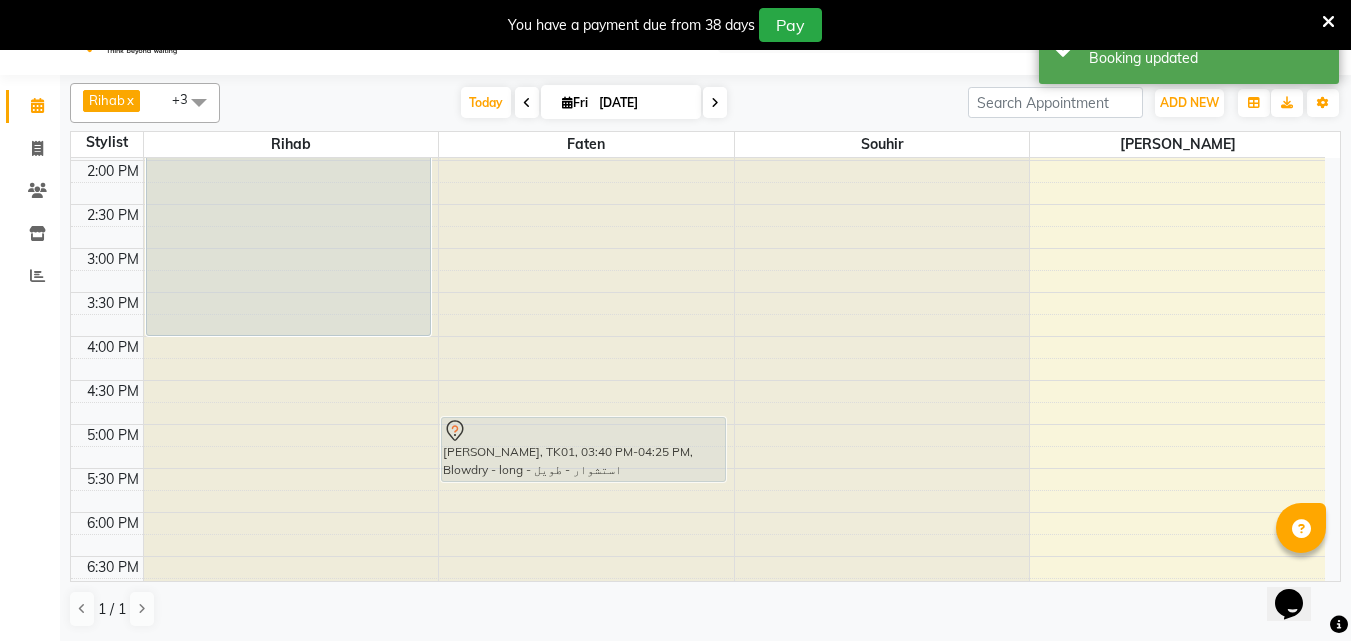 drag, startPoint x: 600, startPoint y: 307, endPoint x: 605, endPoint y: 418, distance: 111.11256 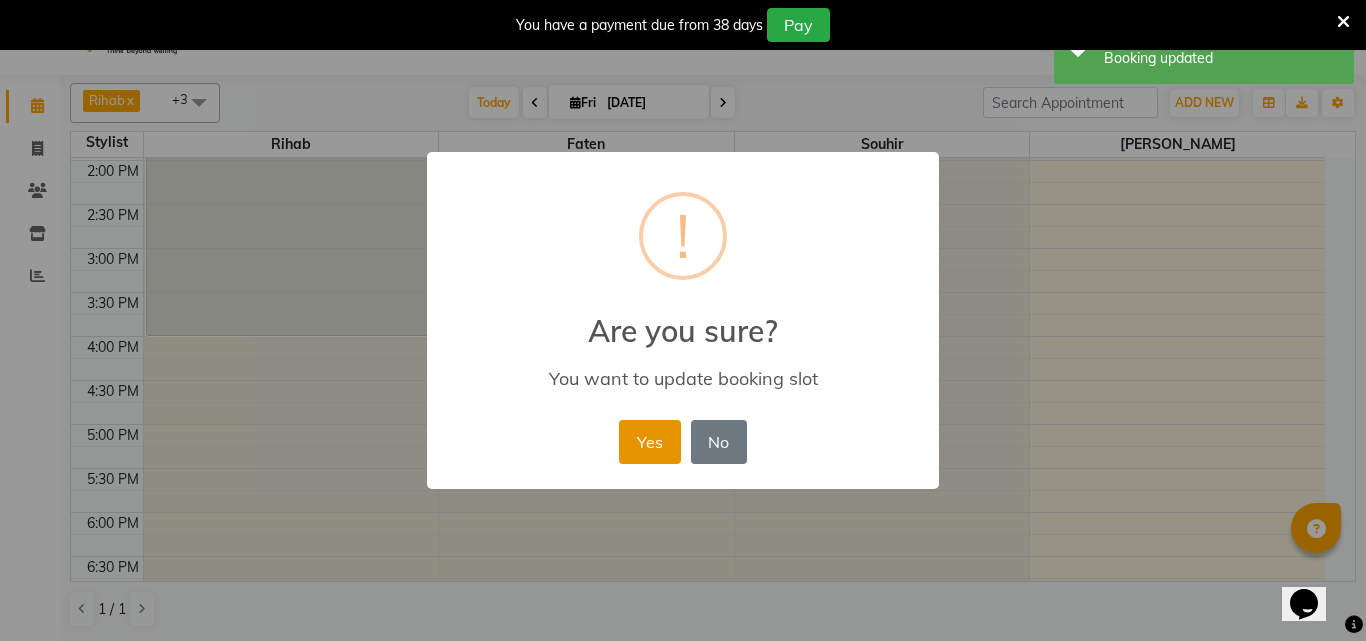 click on "Yes" at bounding box center [649, 442] 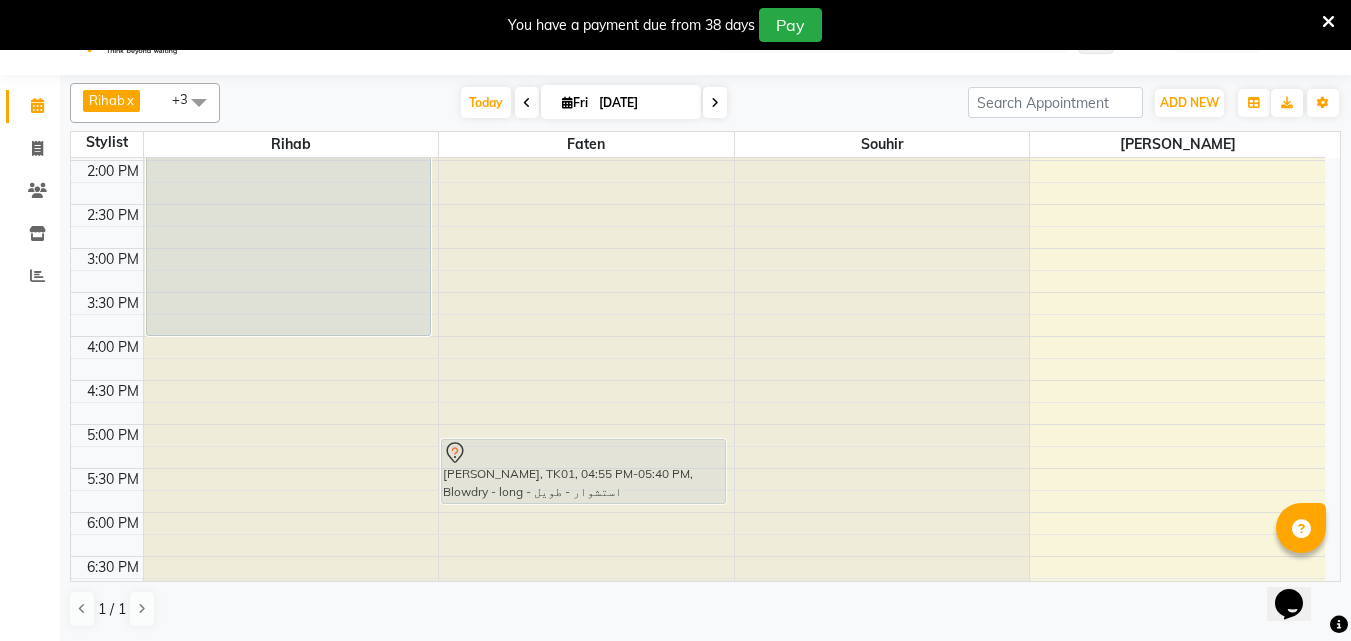 drag, startPoint x: 580, startPoint y: 440, endPoint x: 559, endPoint y: 472, distance: 38.27532 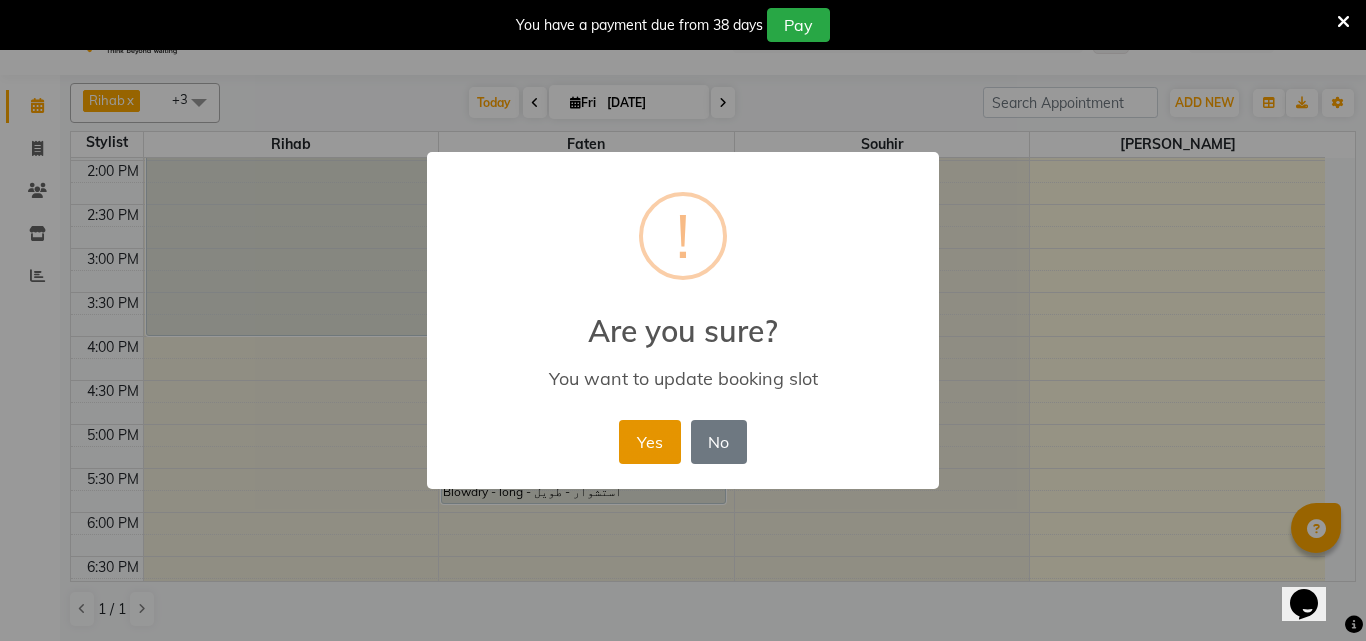 click on "Yes" at bounding box center (649, 442) 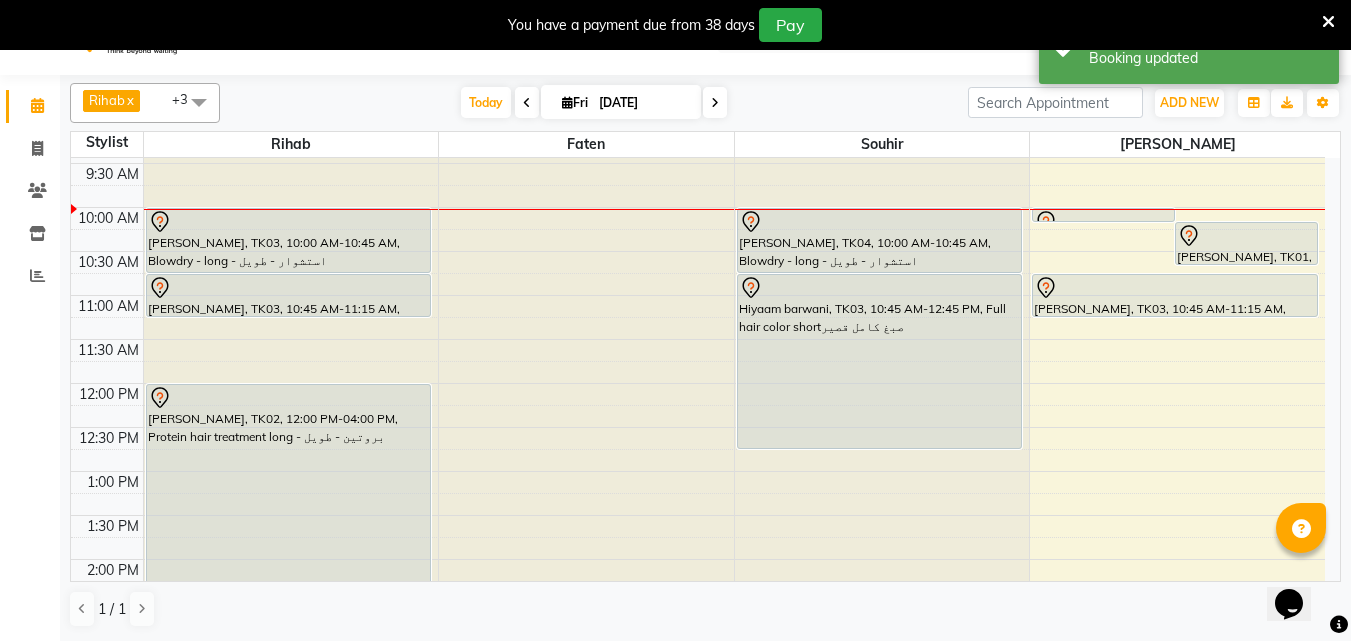 scroll, scrollTop: 829, scrollLeft: 0, axis: vertical 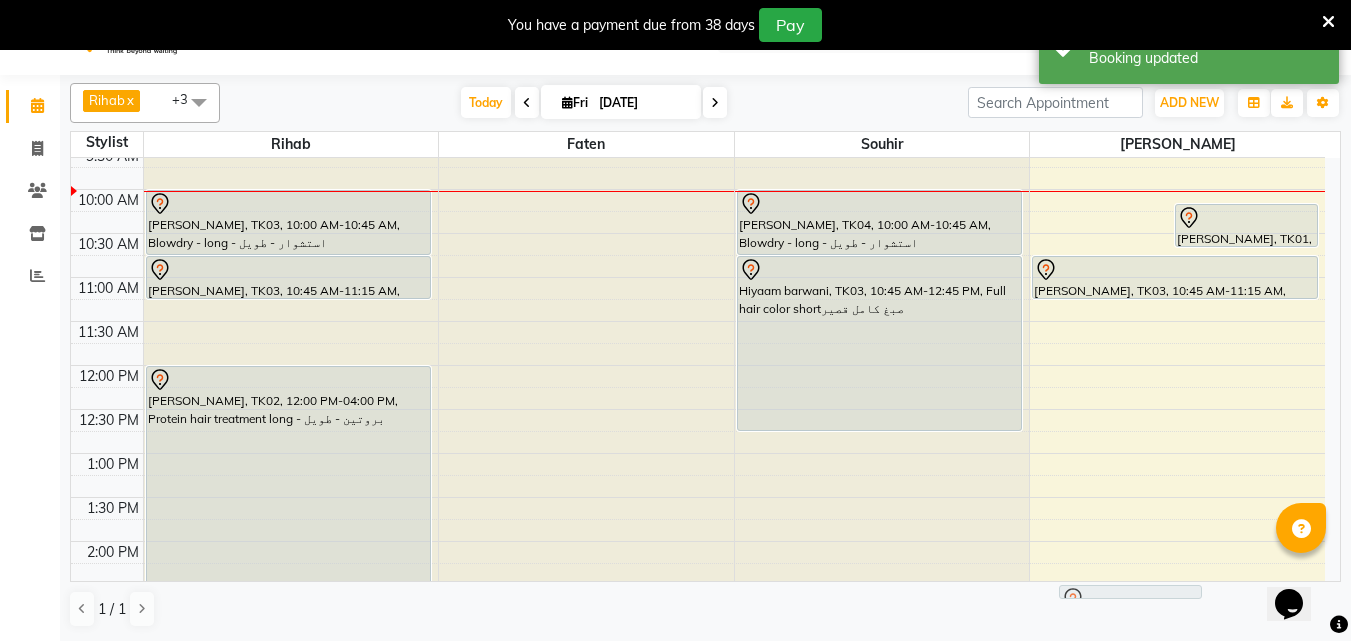 drag, startPoint x: 1120, startPoint y: 214, endPoint x: 1153, endPoint y: 561, distance: 348.56564 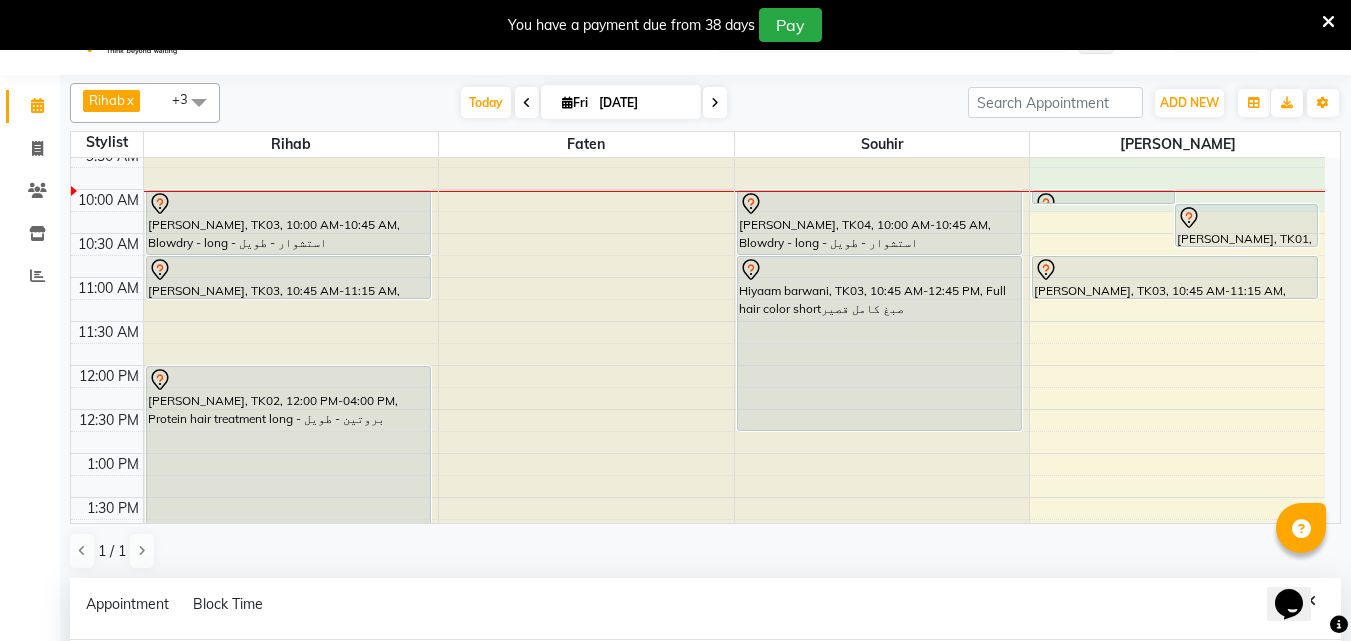 select on "64153" 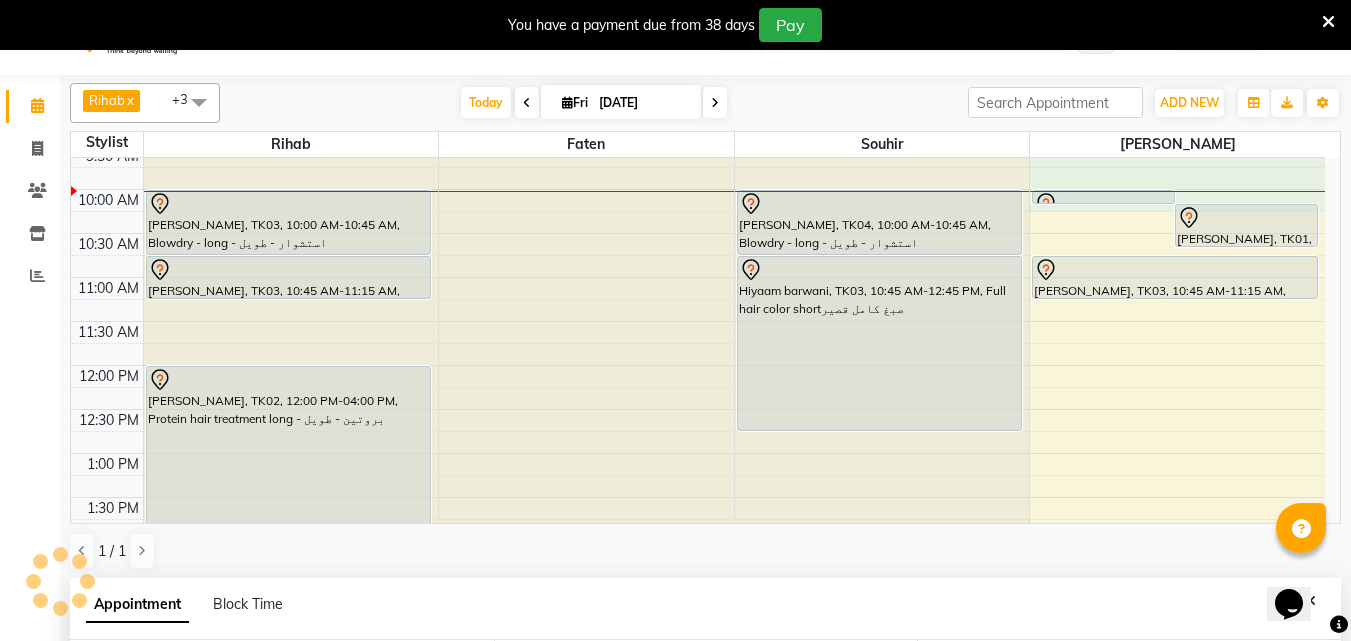 scroll, scrollTop: 826, scrollLeft: 0, axis: vertical 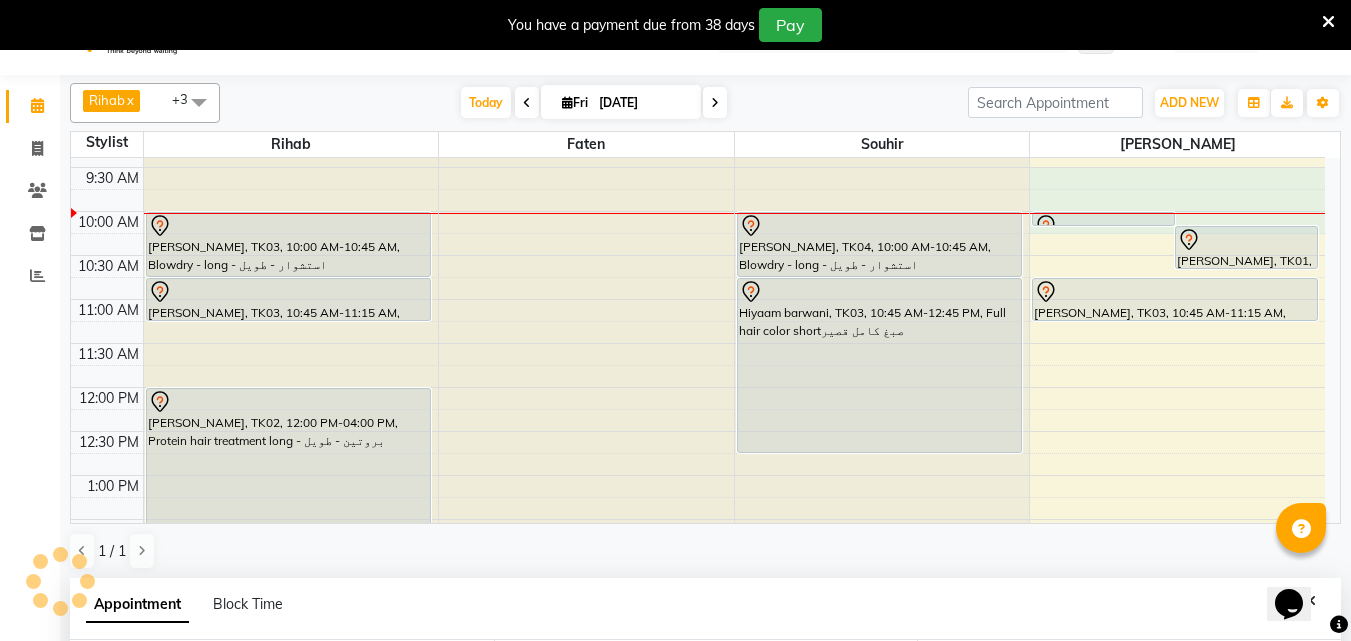 select on "570" 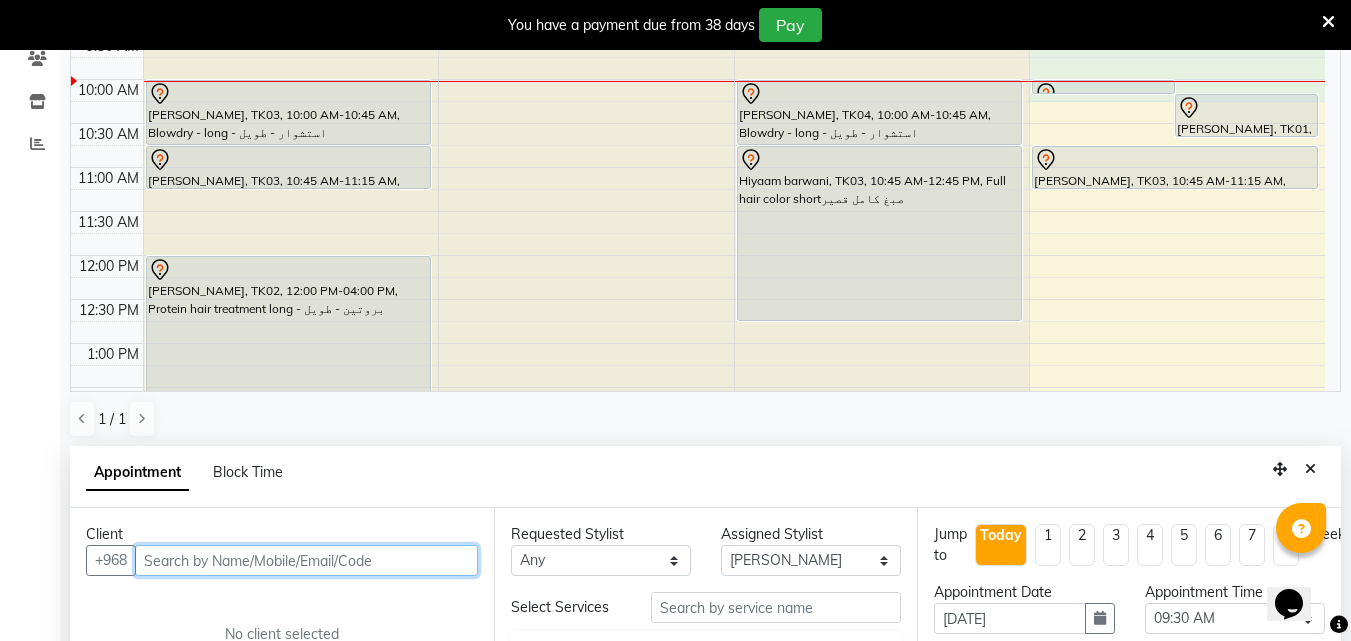 scroll, scrollTop: 419, scrollLeft: 0, axis: vertical 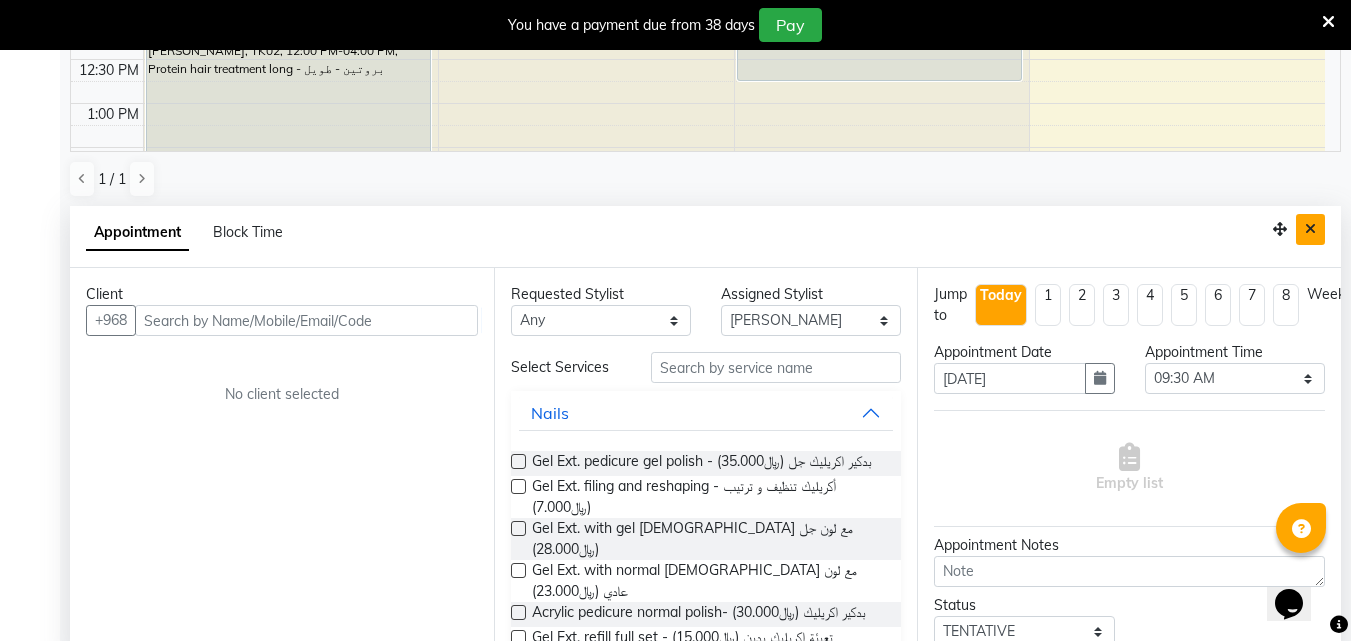 click at bounding box center (1310, 229) 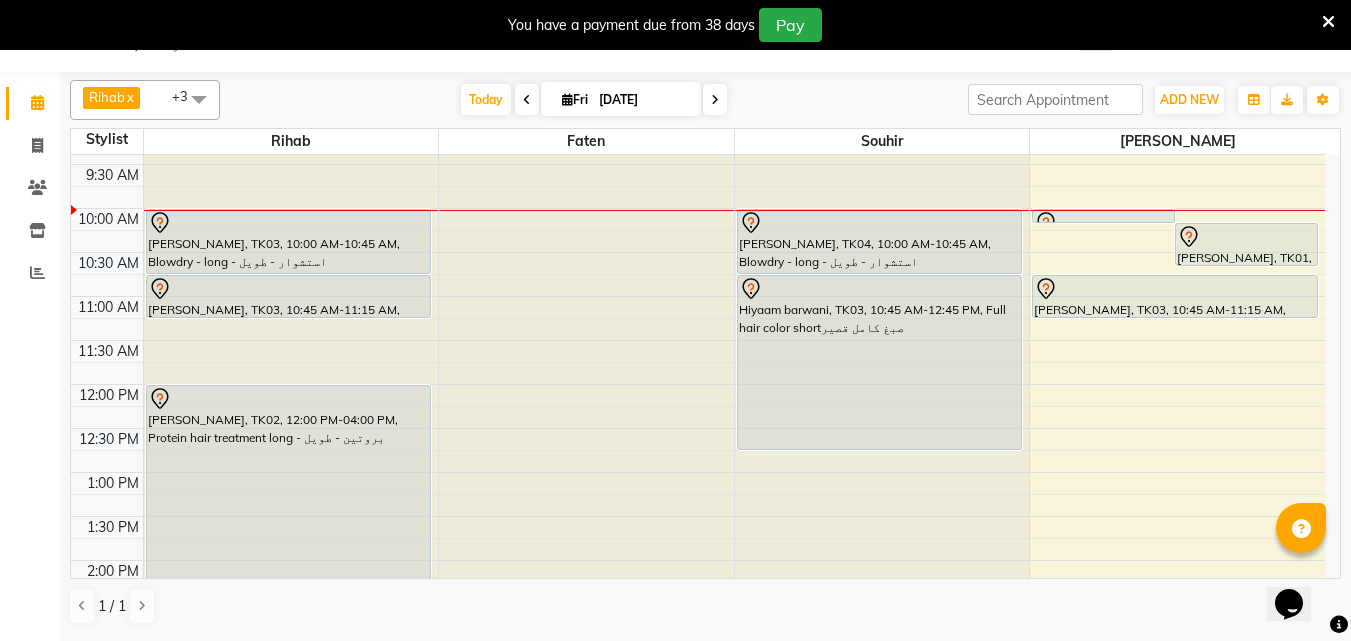 scroll, scrollTop: 50, scrollLeft: 0, axis: vertical 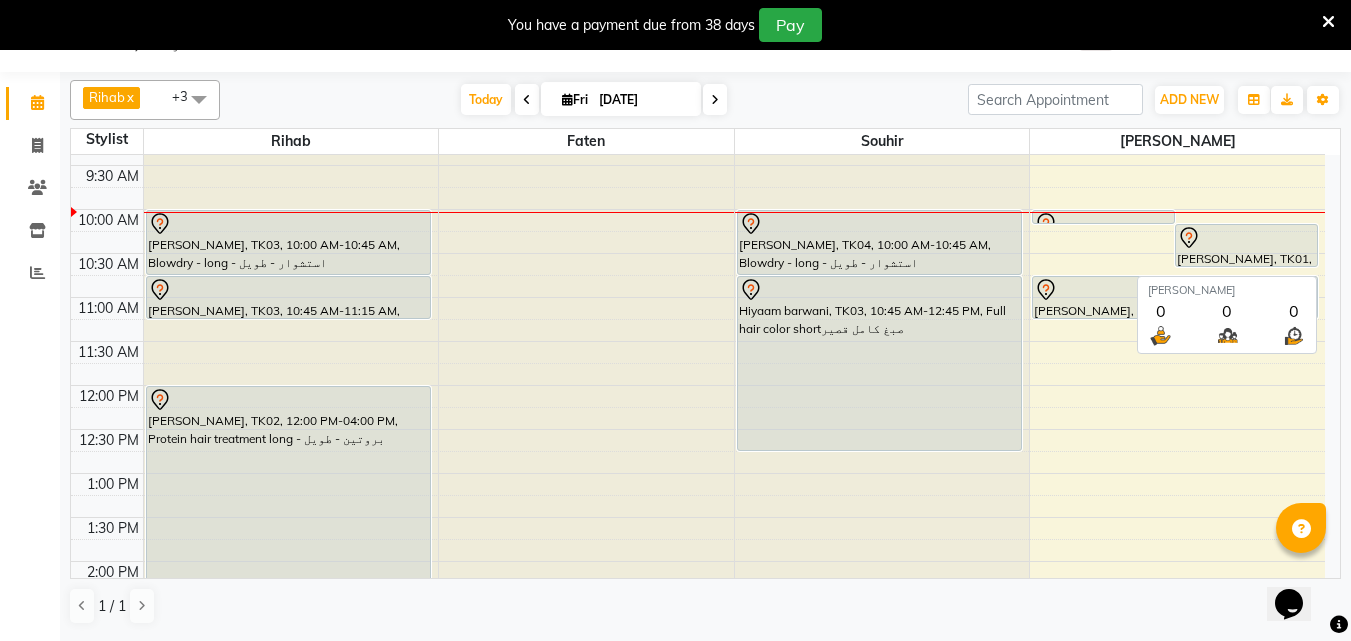 drag, startPoint x: 1118, startPoint y: 212, endPoint x: 1230, endPoint y: 183, distance: 115.69356 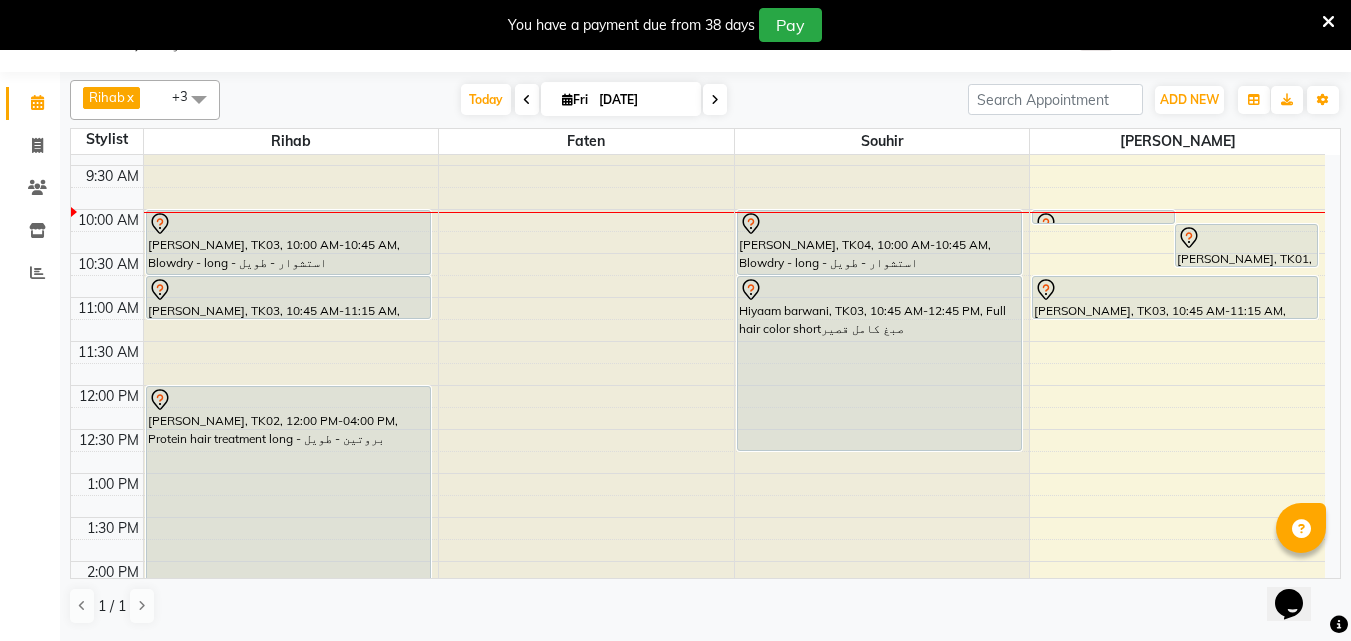scroll, scrollTop: 827, scrollLeft: 0, axis: vertical 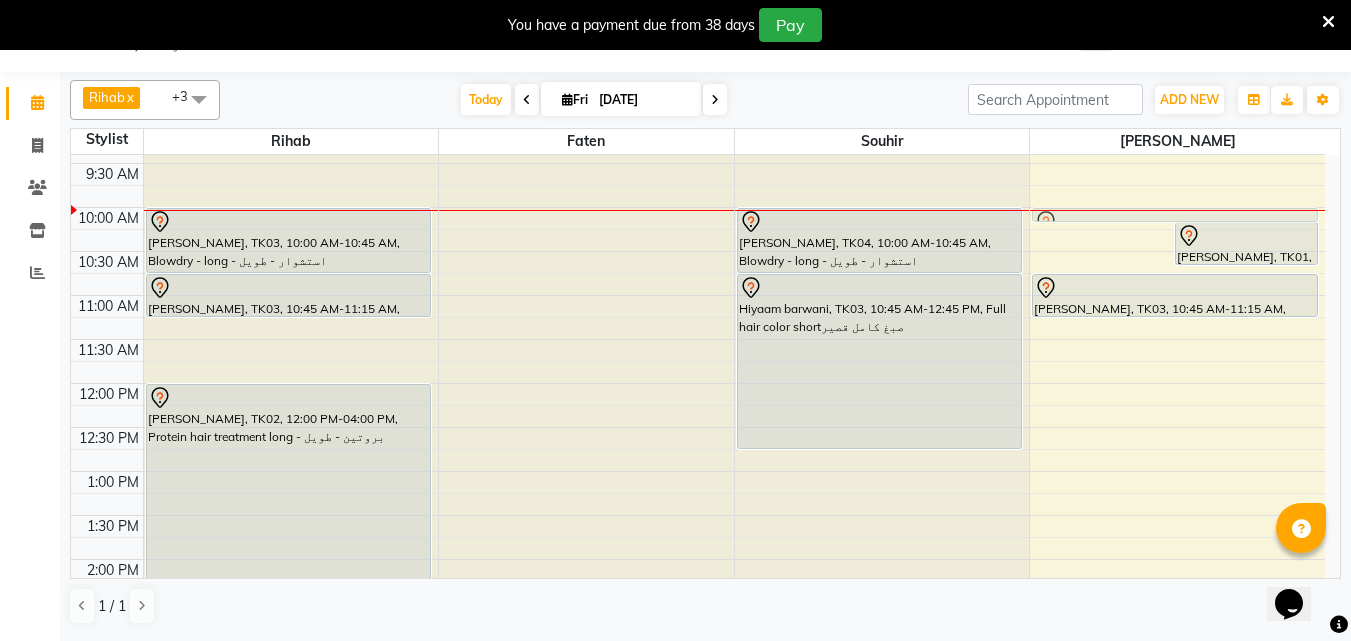 click on "mariaal hasni, TK01, 10:00 AM-10:10 AM, Hair wash milkshake - غسيل شعر ميلك [PERSON_NAME], TK01, 10:10 AM-10:40 AM, Manicure - منكير             [PERSON_NAME], TK03, 10:45 AM-11:15 AM, Pedicure - بدكير             mariaal hasni, TK01, 10:00 AM-10:10 AM, Hair wash milkshake - غسيل شعر [PERSON_NAME]" at bounding box center [1177, 383] 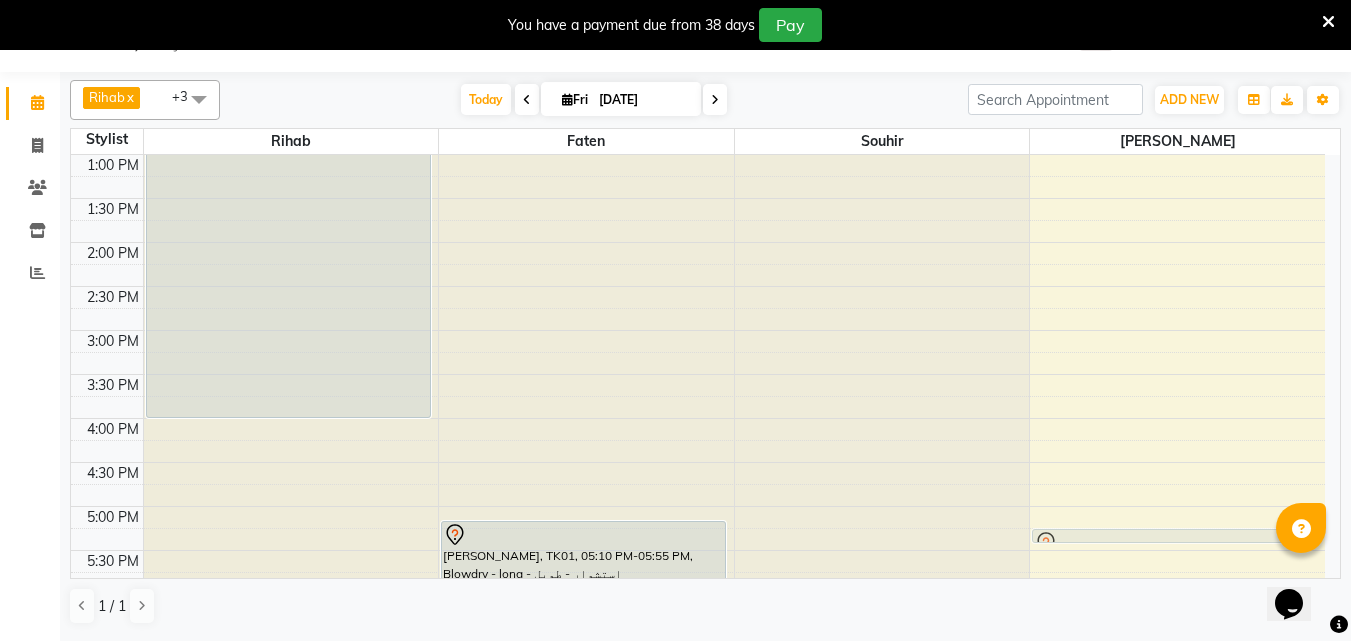 drag, startPoint x: 1115, startPoint y: 212, endPoint x: 1163, endPoint y: 470, distance: 262.42712 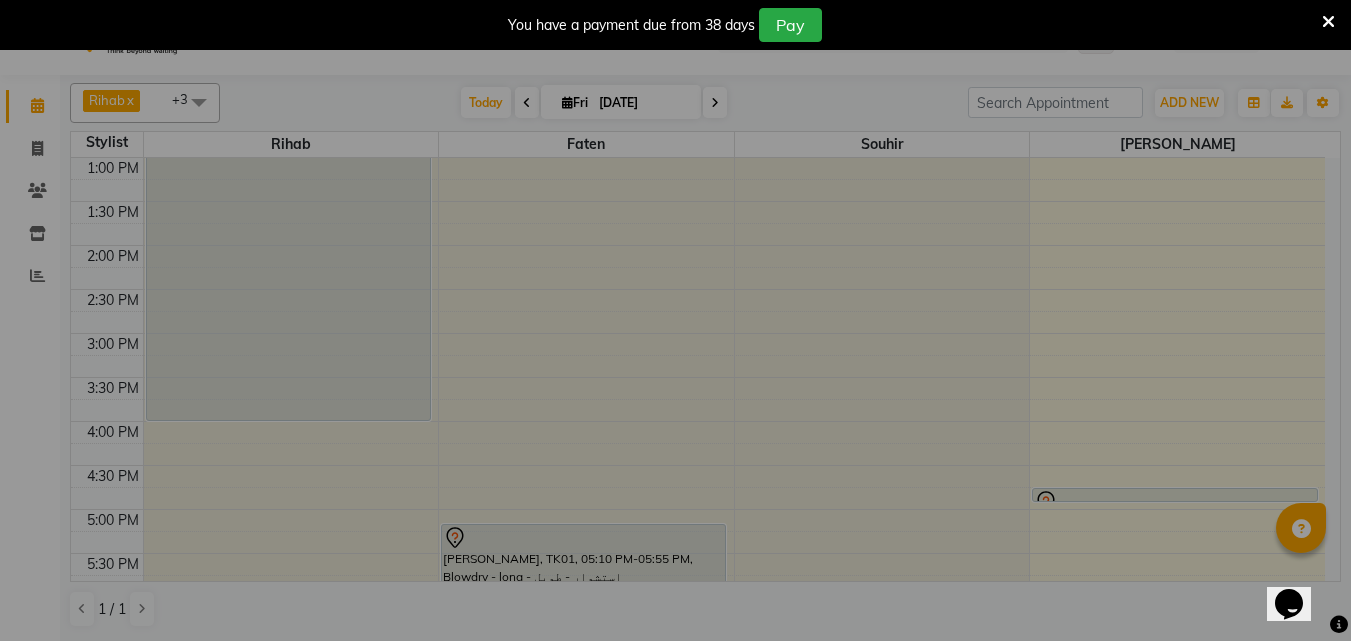 scroll, scrollTop: 1146, scrollLeft: 0, axis: vertical 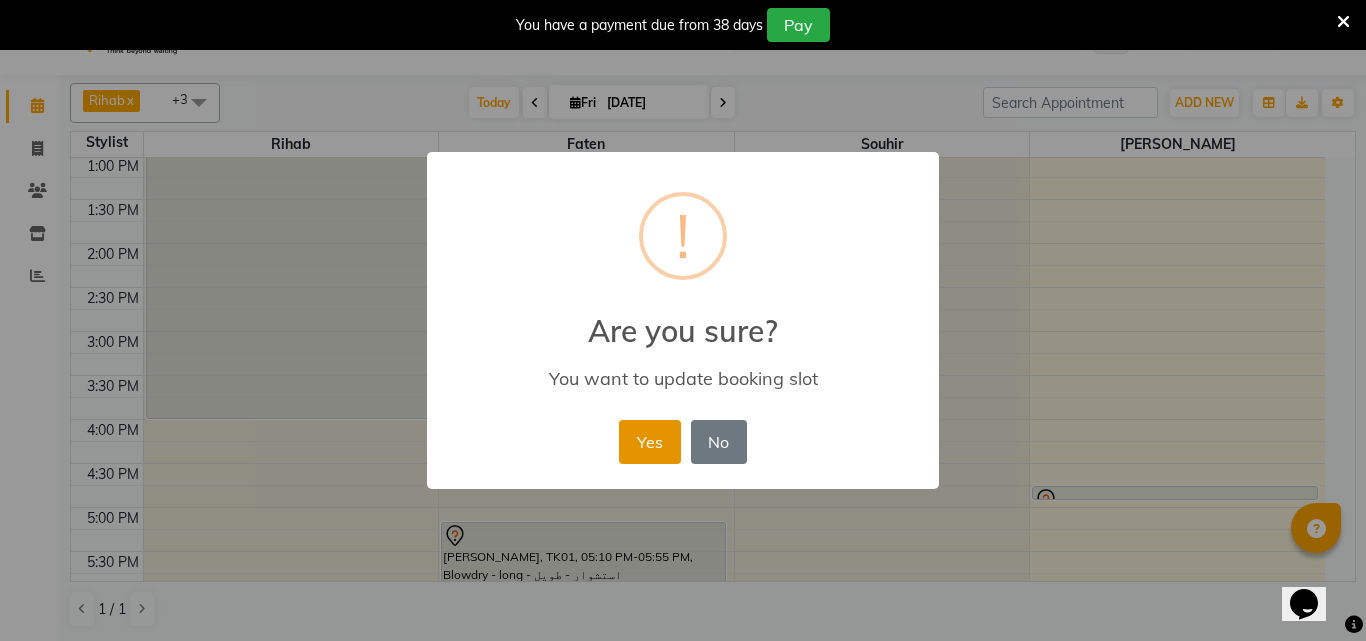 click on "Yes" at bounding box center [649, 442] 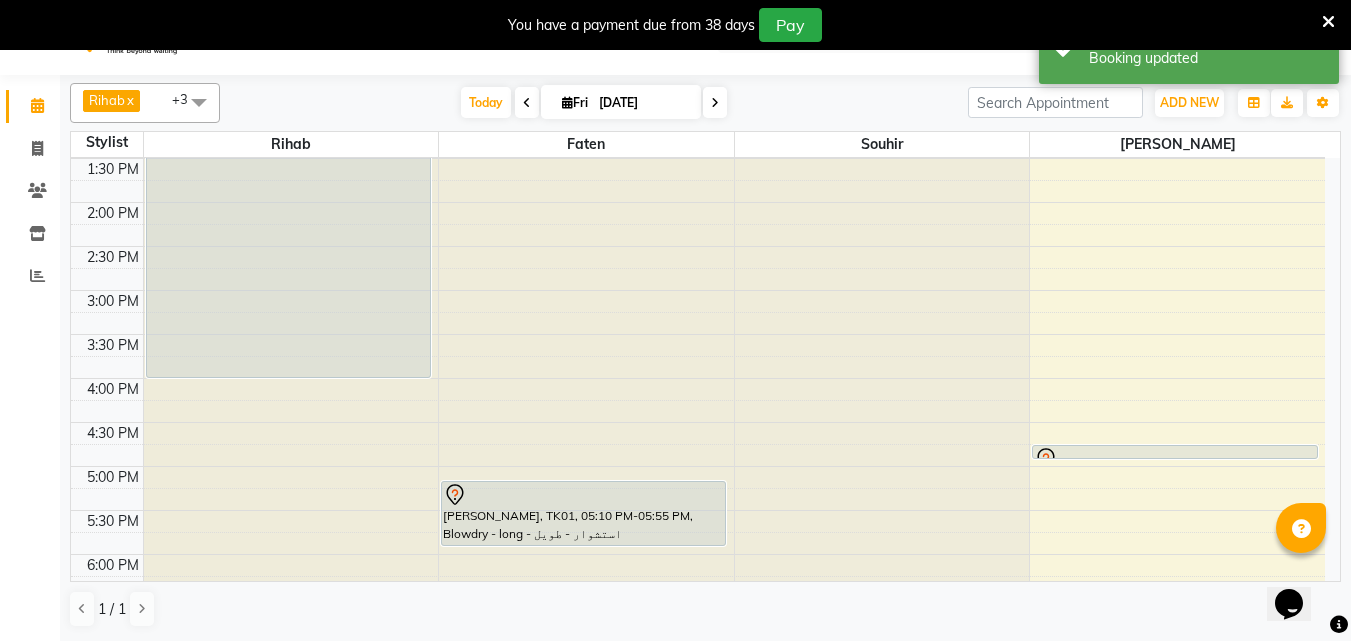 scroll, scrollTop: 1246, scrollLeft: 0, axis: vertical 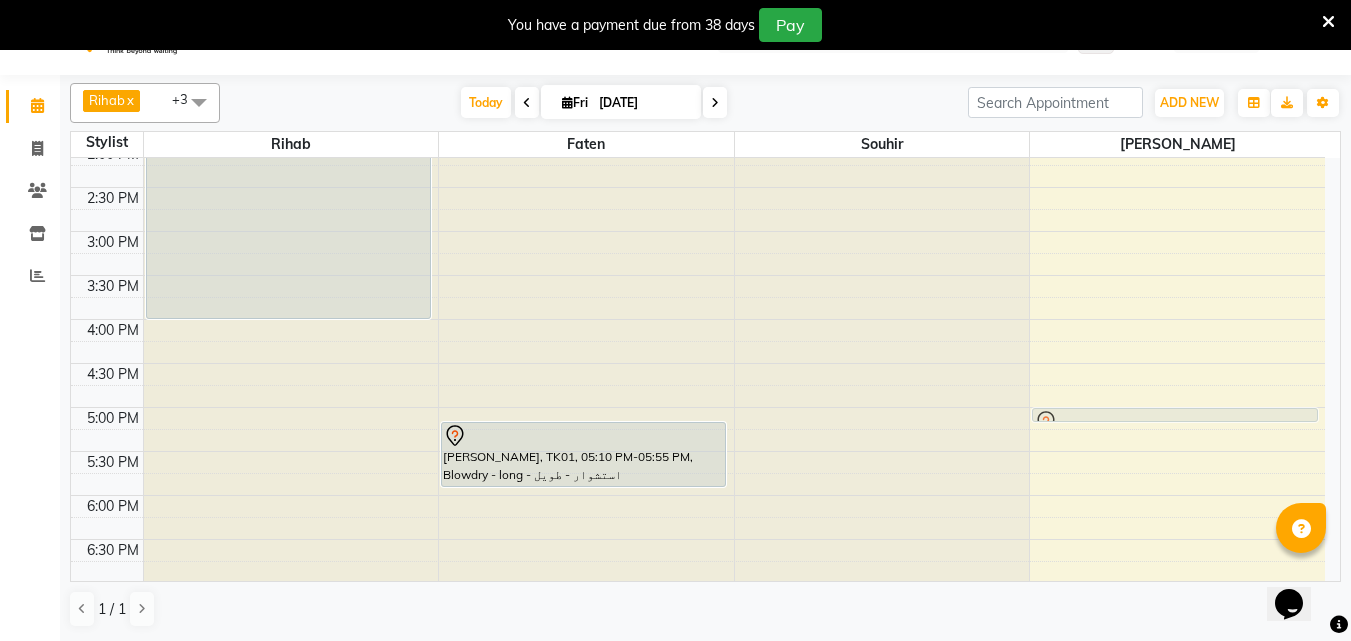 drag, startPoint x: 1136, startPoint y: 389, endPoint x: 1142, endPoint y: 413, distance: 24.738634 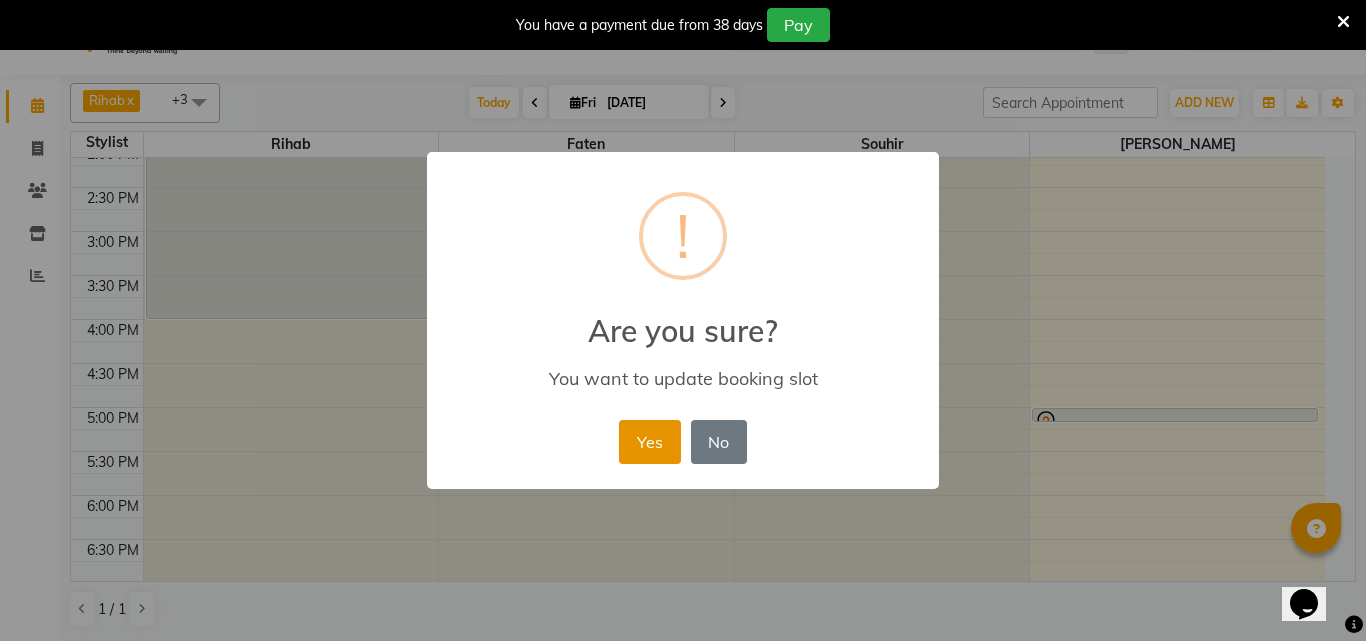 click on "Yes" at bounding box center [649, 442] 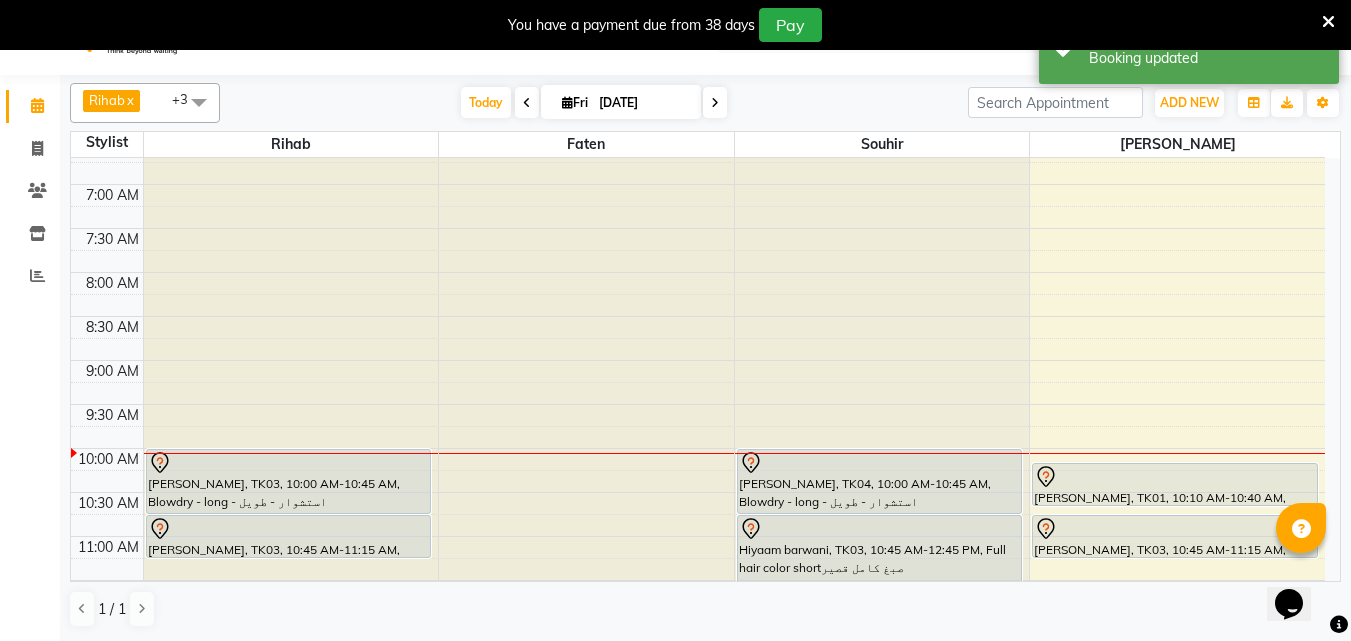 scroll, scrollTop: 646, scrollLeft: 0, axis: vertical 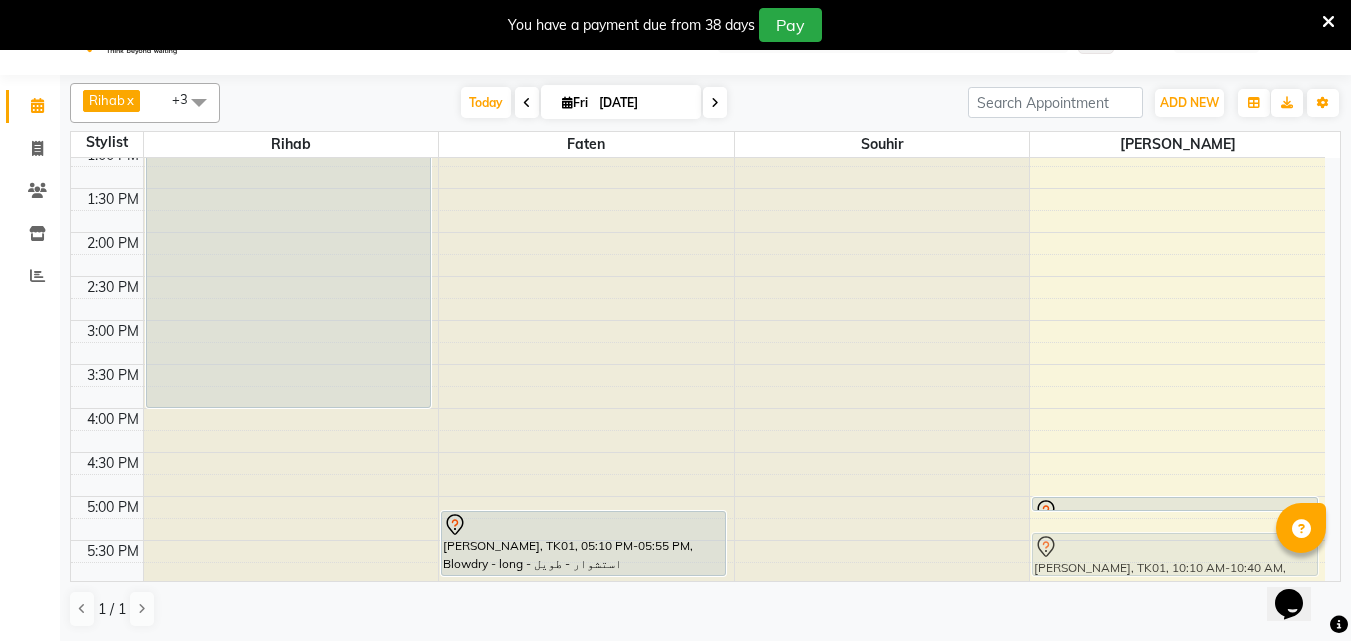 drag, startPoint x: 1136, startPoint y: 419, endPoint x: 1127, endPoint y: 518, distance: 99.40825 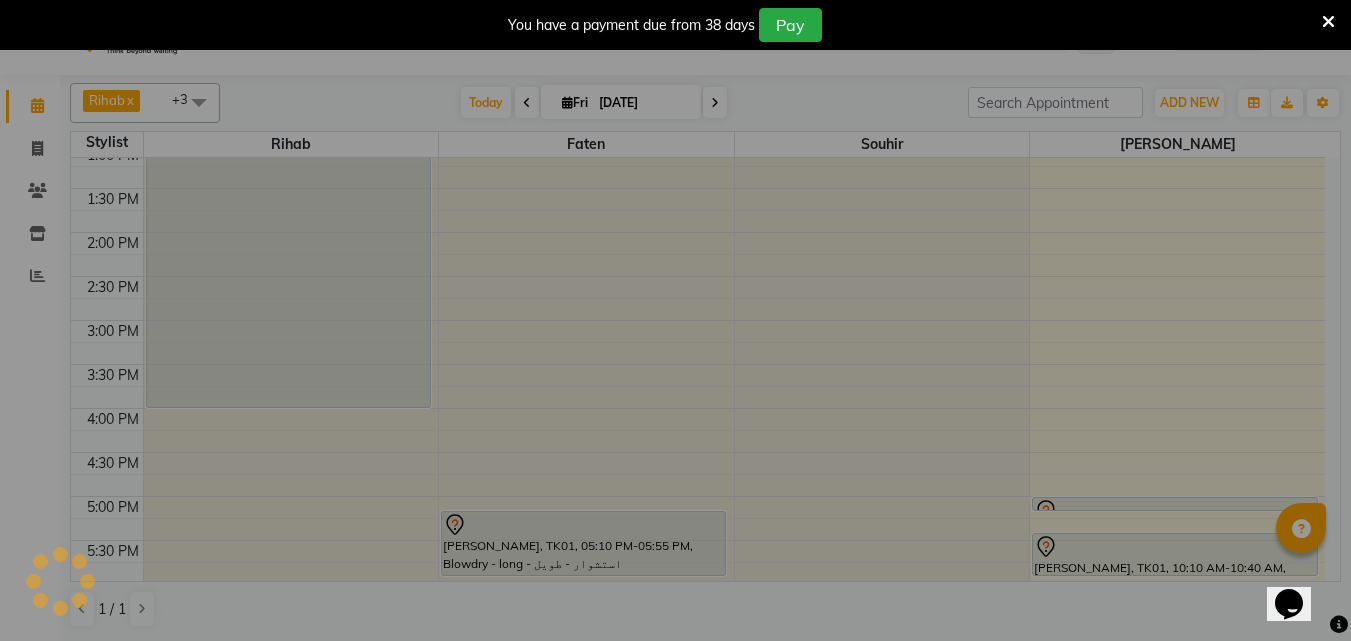 scroll, scrollTop: 1158, scrollLeft: 0, axis: vertical 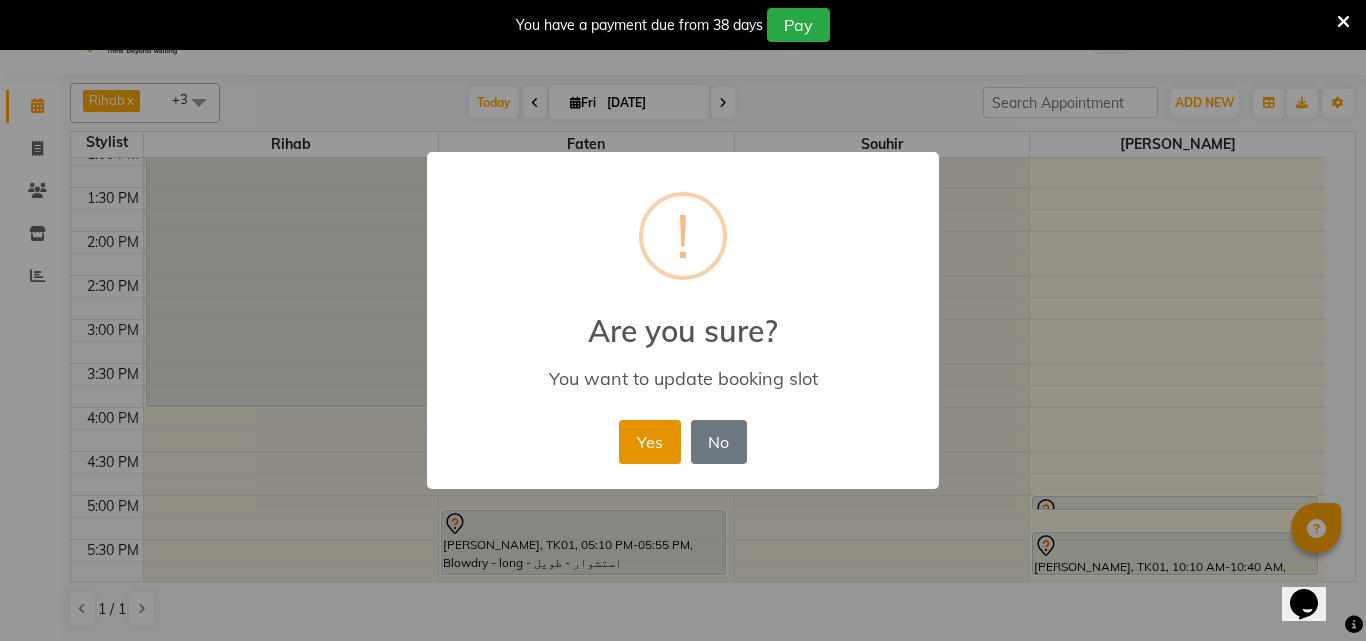 click on "Yes" at bounding box center (649, 442) 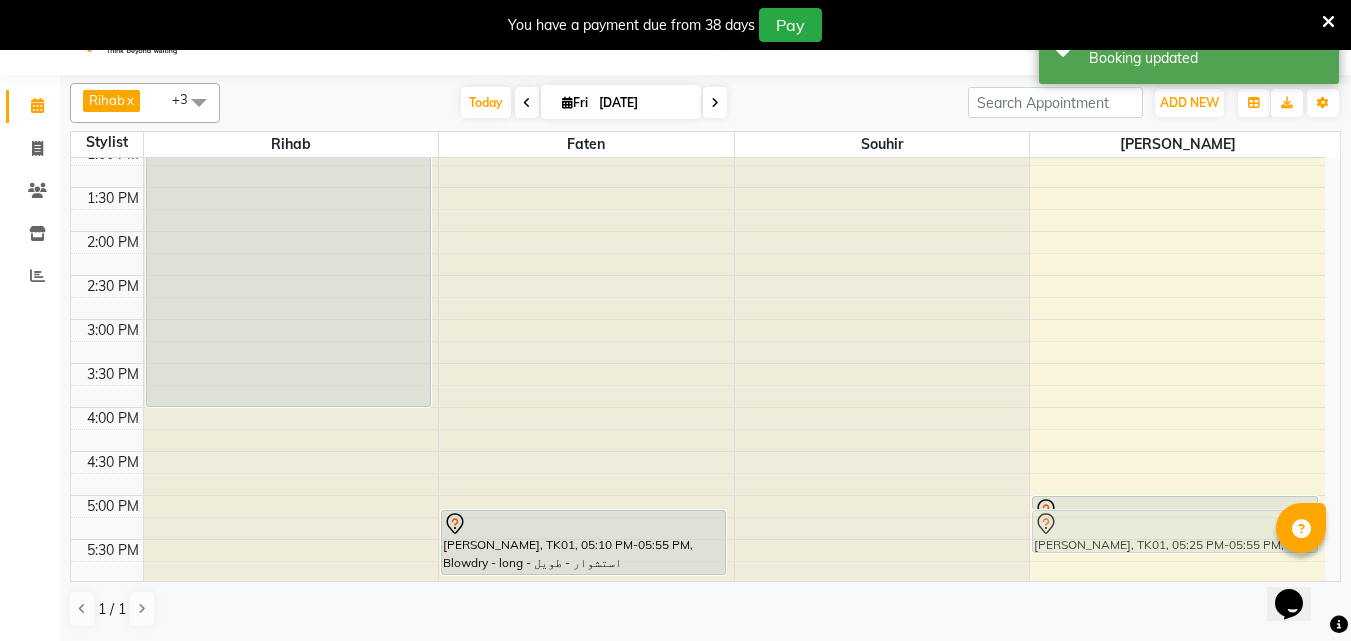 drag, startPoint x: 1098, startPoint y: 545, endPoint x: 1087, endPoint y: 533, distance: 16.27882 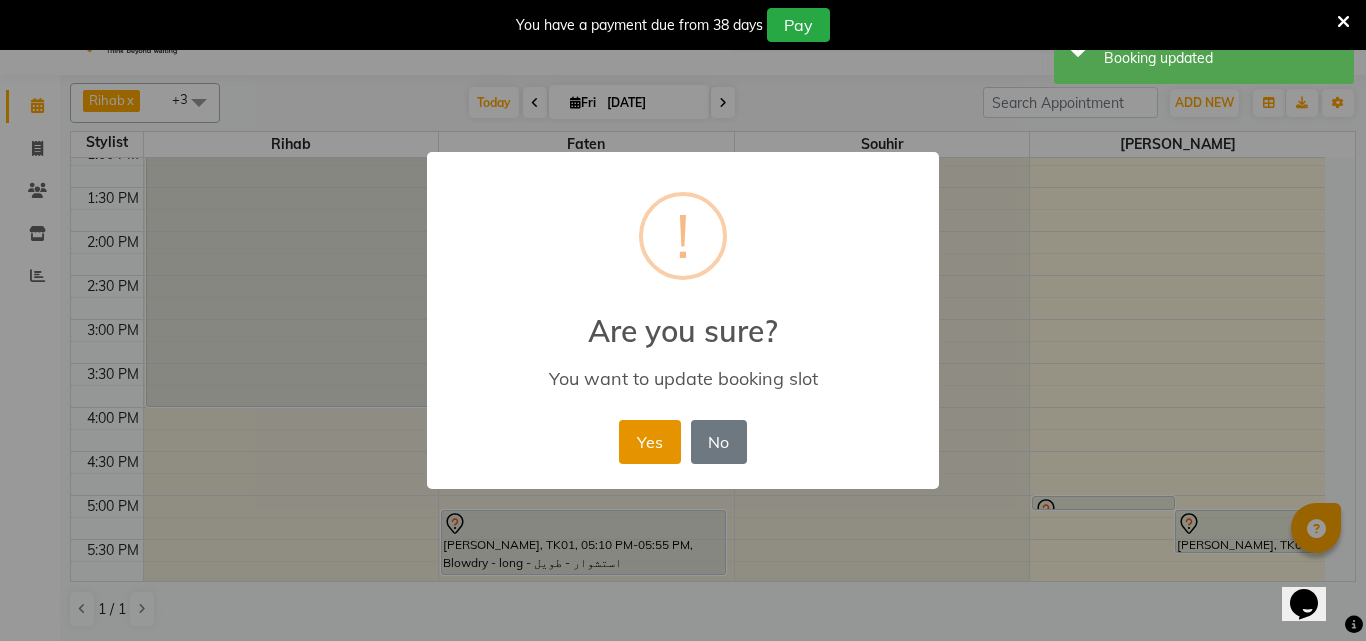click on "Yes" at bounding box center (649, 442) 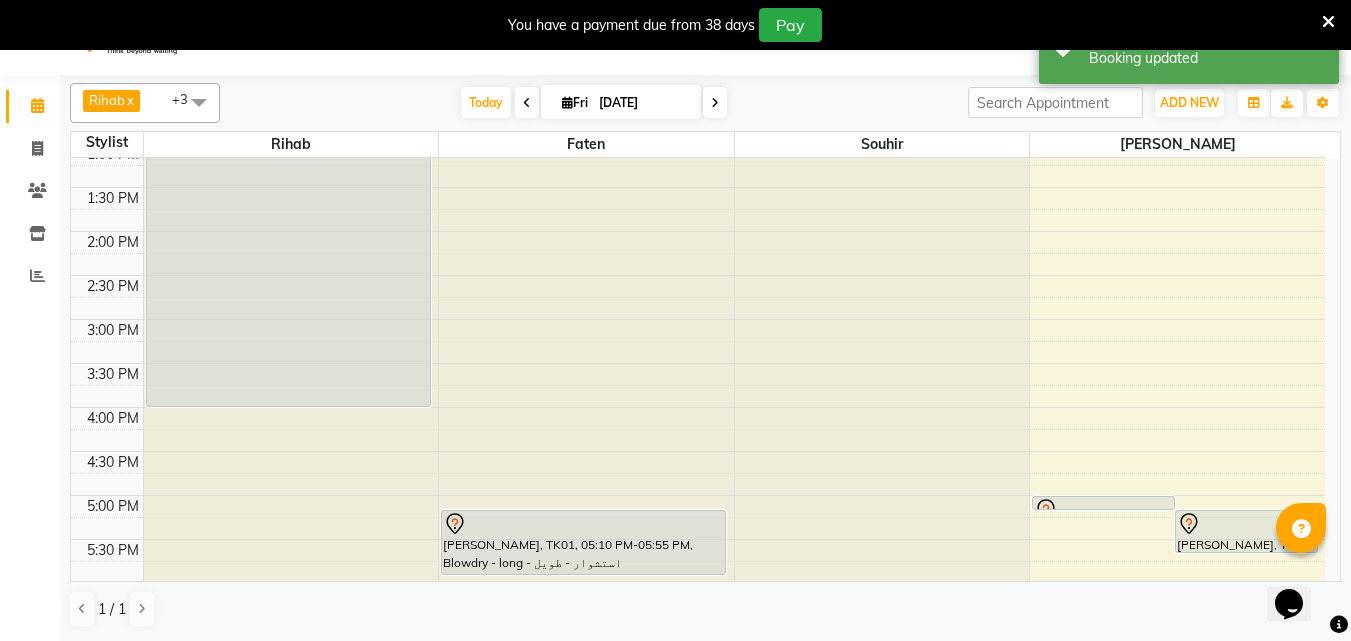 scroll, scrollTop: 50, scrollLeft: 0, axis: vertical 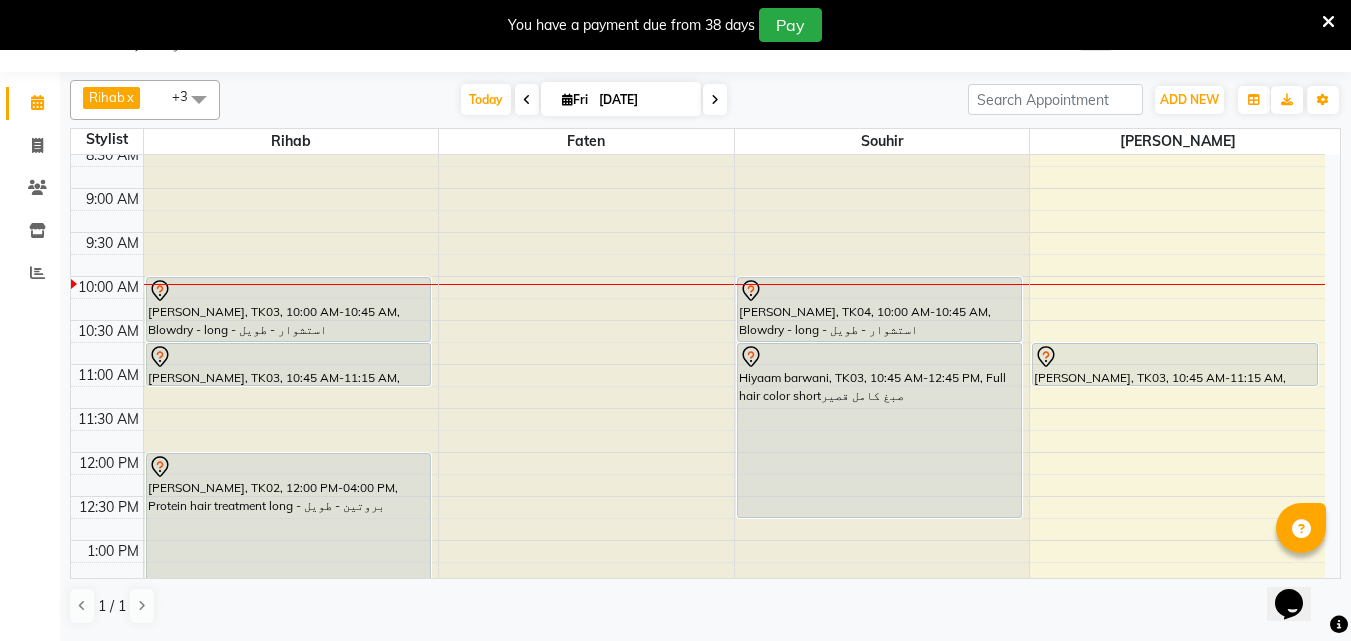 click at bounding box center (879, 291) 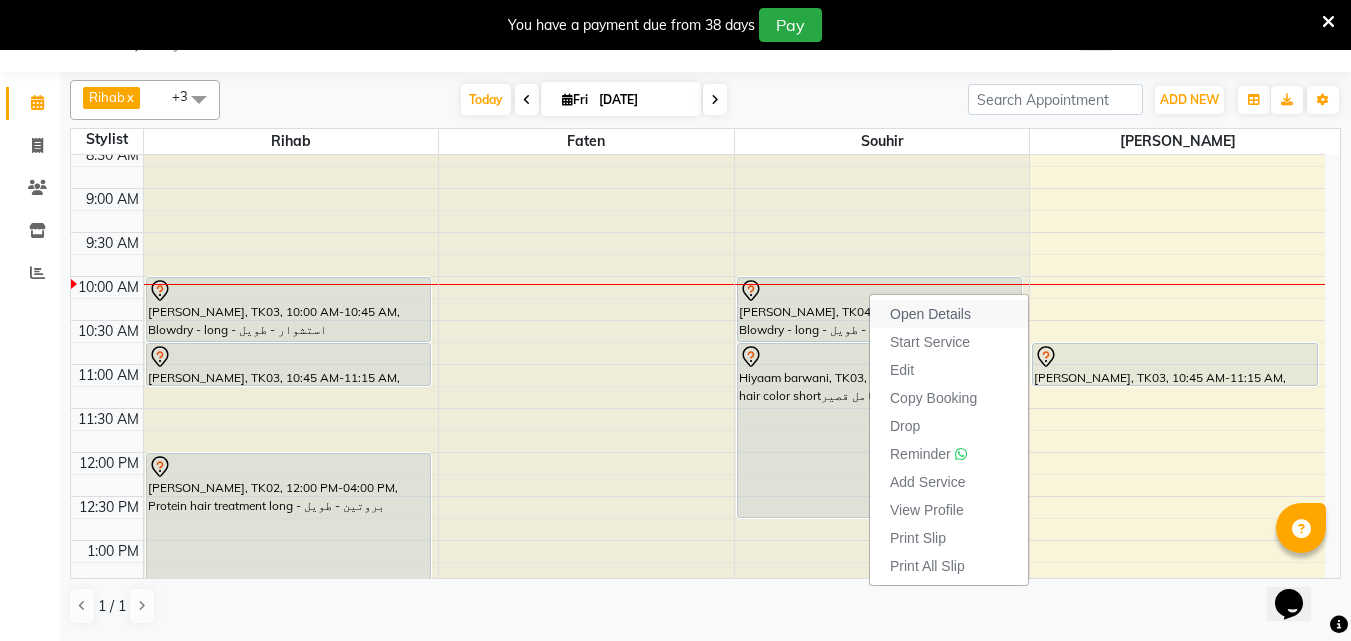 click on "Open Details" at bounding box center (930, 314) 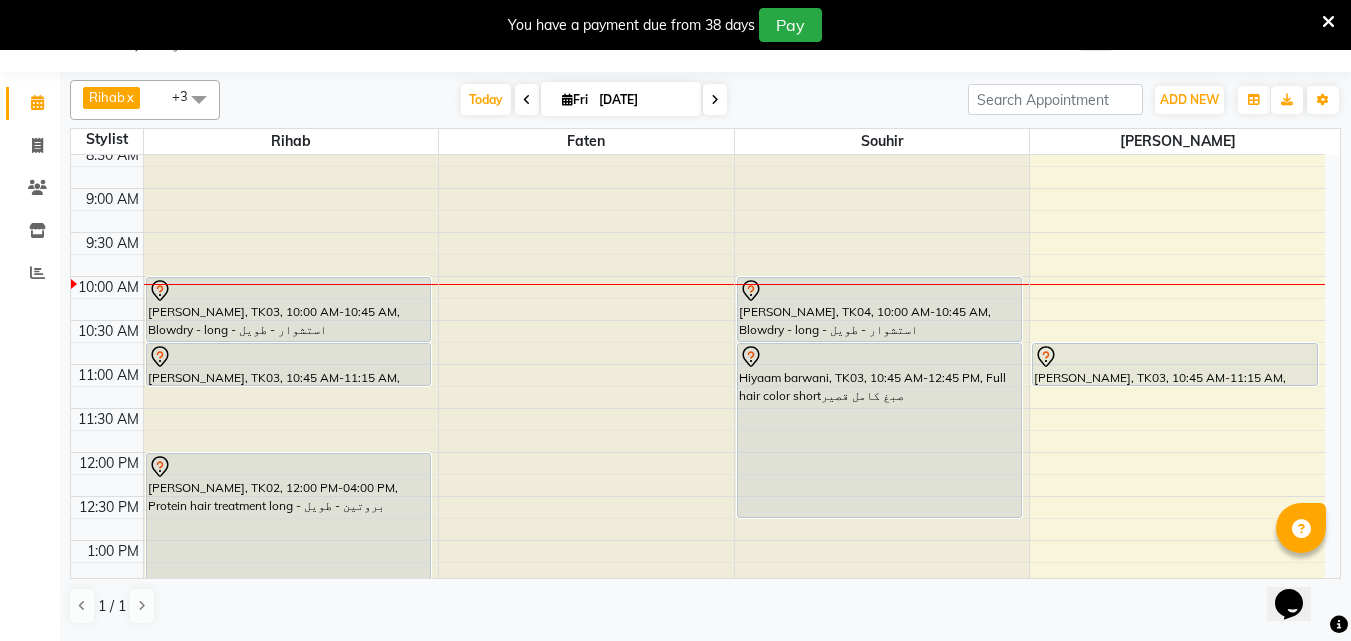 click at bounding box center (879, 291) 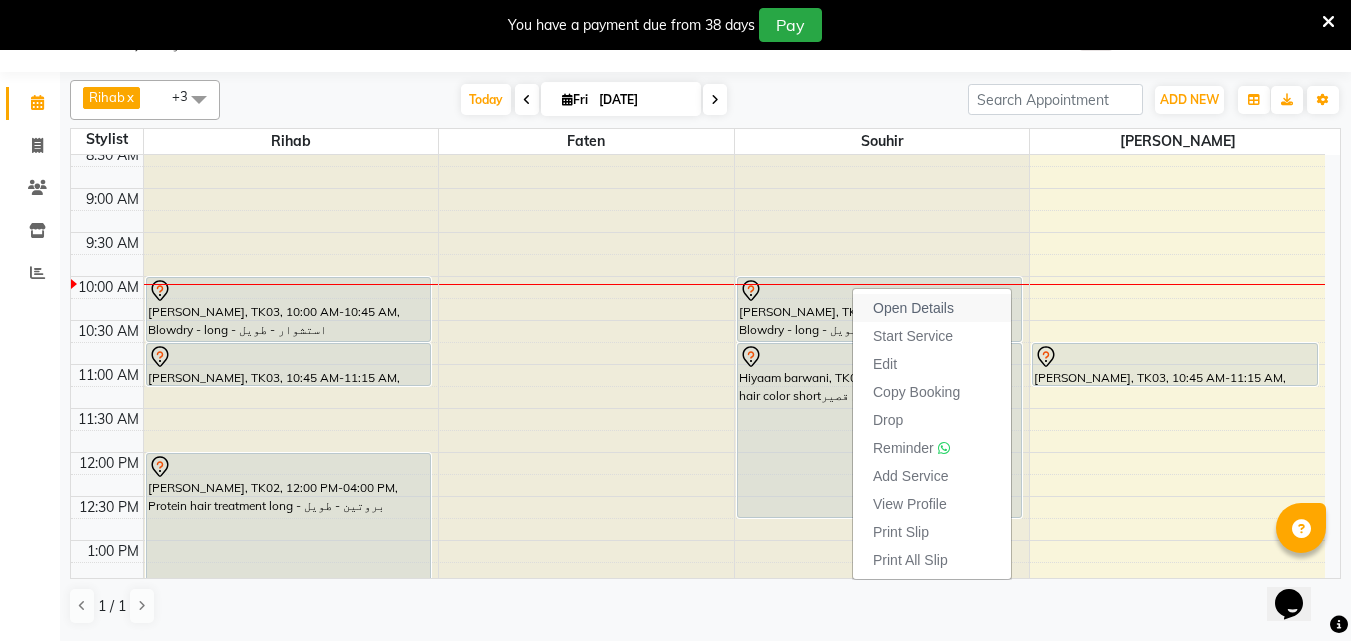 click on "Open Details" at bounding box center (913, 308) 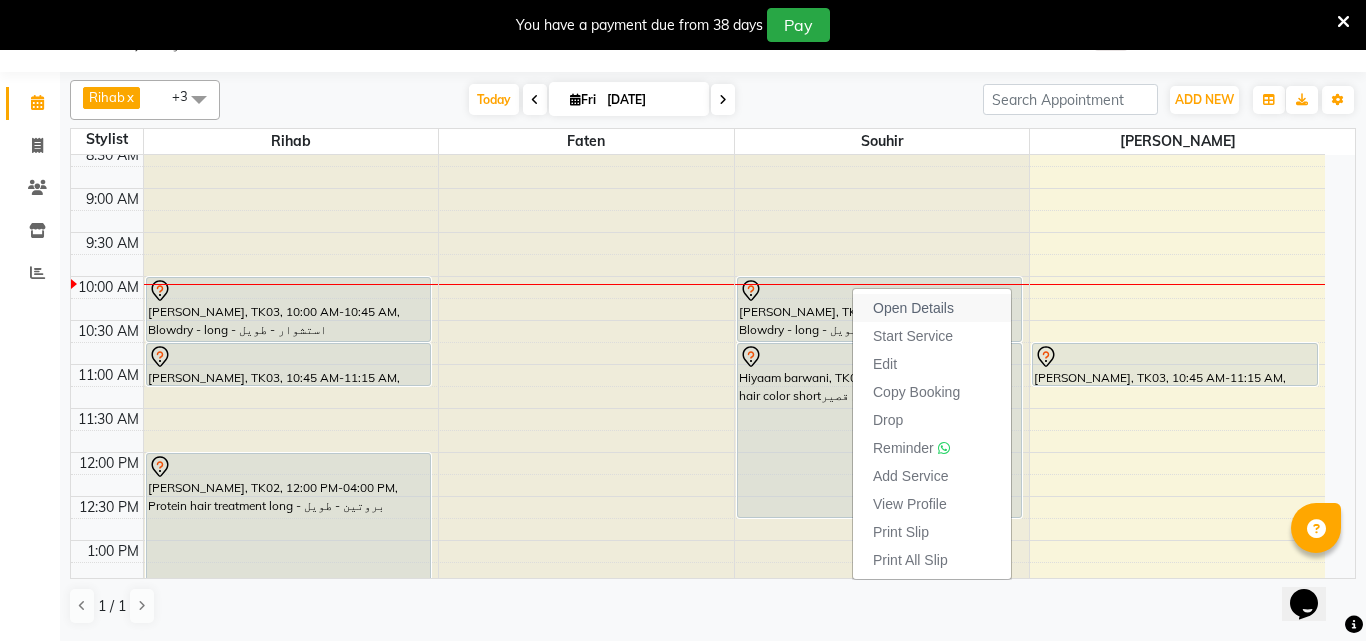 select on "7" 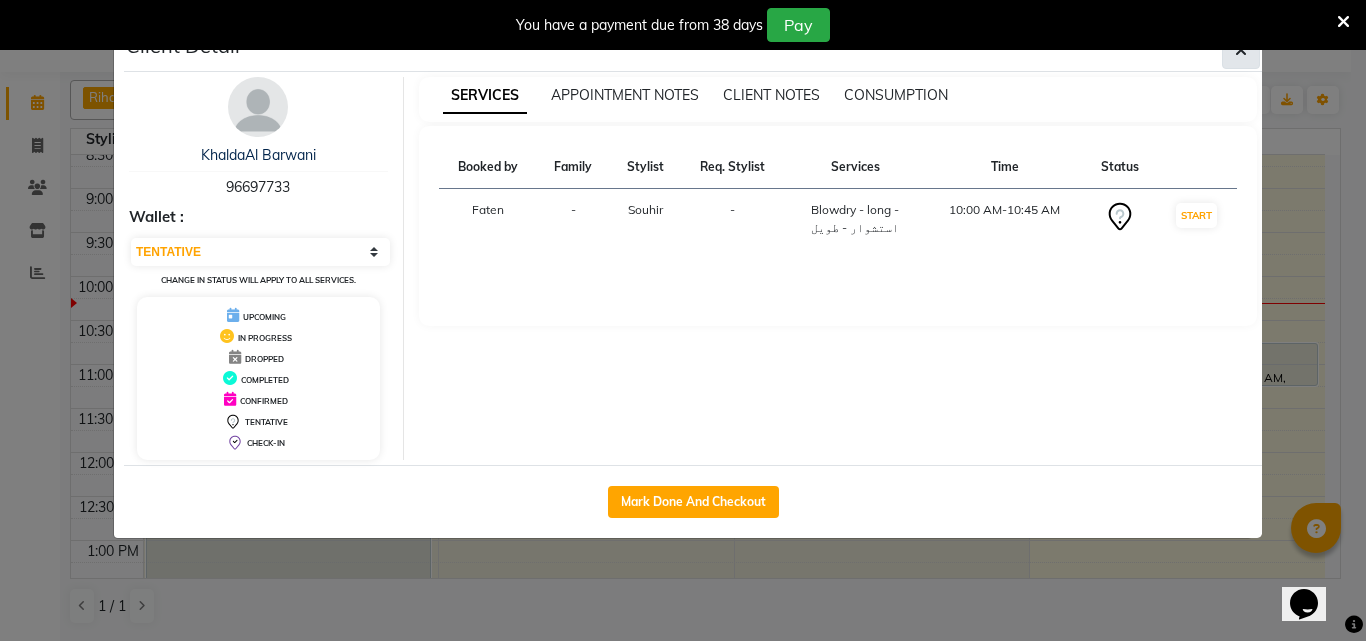 click 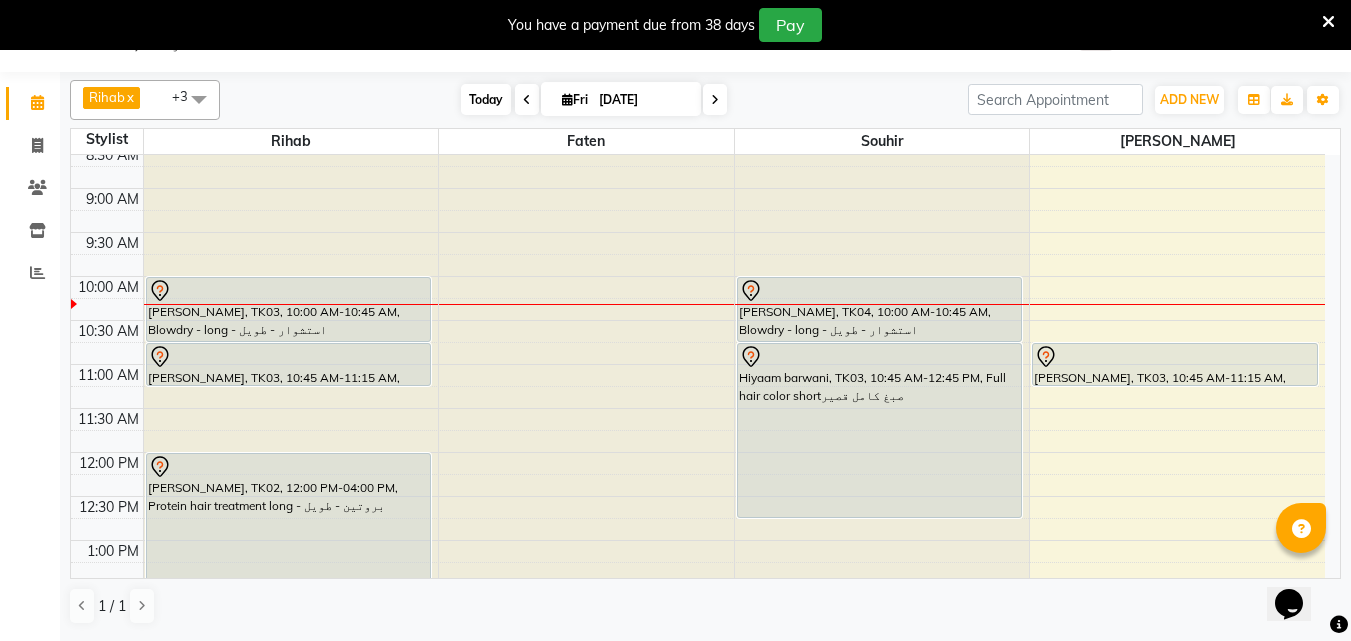 click on "Today" at bounding box center [486, 99] 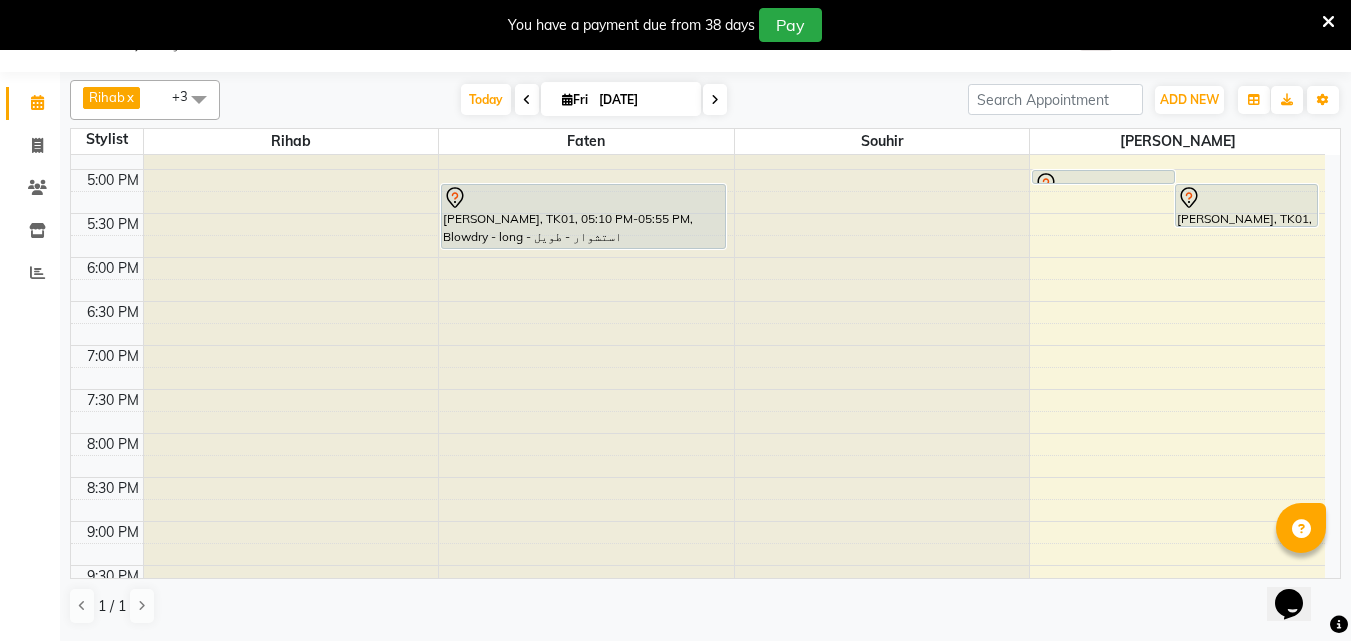 scroll, scrollTop: 1381, scrollLeft: 0, axis: vertical 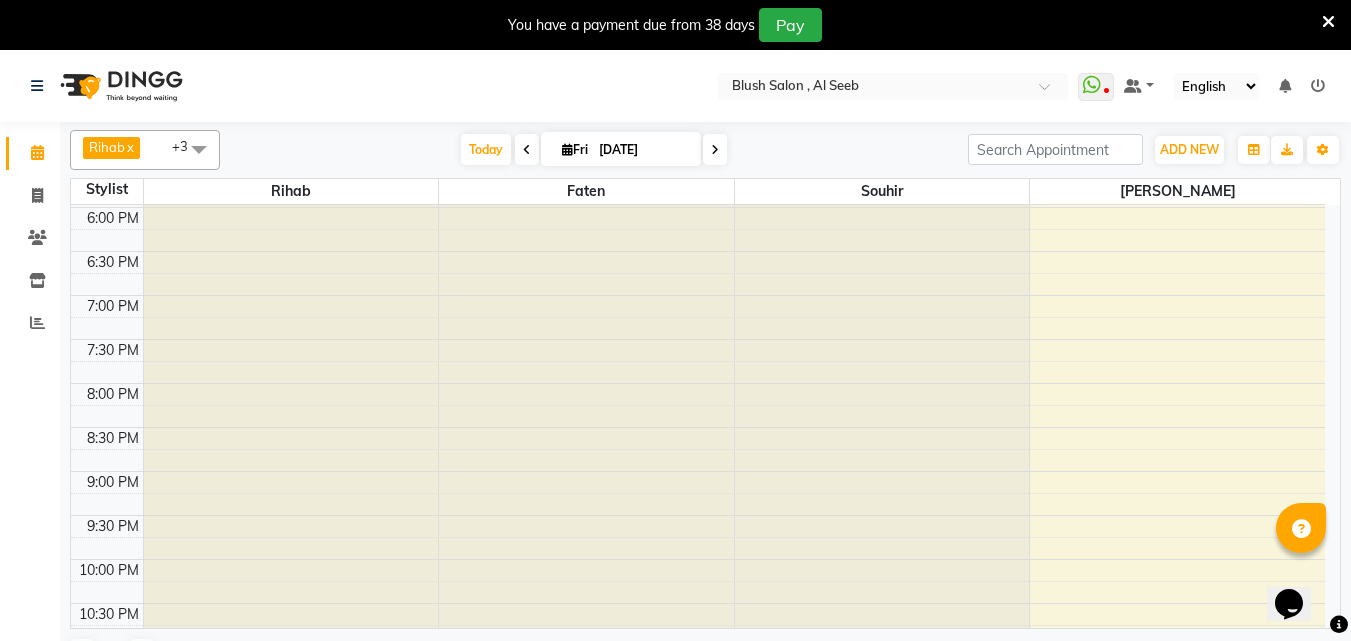 click at bounding box center (567, 149) 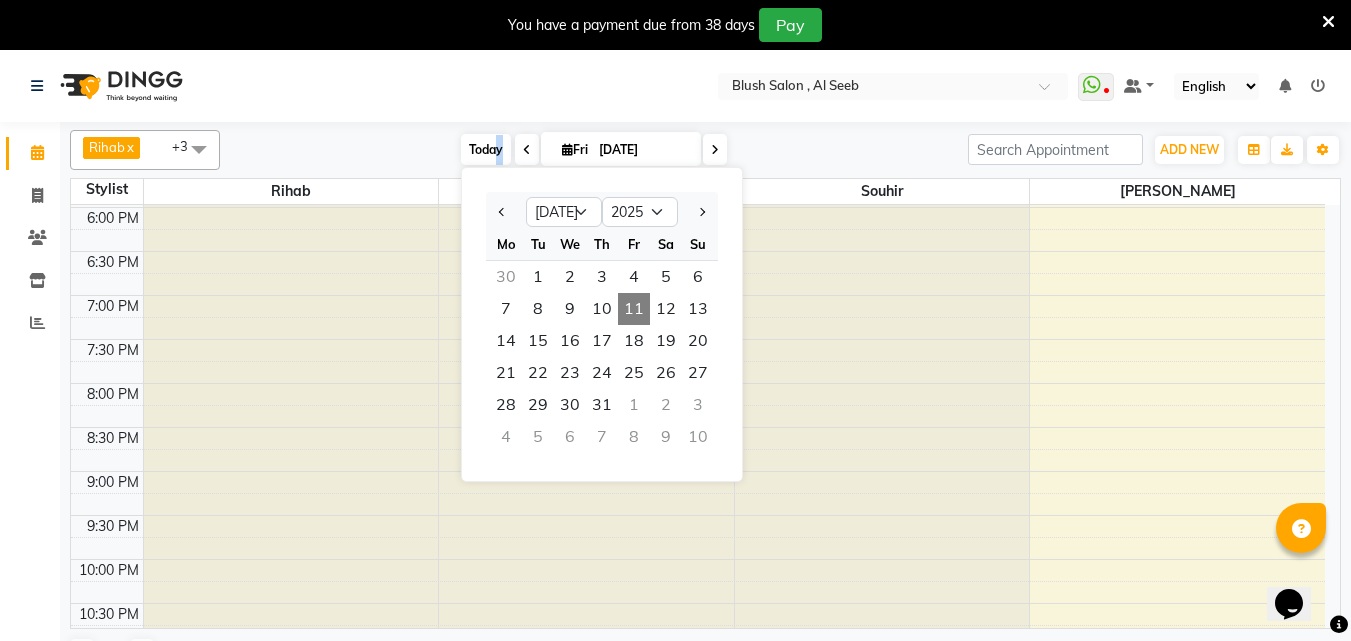 click on "Today" at bounding box center [486, 149] 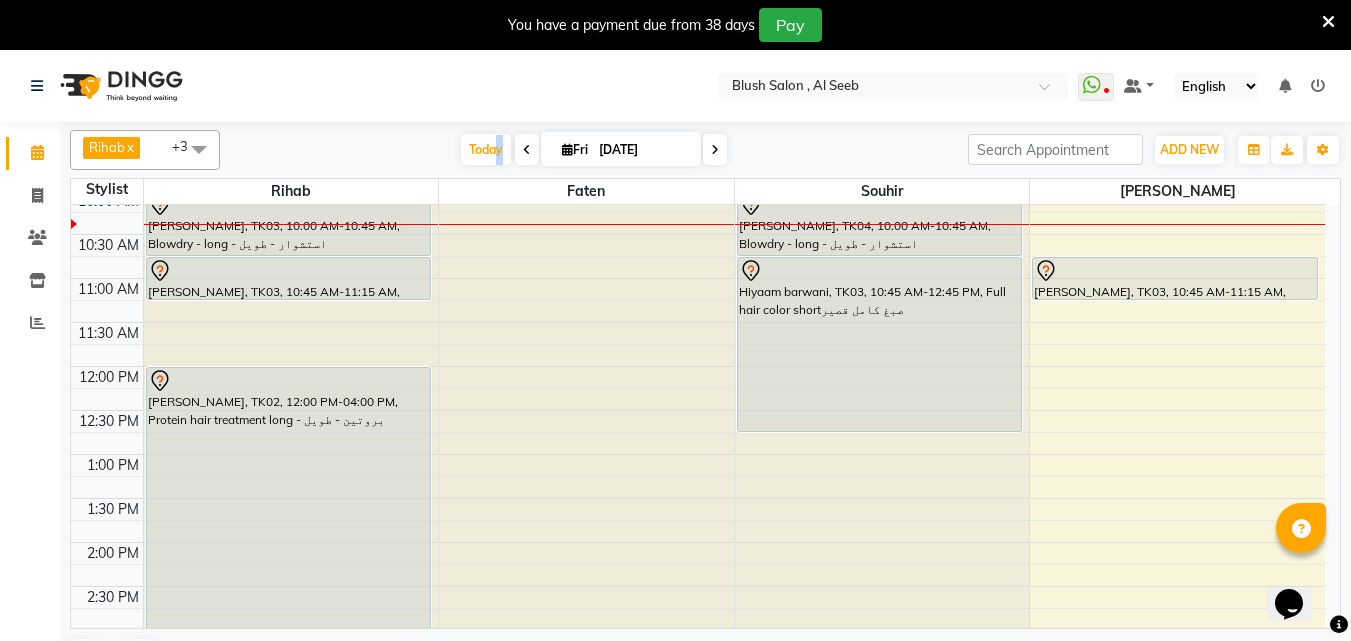 scroll, scrollTop: 881, scrollLeft: 0, axis: vertical 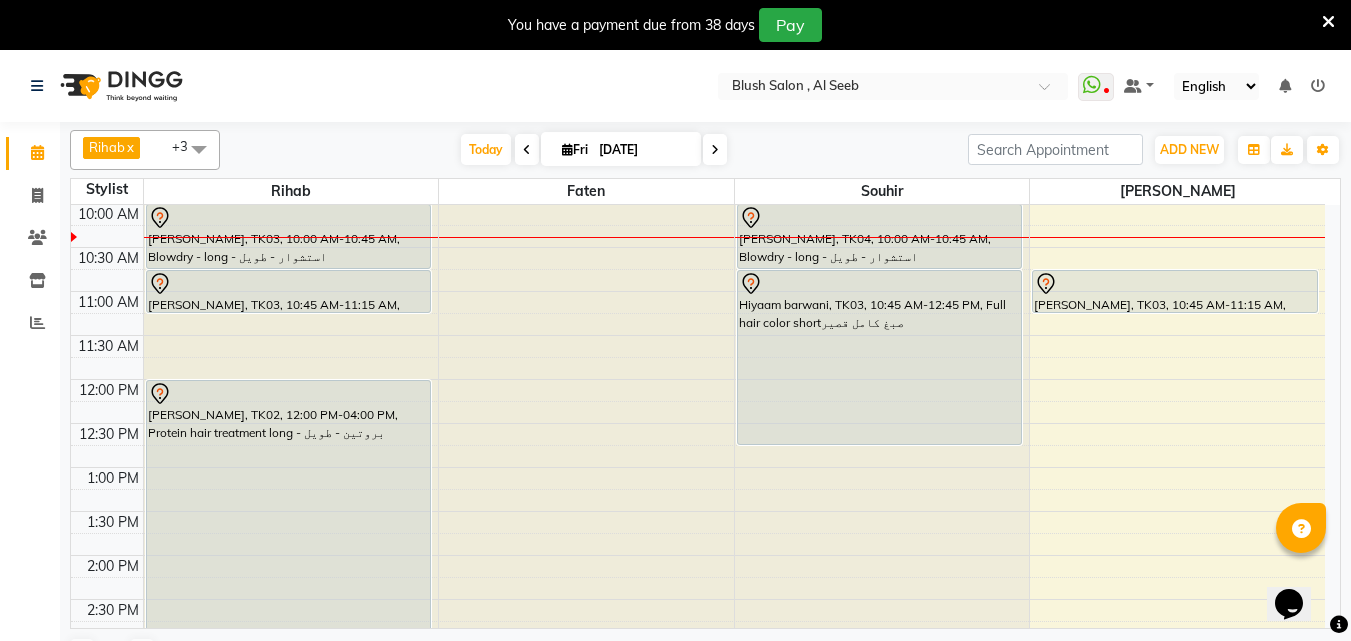 click on "[DATE]" at bounding box center [621, 149] 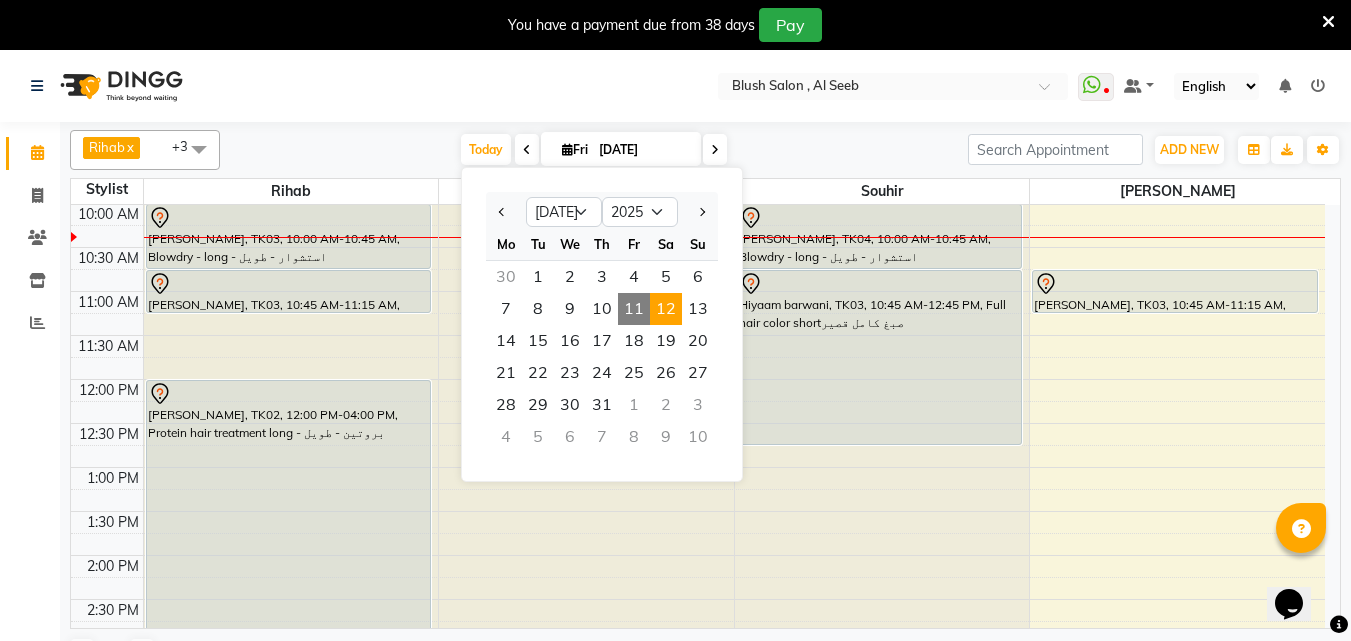 click on "12" at bounding box center (666, 309) 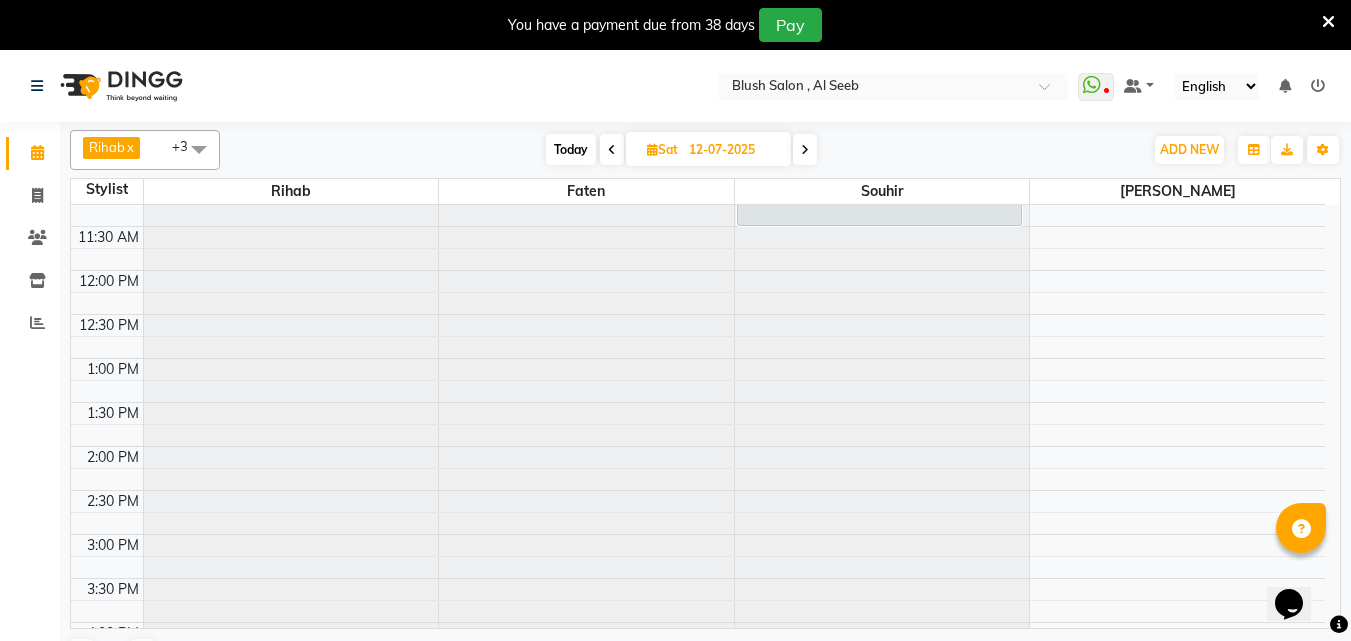 scroll, scrollTop: 981, scrollLeft: 0, axis: vertical 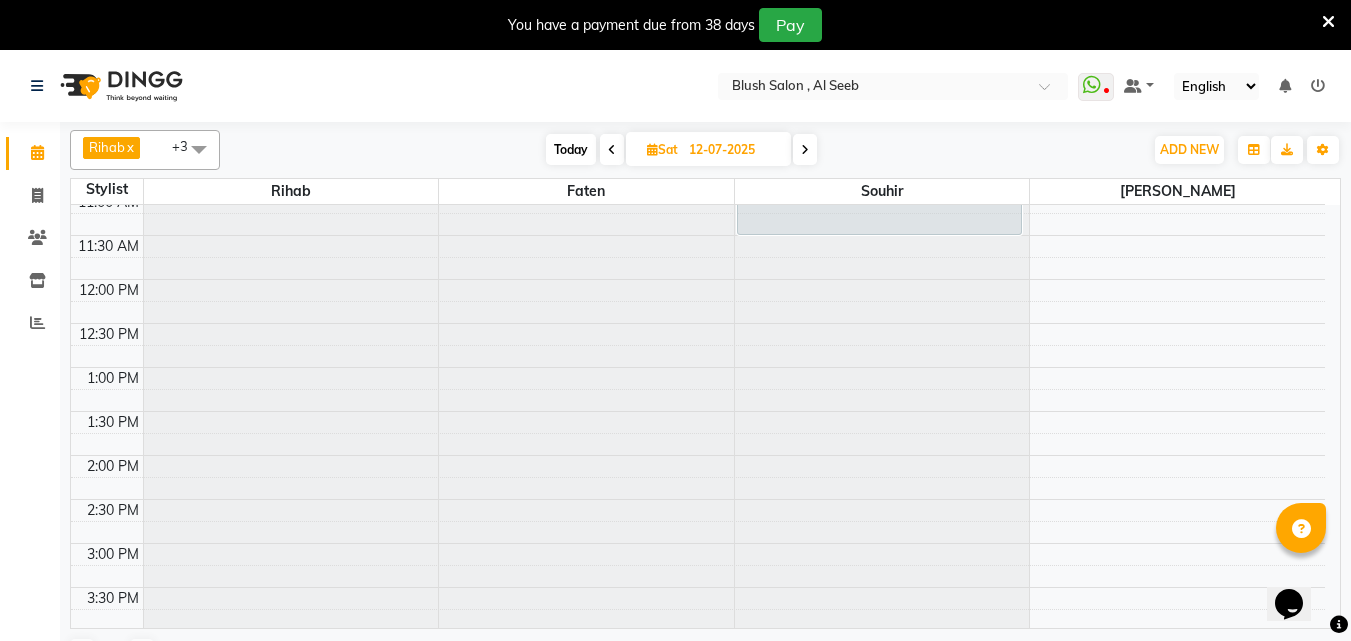 click on "Sat" at bounding box center (662, 149) 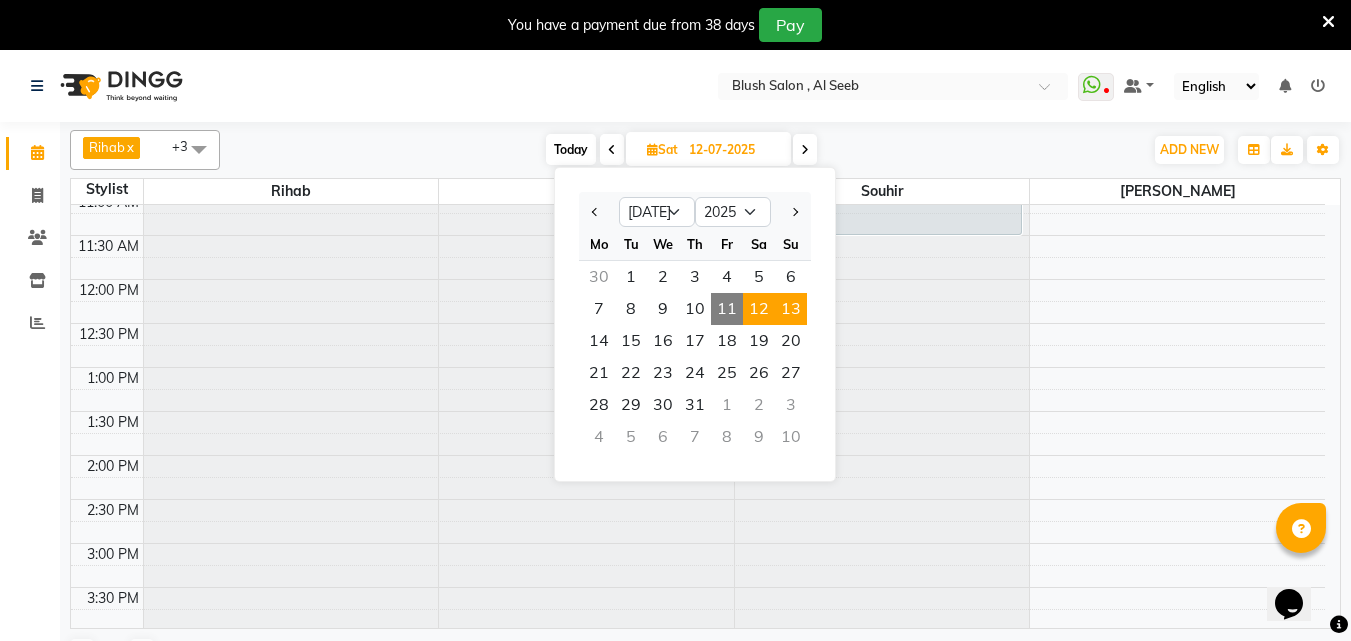 click on "13" at bounding box center (791, 309) 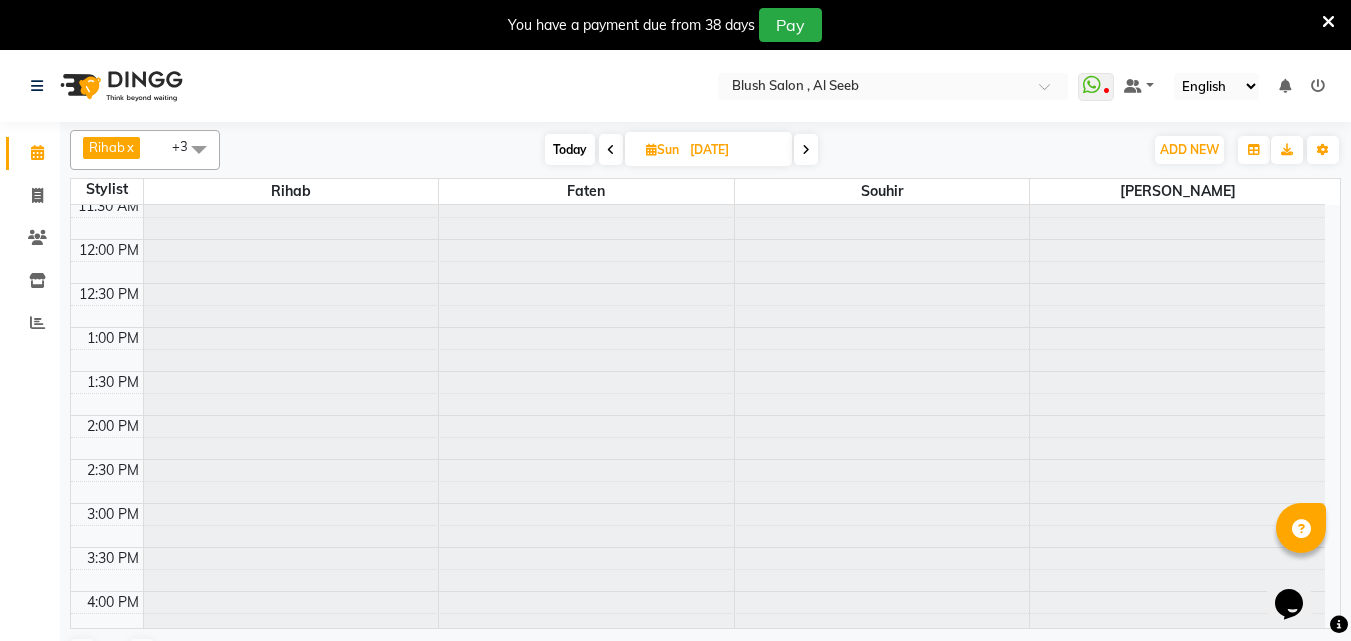 scroll, scrollTop: 1100, scrollLeft: 0, axis: vertical 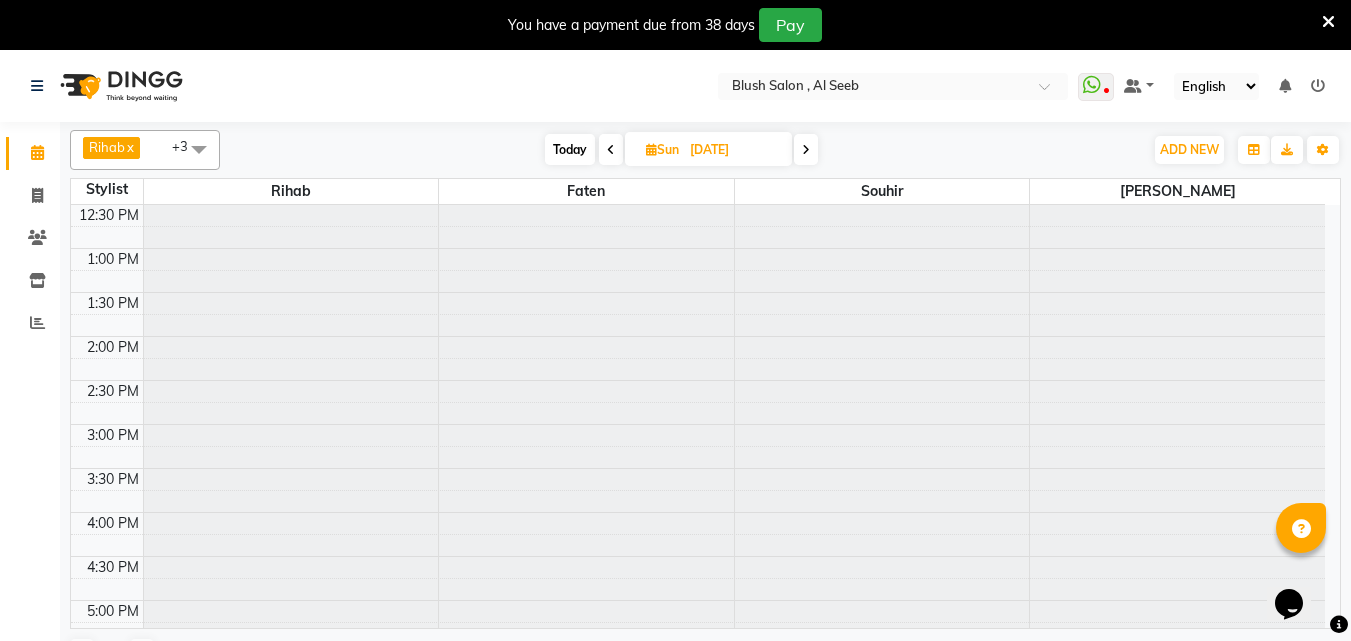 click on "Today" at bounding box center (570, 149) 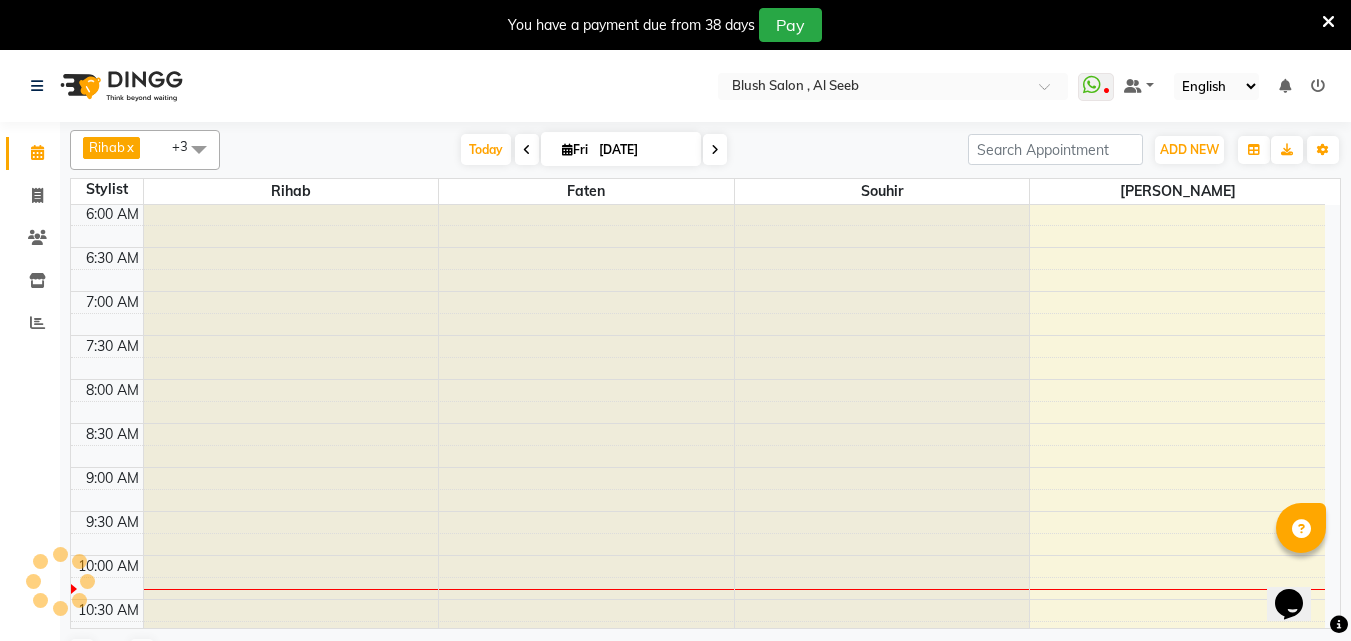 scroll, scrollTop: 881, scrollLeft: 0, axis: vertical 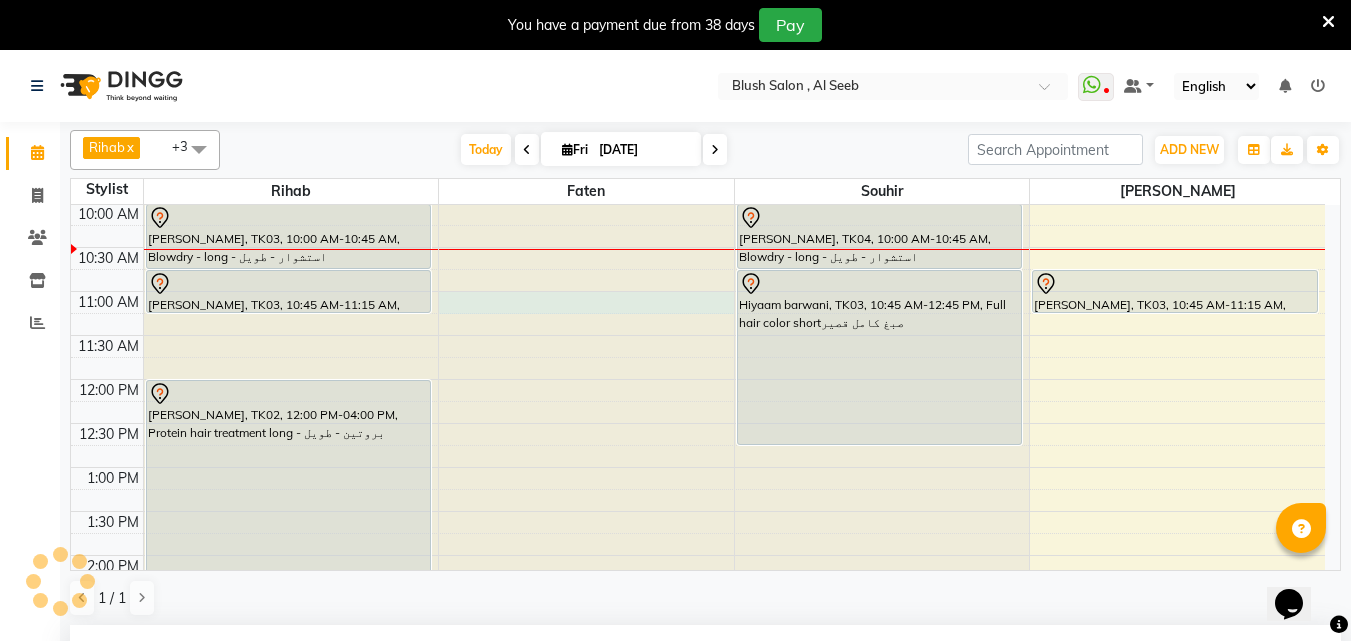 select on "38038" 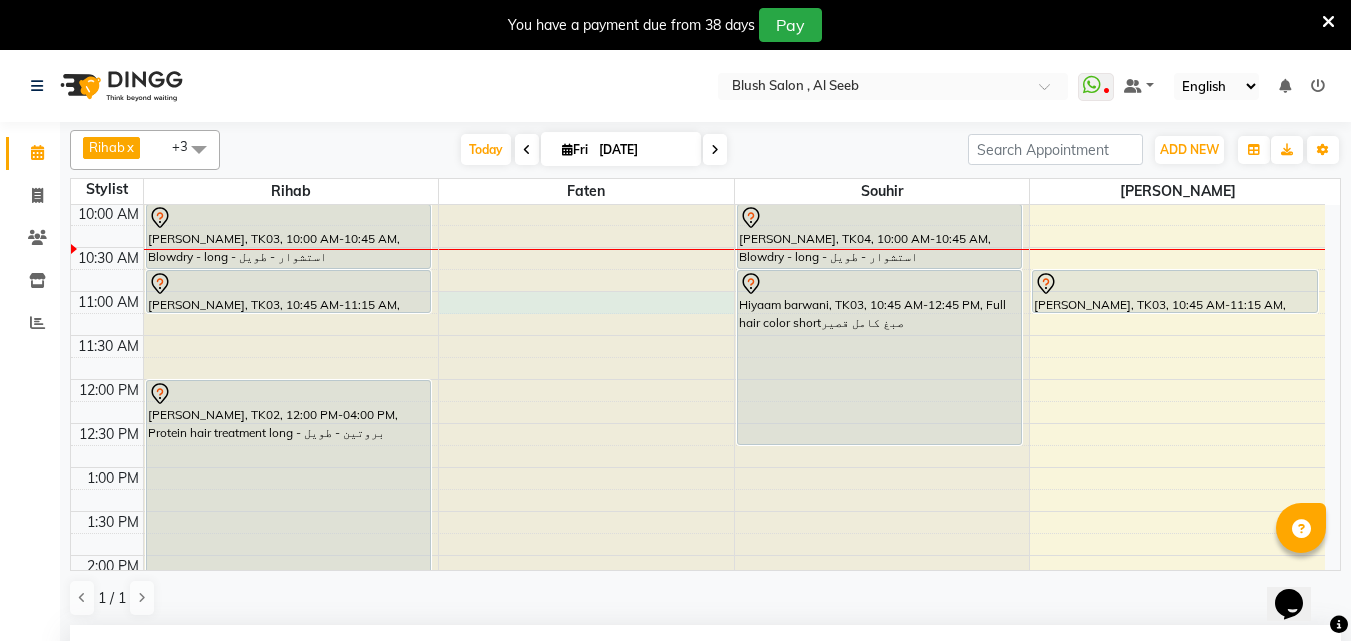 select on "660" 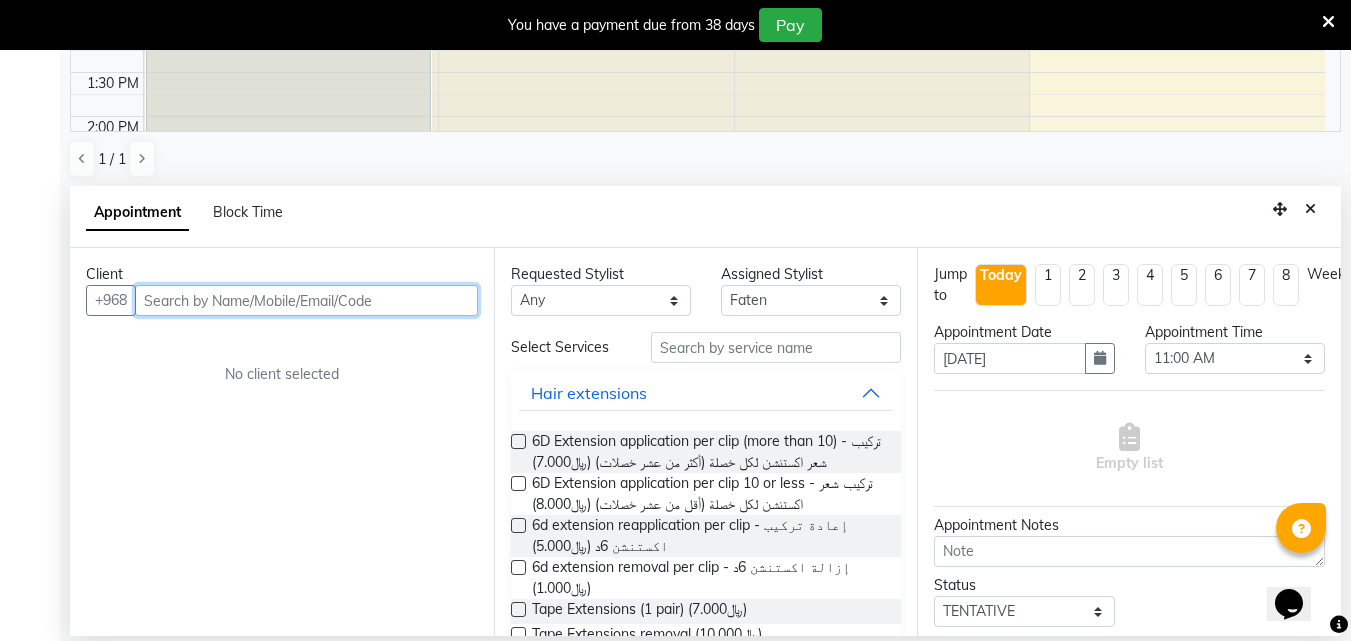 click at bounding box center (306, 300) 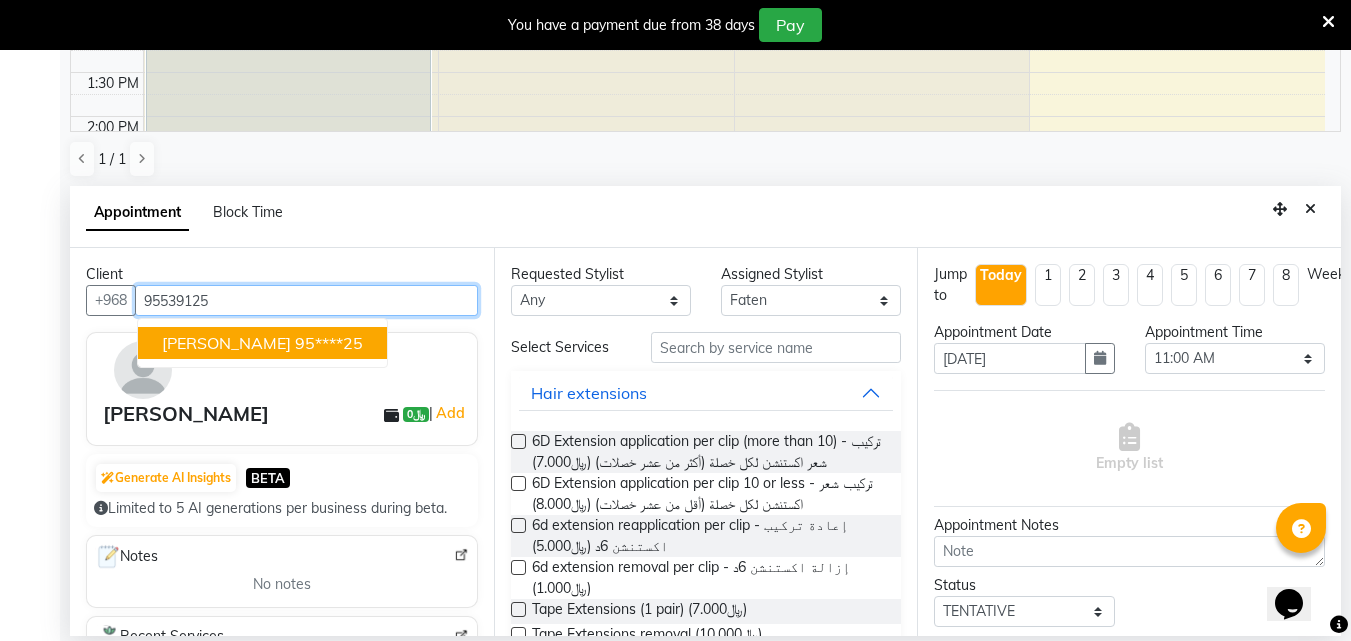 click on "95****25" at bounding box center [329, 343] 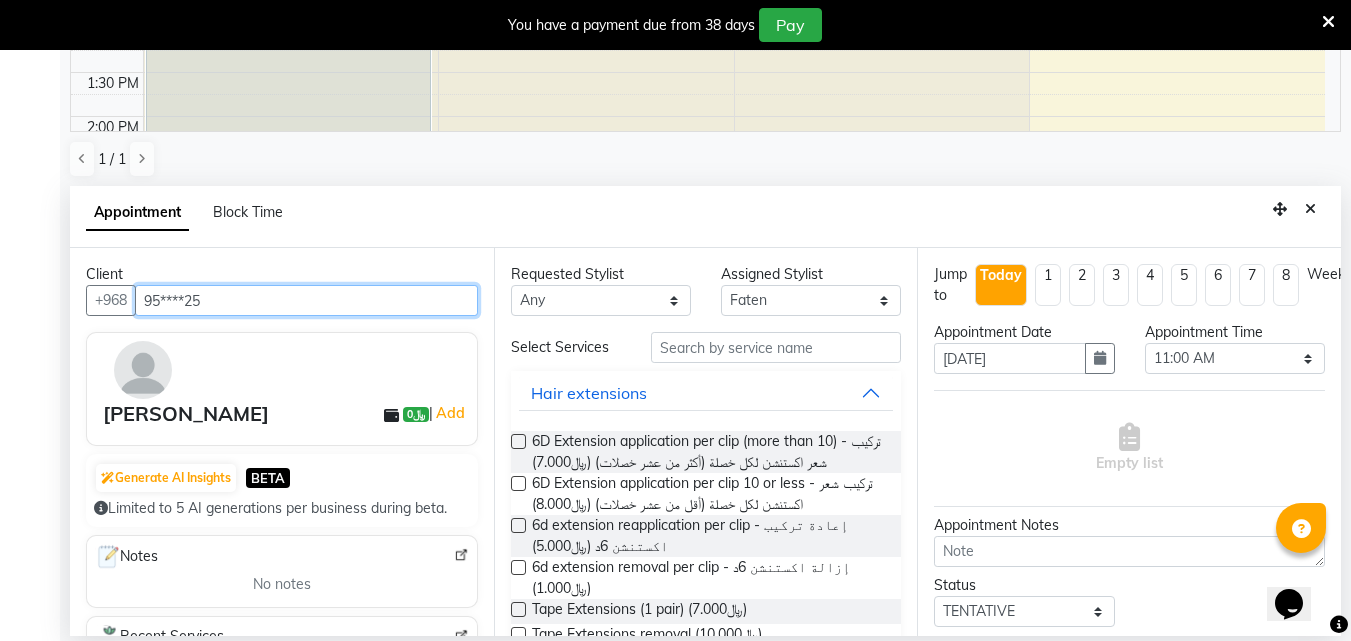 type on "95****25" 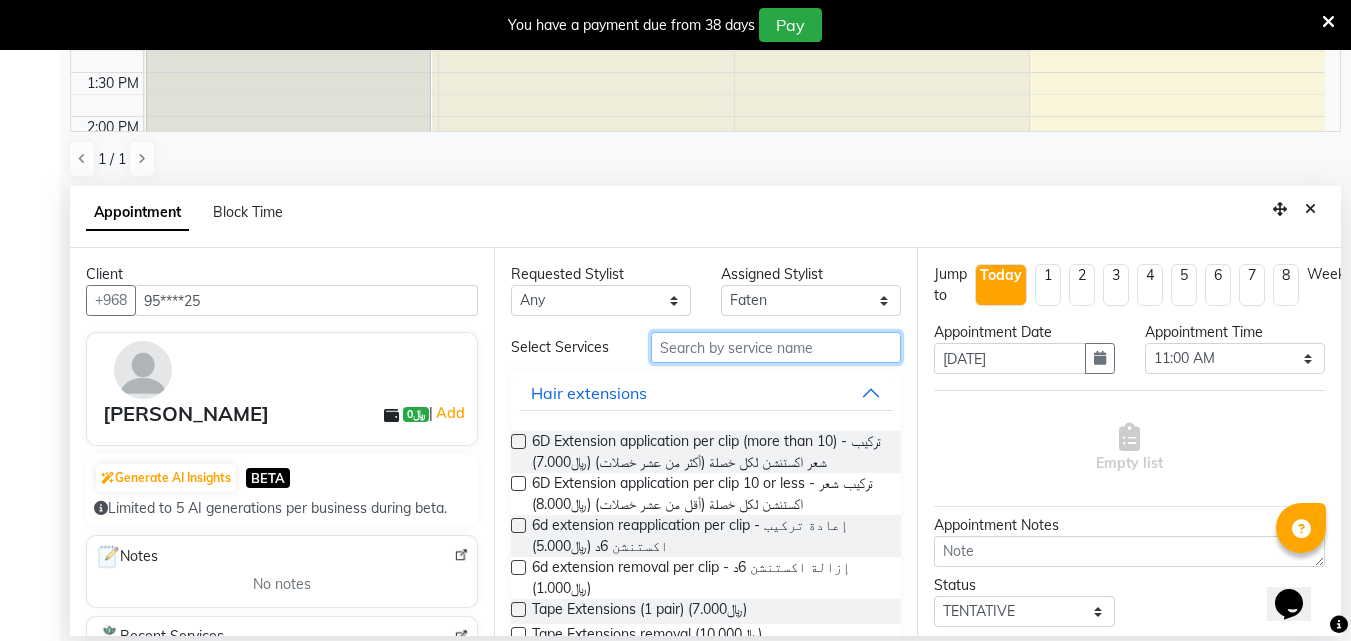 click at bounding box center [776, 347] 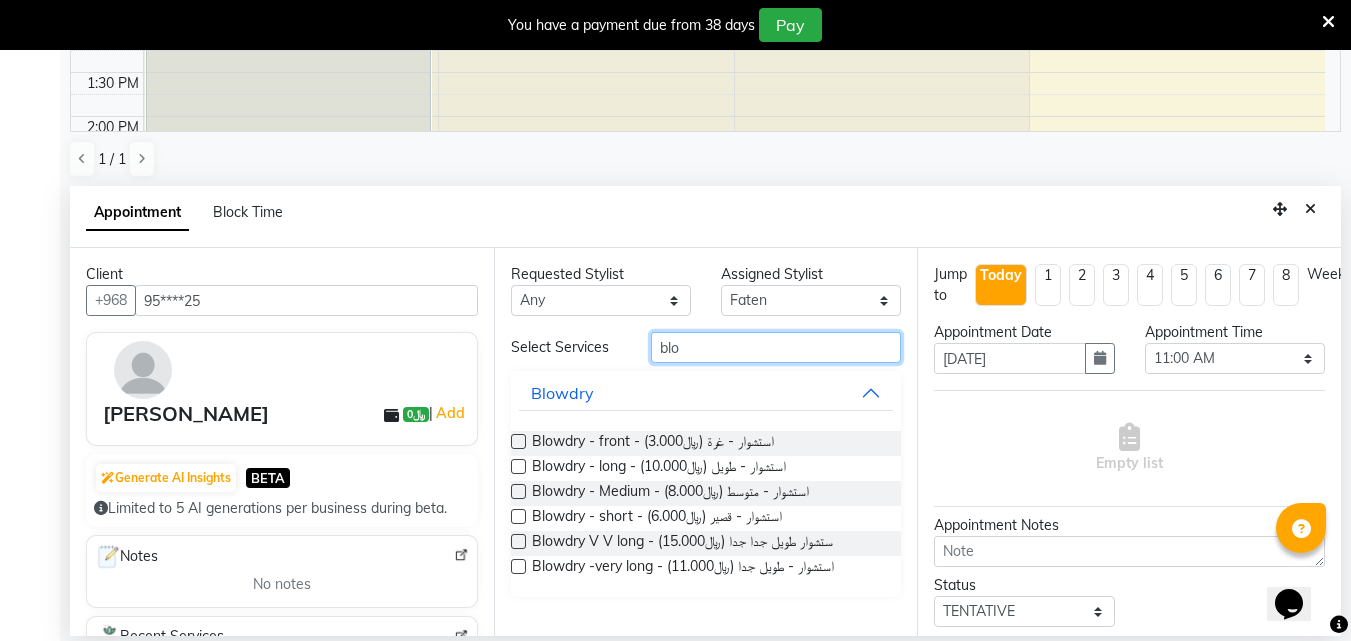 type on "blo" 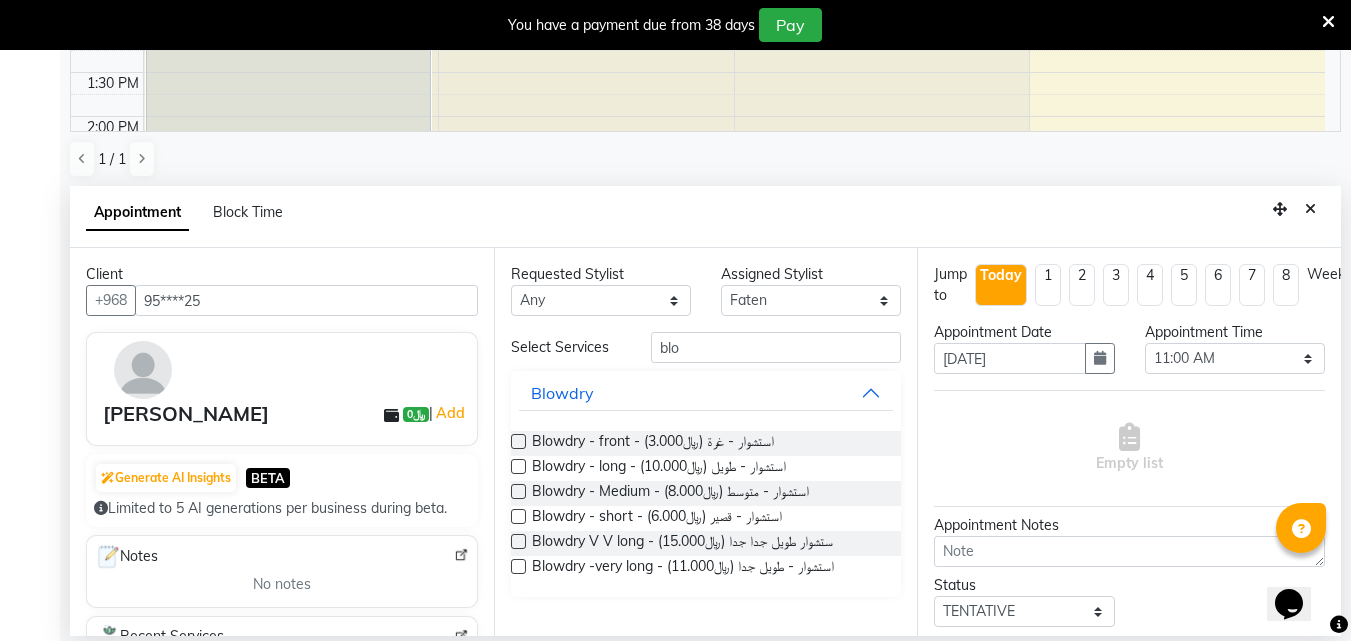 click at bounding box center [518, 491] 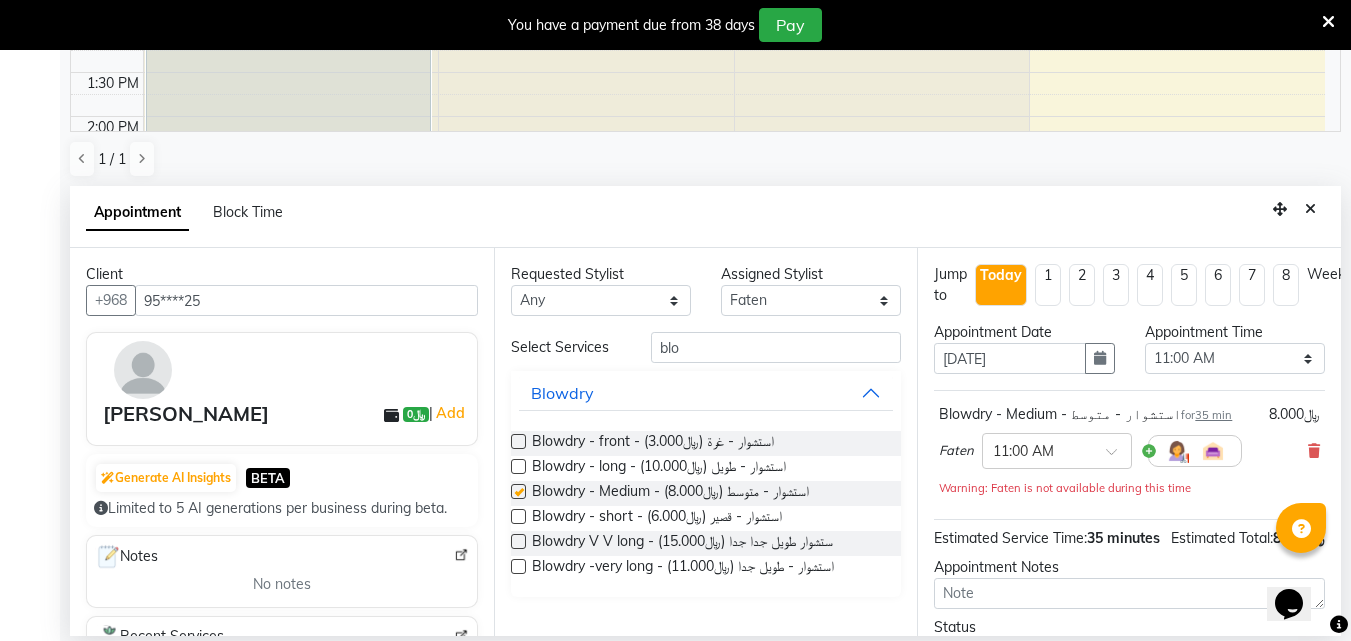 checkbox on "false" 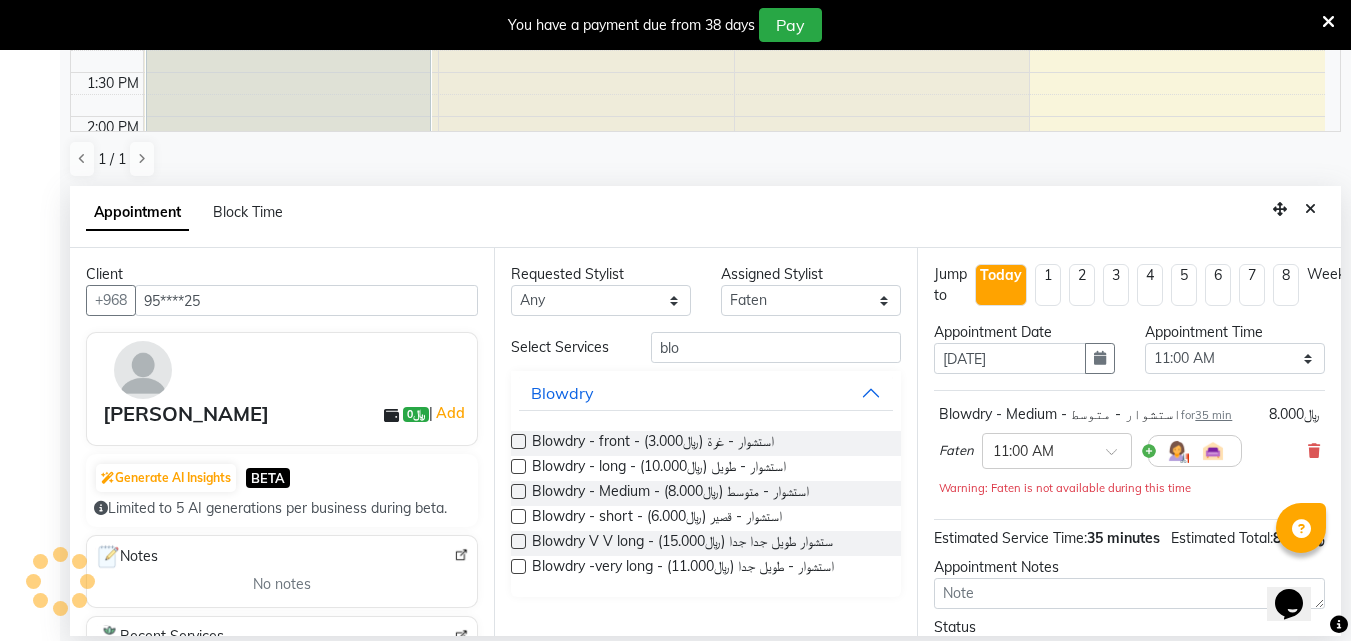 scroll, scrollTop: 195, scrollLeft: 0, axis: vertical 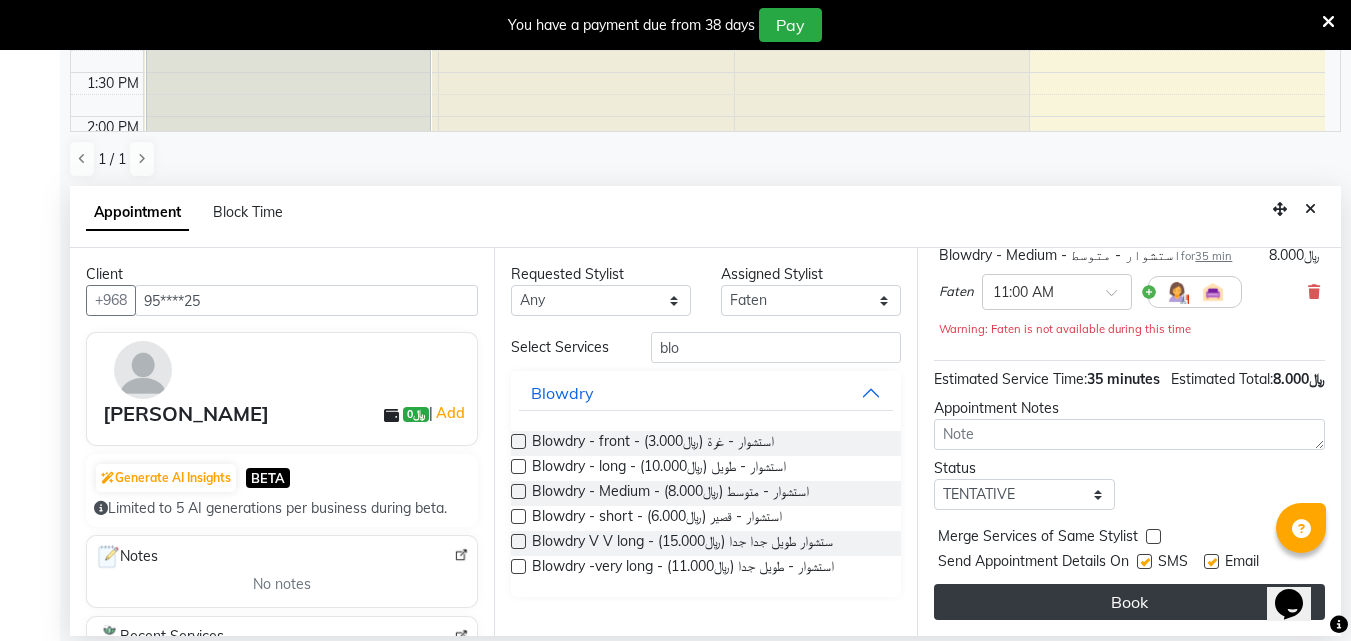 click on "Book" at bounding box center (1129, 602) 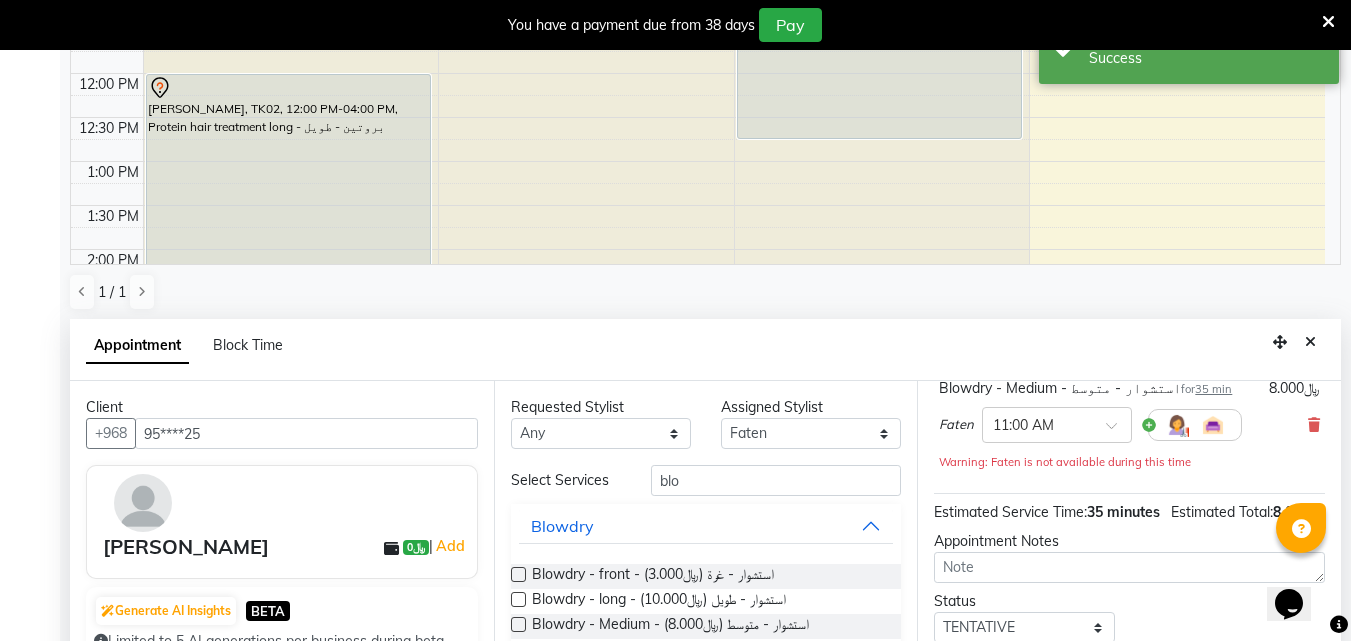 scroll, scrollTop: 0, scrollLeft: 0, axis: both 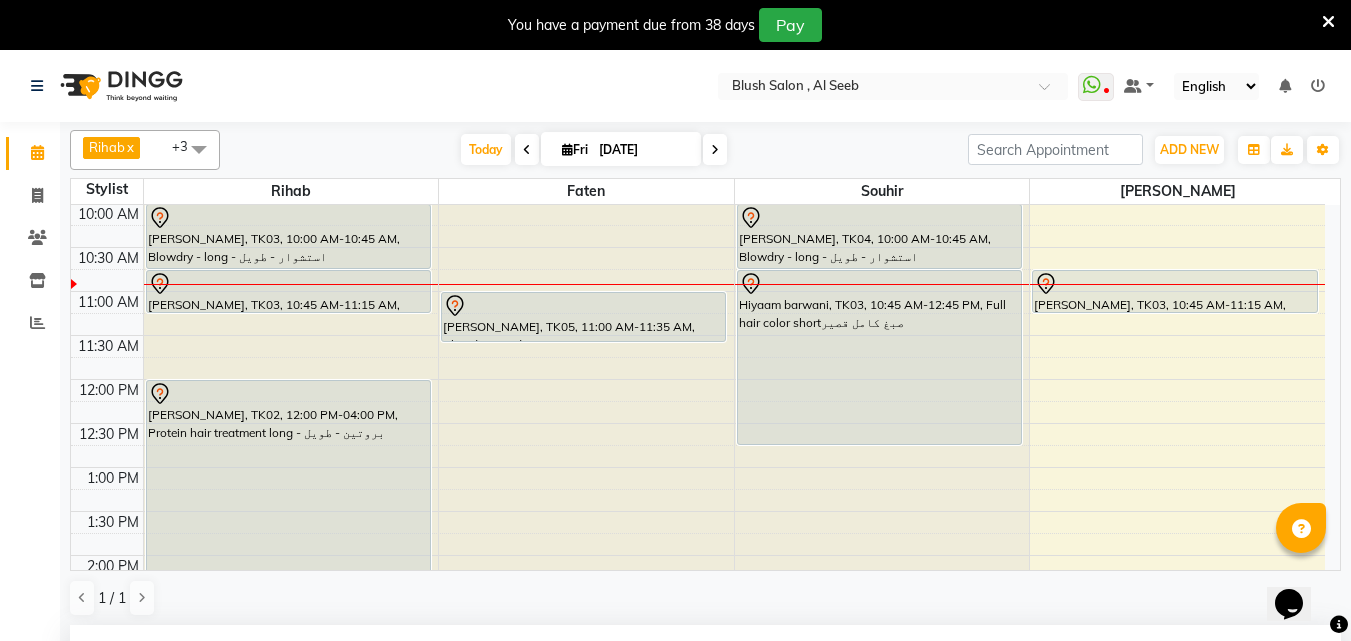 click on "Select Location × Blush Salon , Al Seeb  WhatsApp Status  ✕ Status:  Disconnected Most Recent Message: [DATE]     02:04 PM Recent Service Activity: [DATE]     03:06 PM  08047224946 Whatsapp Settings Default Panel My Panel English ENGLISH Español العربية मराठी हिंदी ગુજરાતી தமிழ் 中文 Notifications nothing to show ☀ Blush Salon , Al Seeb  Calendar  Invoice  Clients  Inventory  Reports Completed InProgress Upcoming Dropped Tentative Check-In Confirm Bookings Segments Page Builder Rihab  x Faten  x Souhir  x [PERSON_NAME]  x +3 Select All [PERSON_NAME] Rihab Souhir [DATE]  [DATE] Toggle Dropdown Add Appointment Add Invoice Add Expense Add Attendance Add Client Add Transaction Toggle Dropdown Add Appointment Add Invoice Add Expense Add Attendance Add Client ADD NEW Toggle Dropdown Add Appointment Add Invoice Add Expense Add Attendance Add Client Add Transaction Rihab  x Faten  x Souhir  x [PERSON_NAME]  x +3 Select All Faten 5" at bounding box center [675, 370] 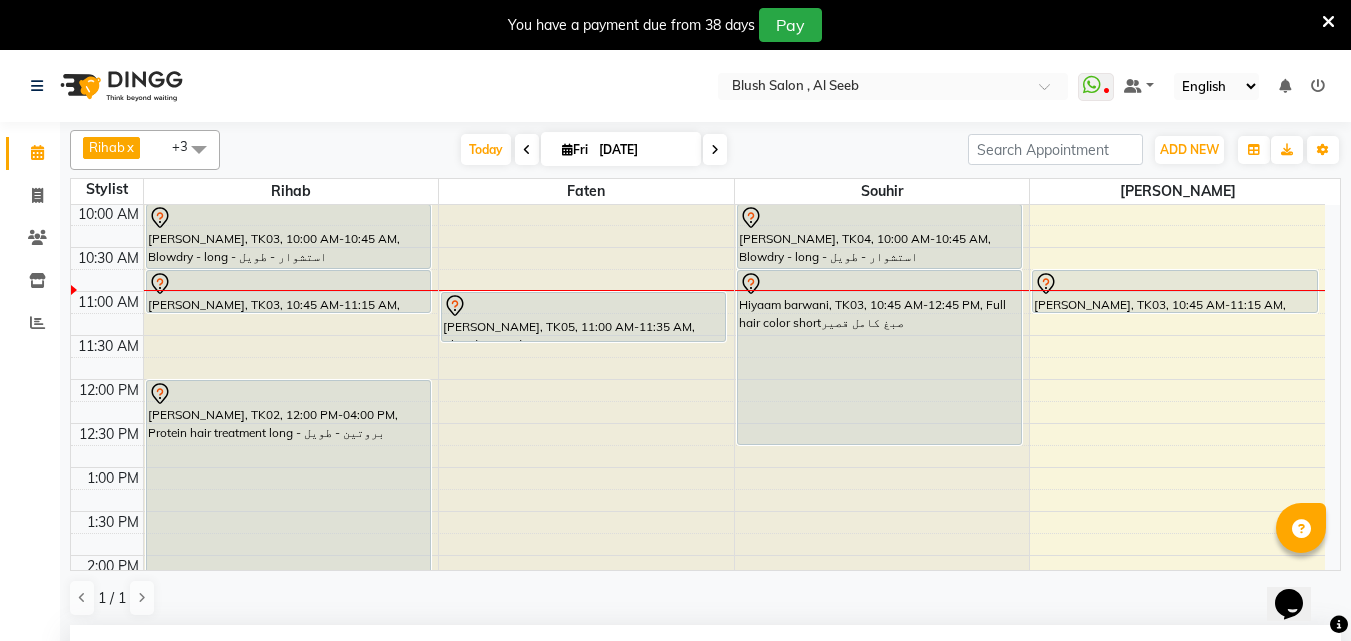 click at bounding box center [583, 306] 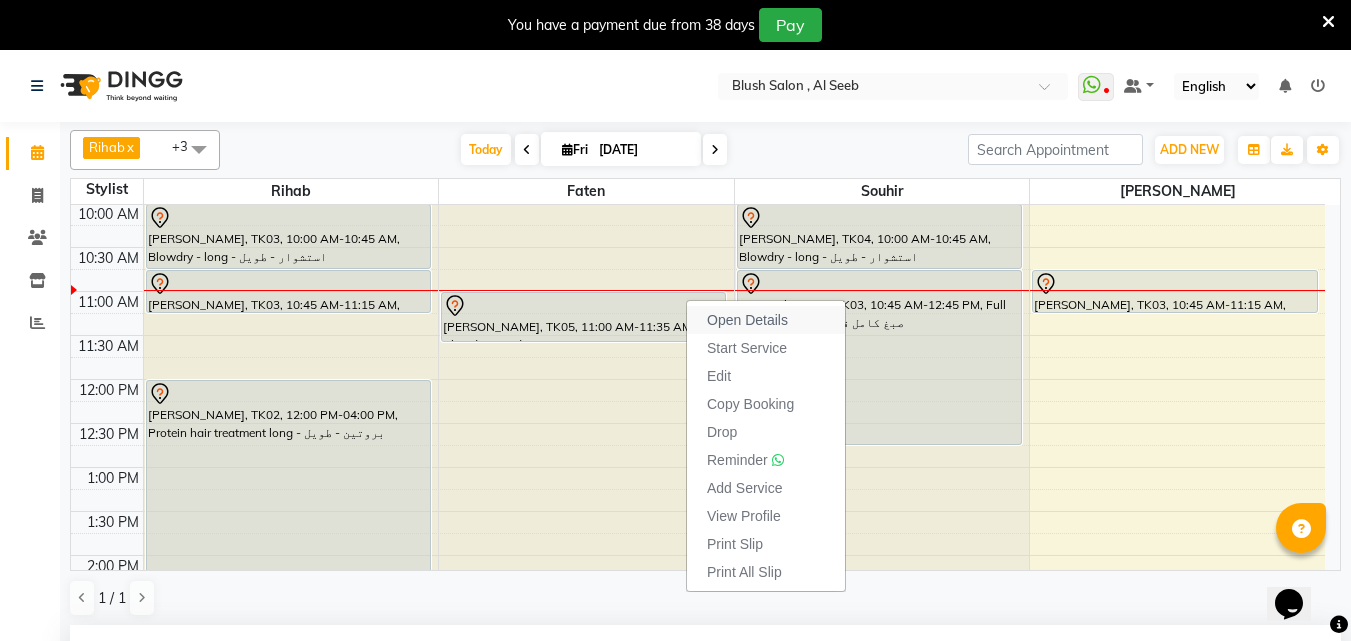 click on "Open Details" at bounding box center (747, 320) 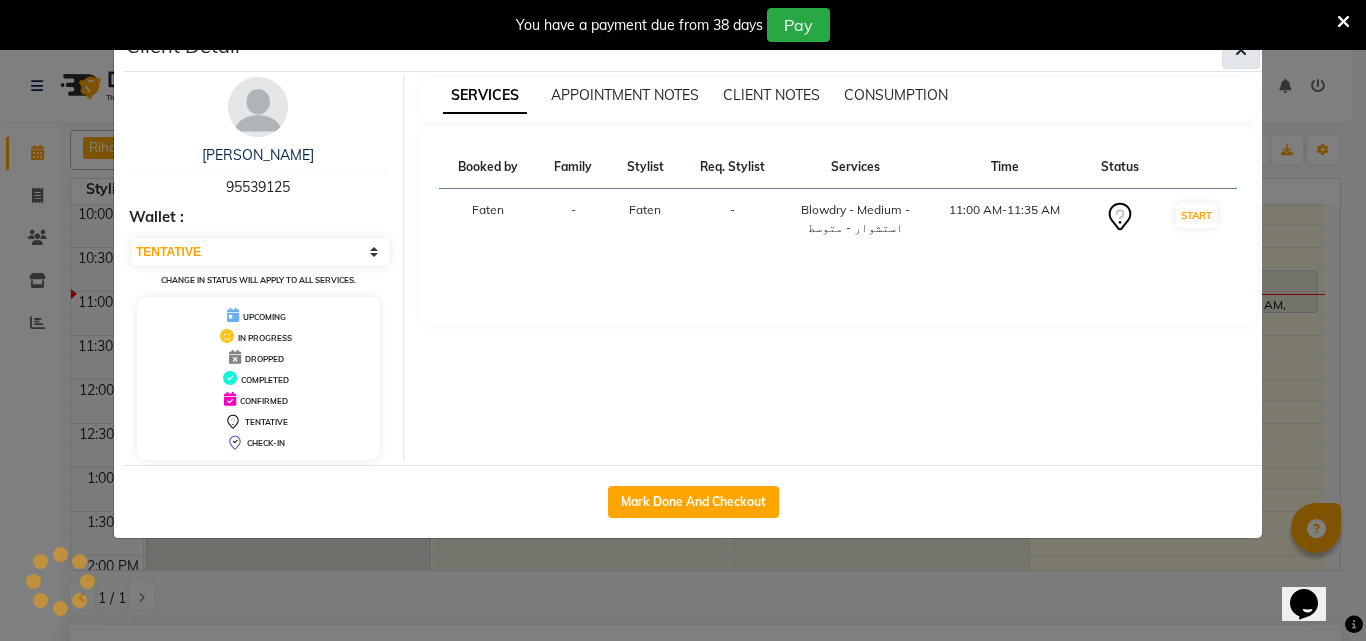 click 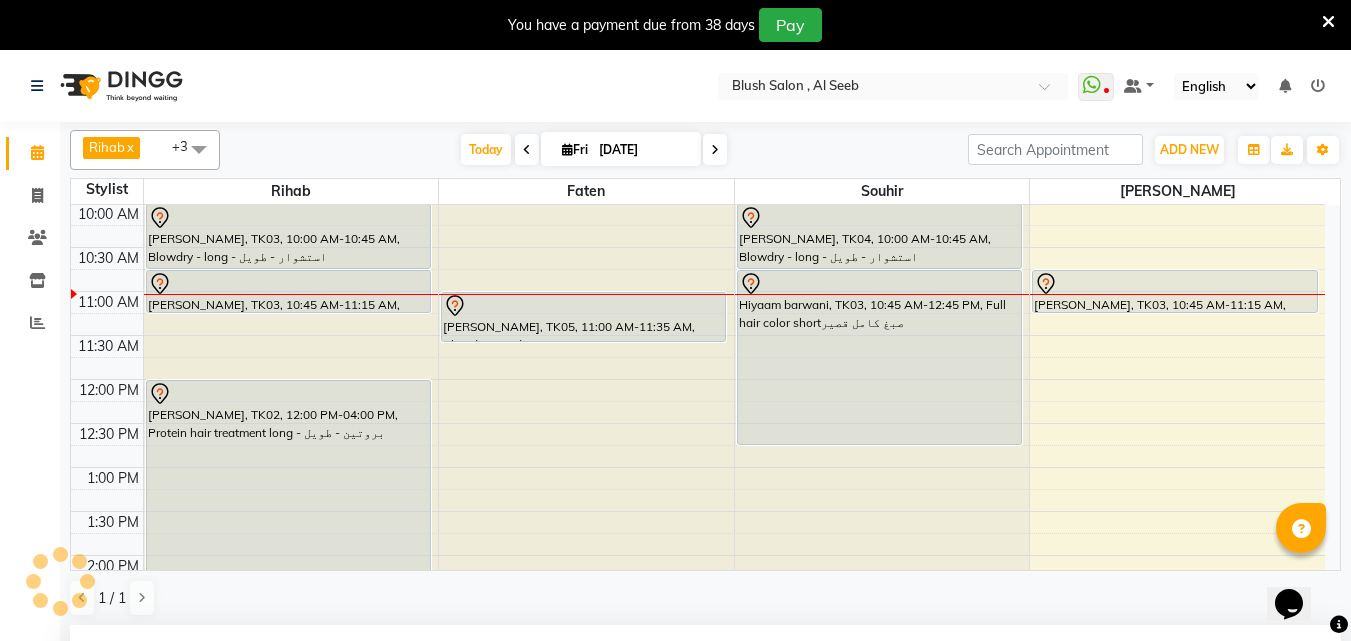 click at bounding box center [583, 306] 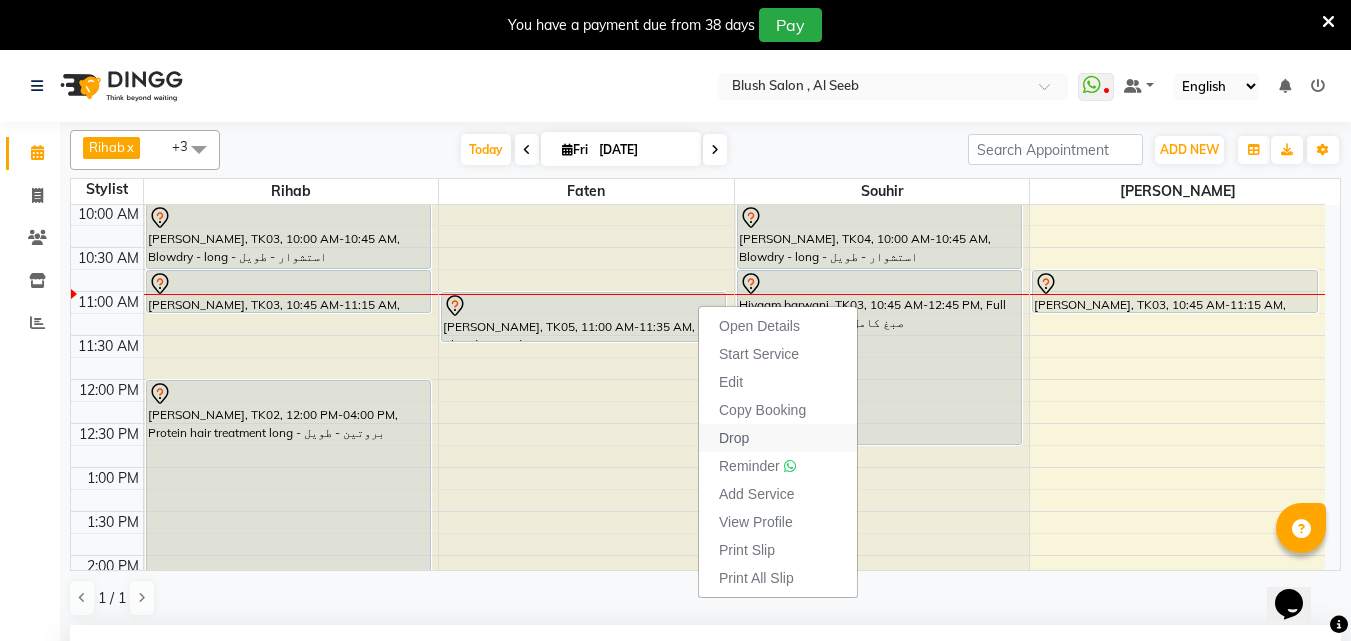 click on "Drop" at bounding box center [734, 438] 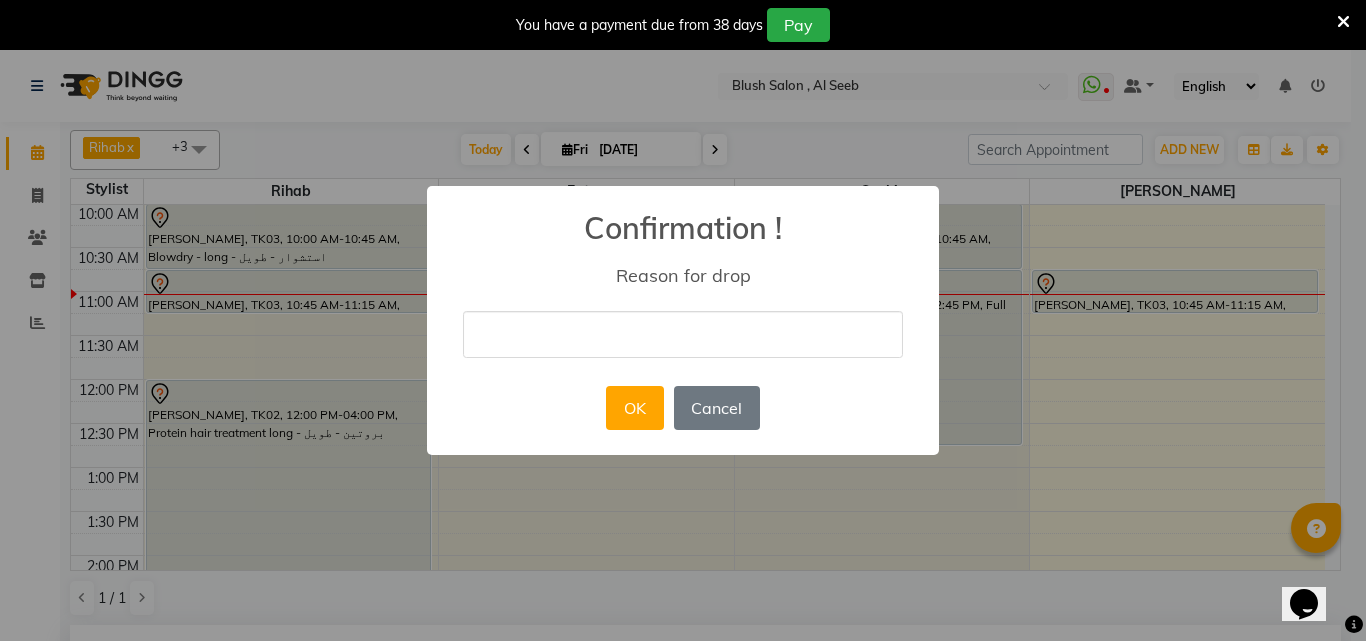 click at bounding box center [683, 334] 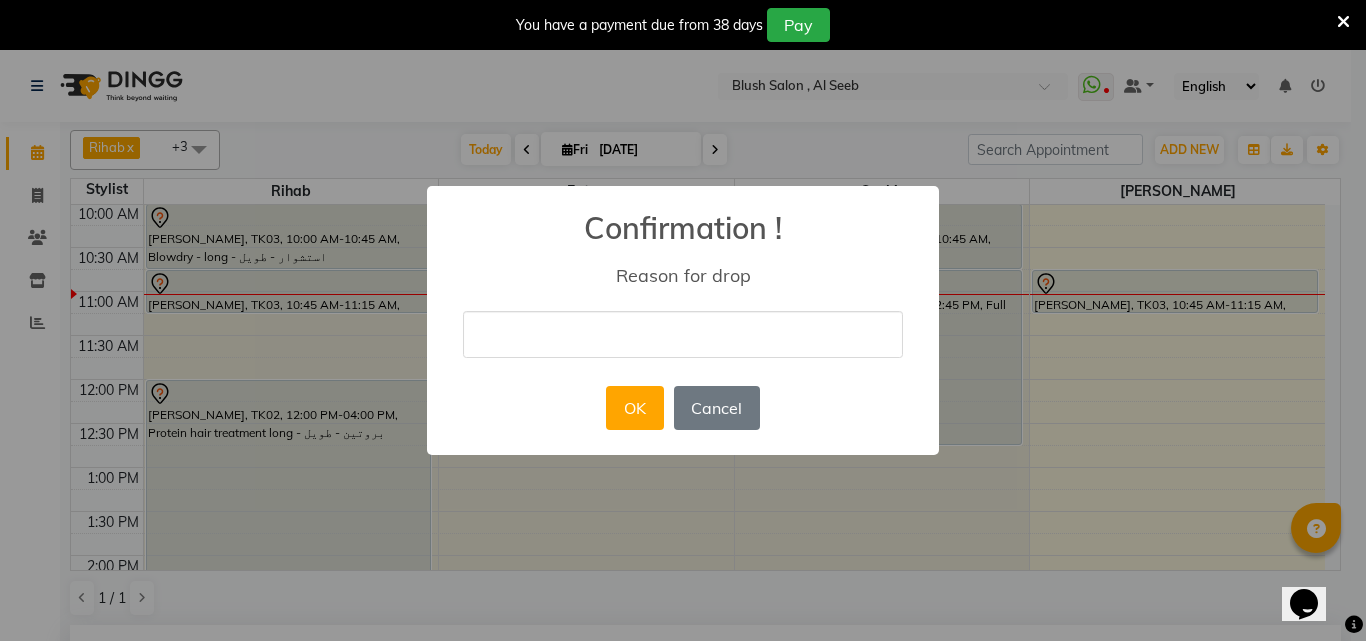 type on "cancelled" 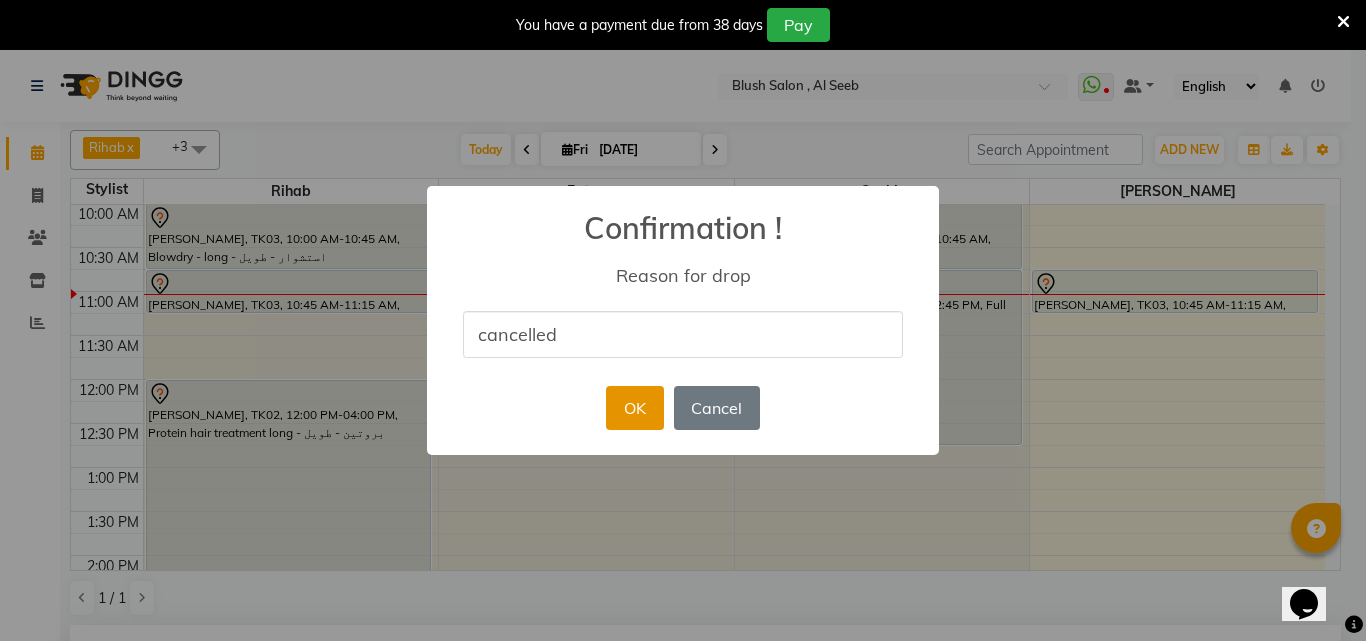 click on "OK" at bounding box center [634, 408] 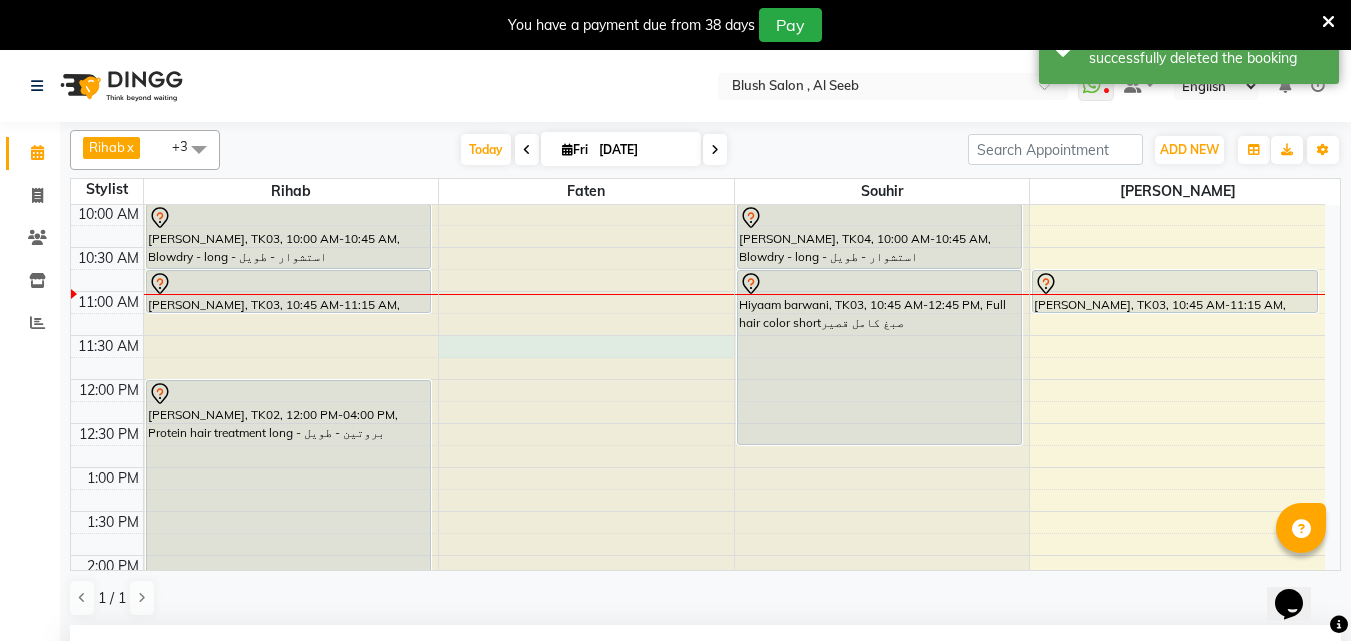click at bounding box center [586, -676] 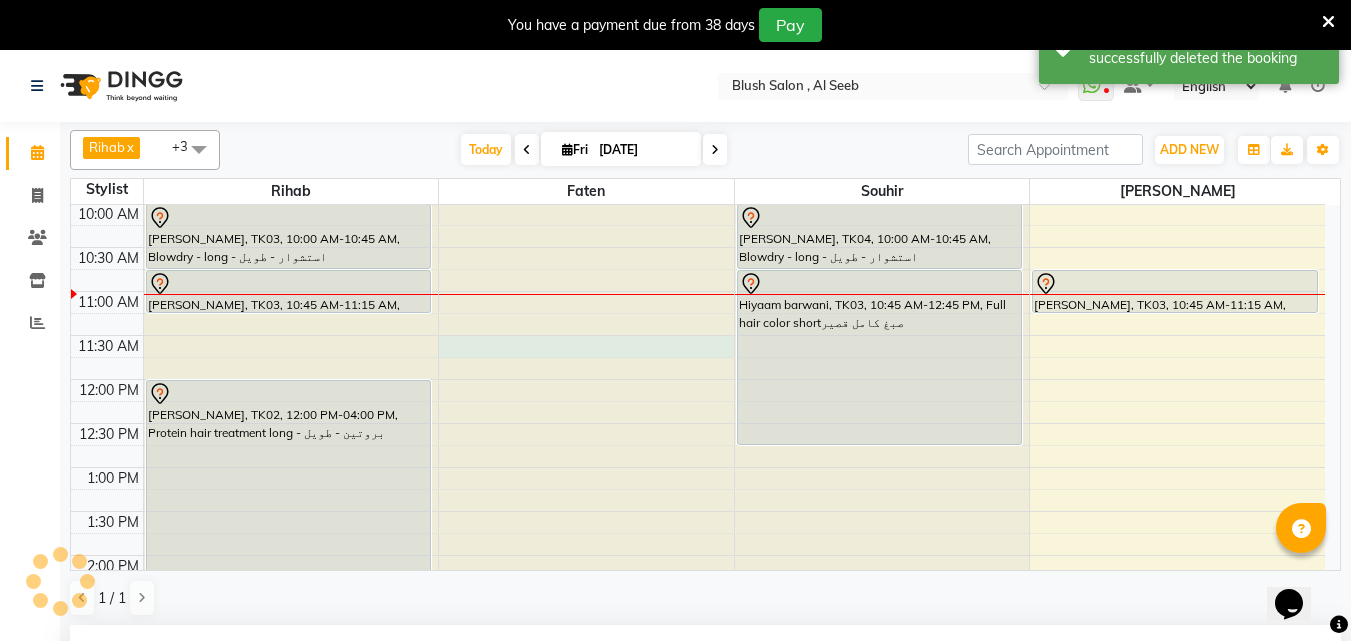 select on "38038" 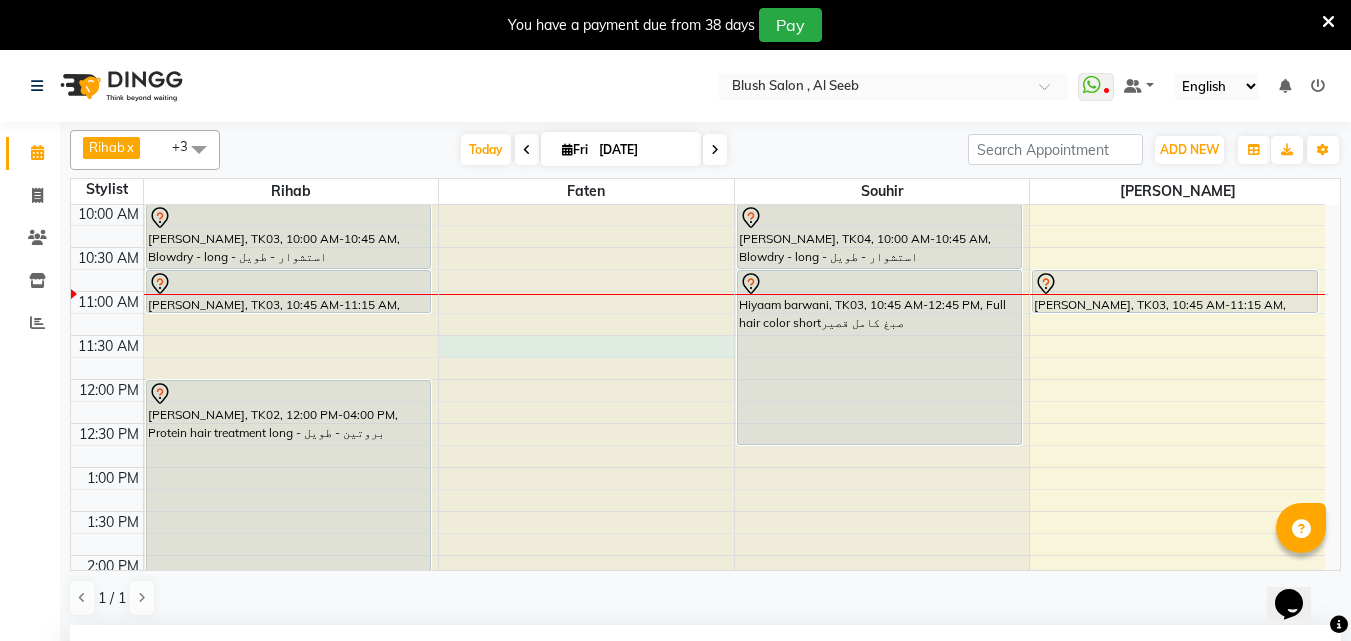 select on "690" 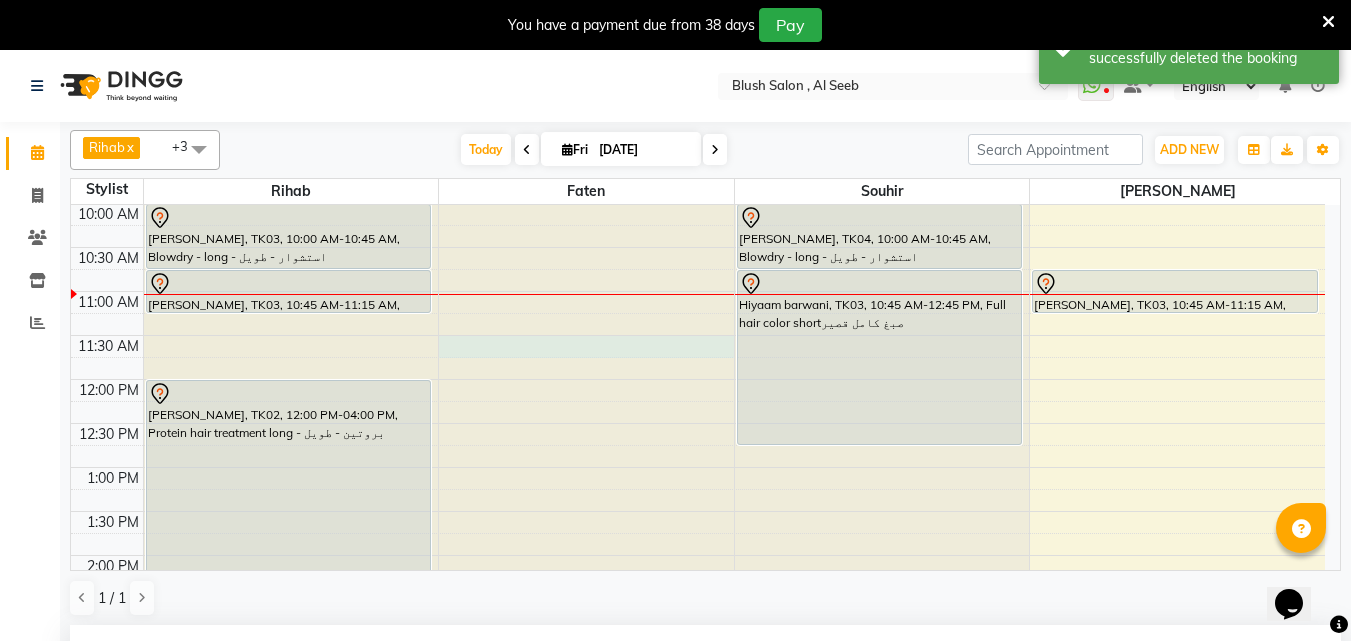 scroll, scrollTop: 439, scrollLeft: 0, axis: vertical 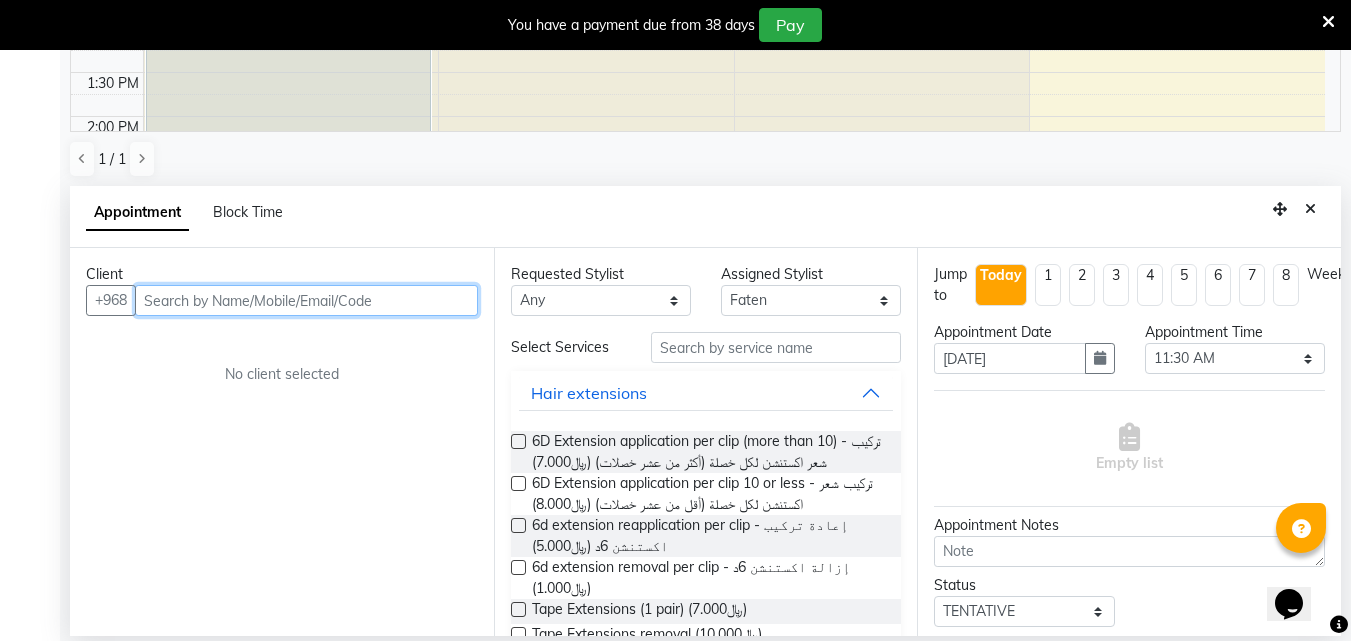click at bounding box center [306, 300] 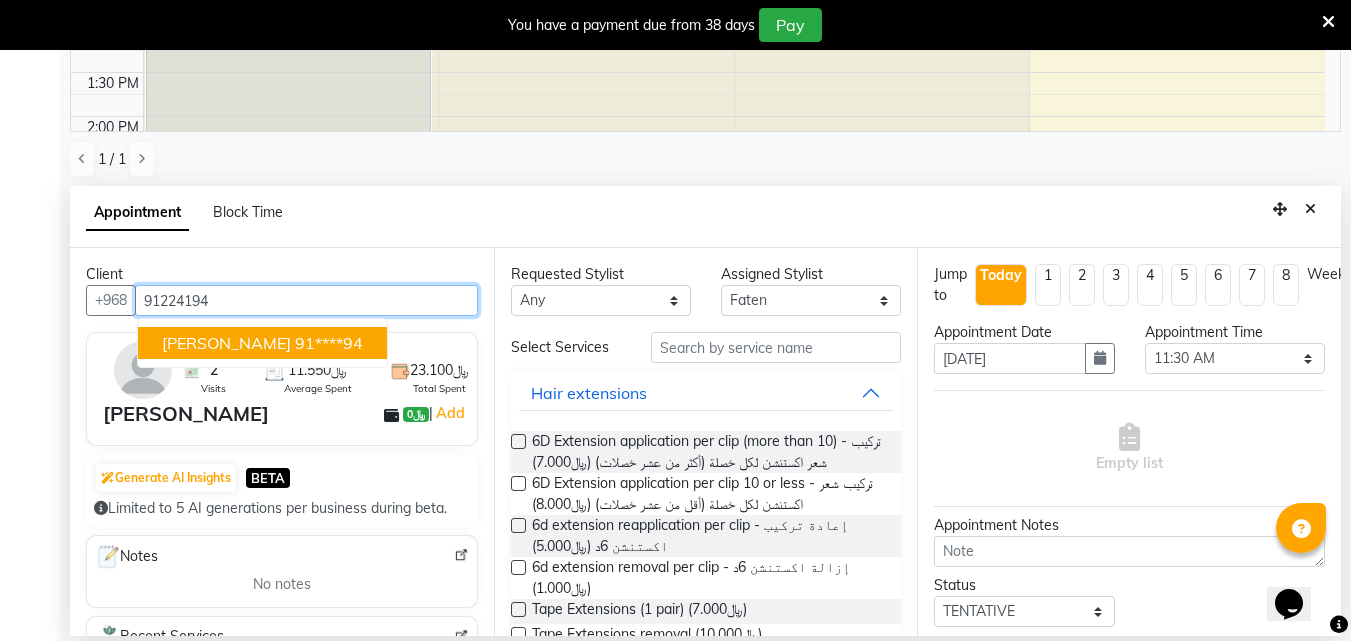 click on "[PERSON_NAME]" at bounding box center [226, 343] 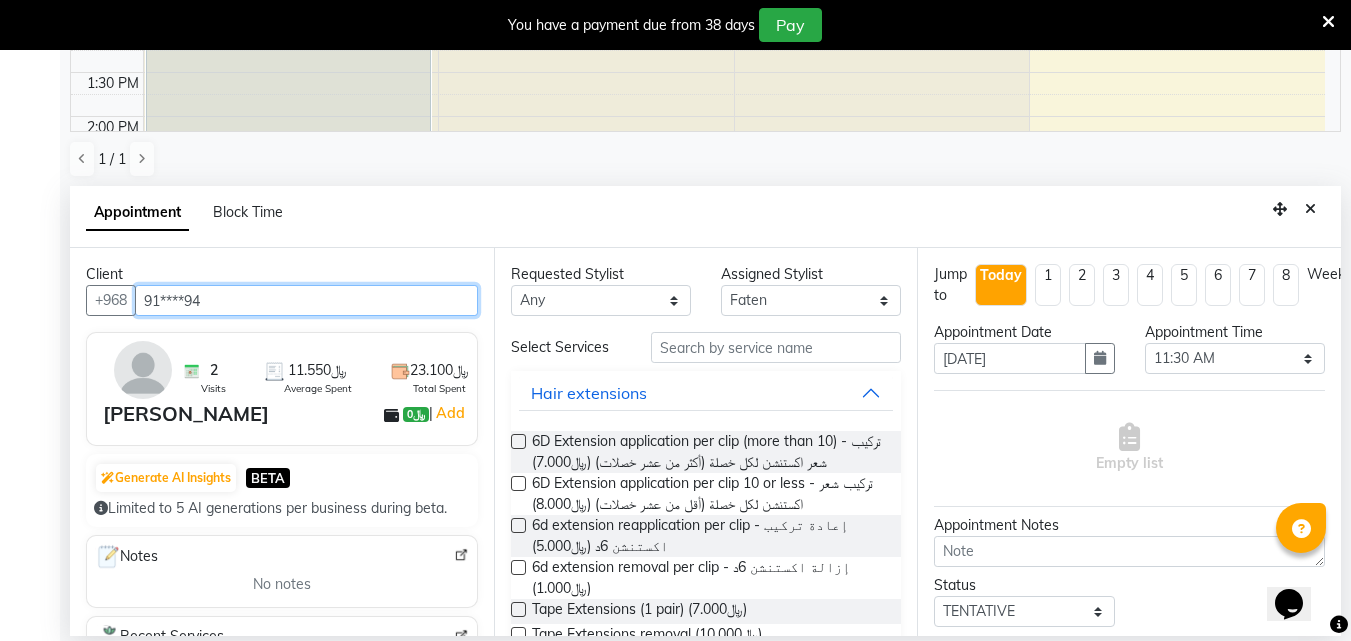 type on "91****94" 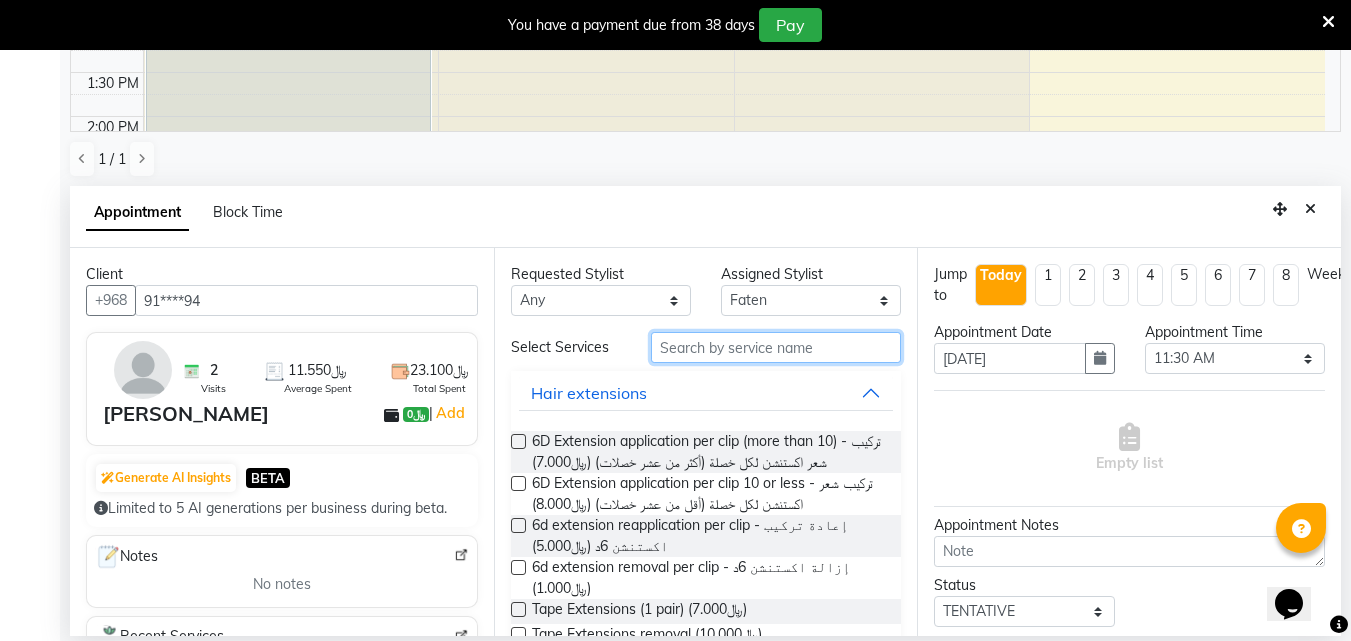 click at bounding box center [776, 347] 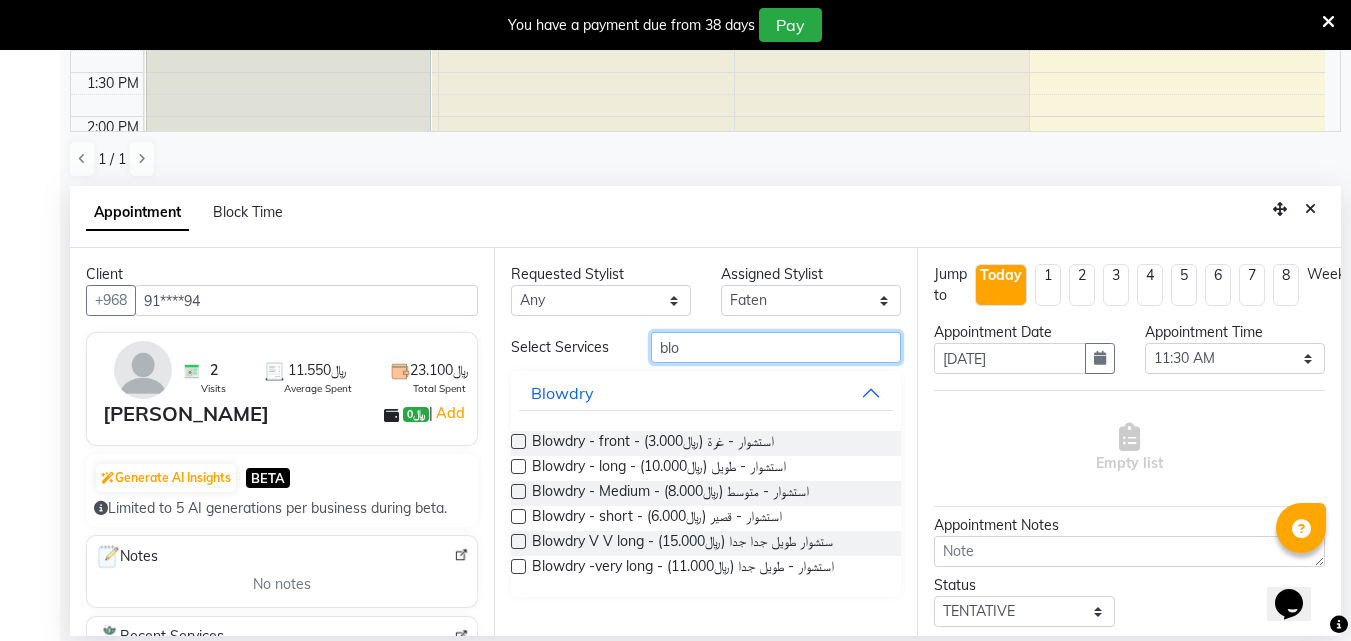 type on "blo" 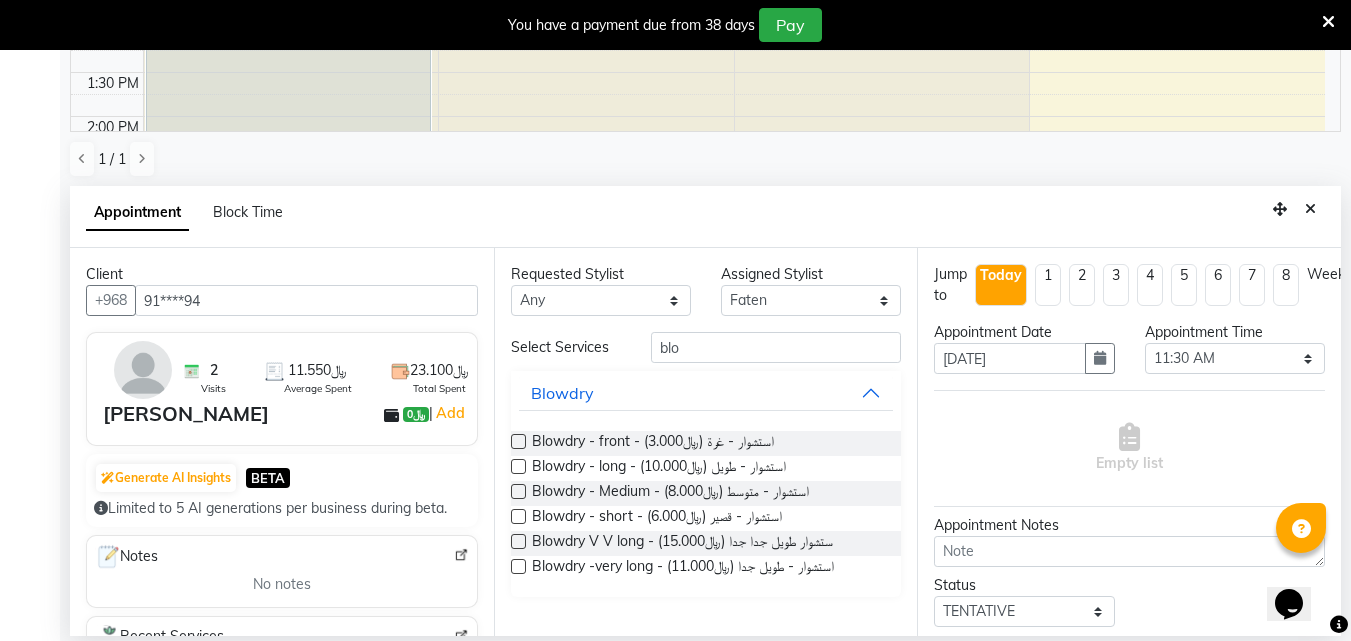 click at bounding box center [518, 466] 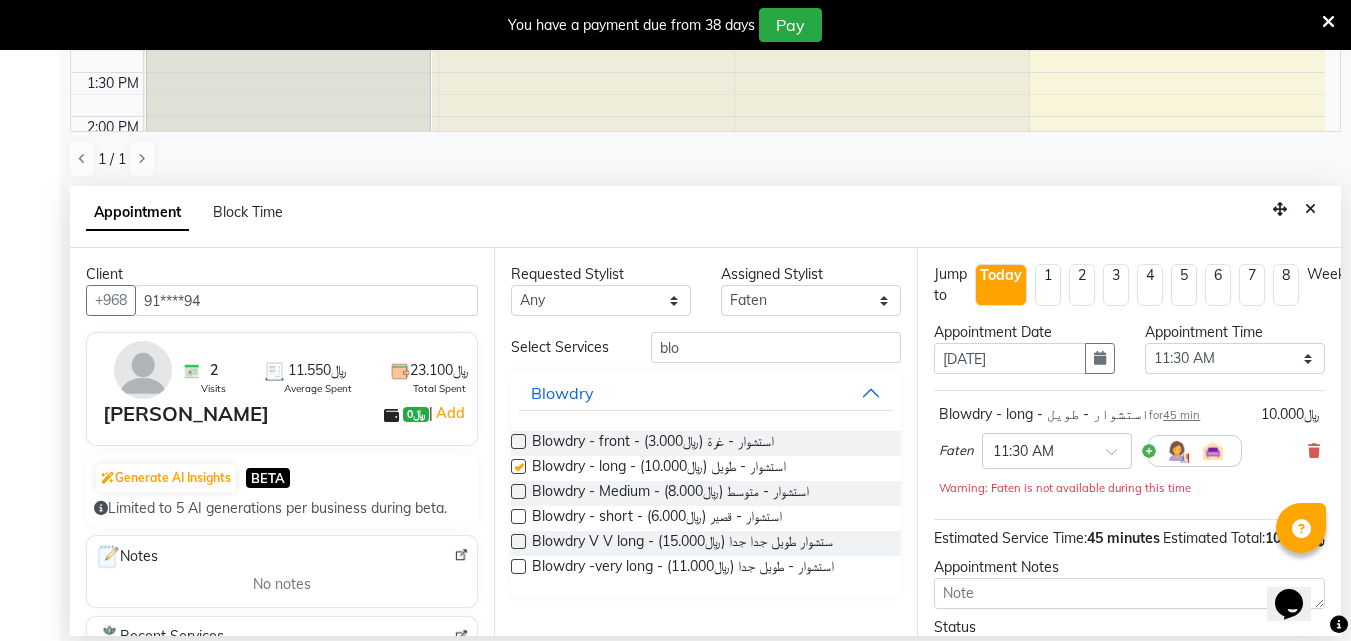 checkbox on "false" 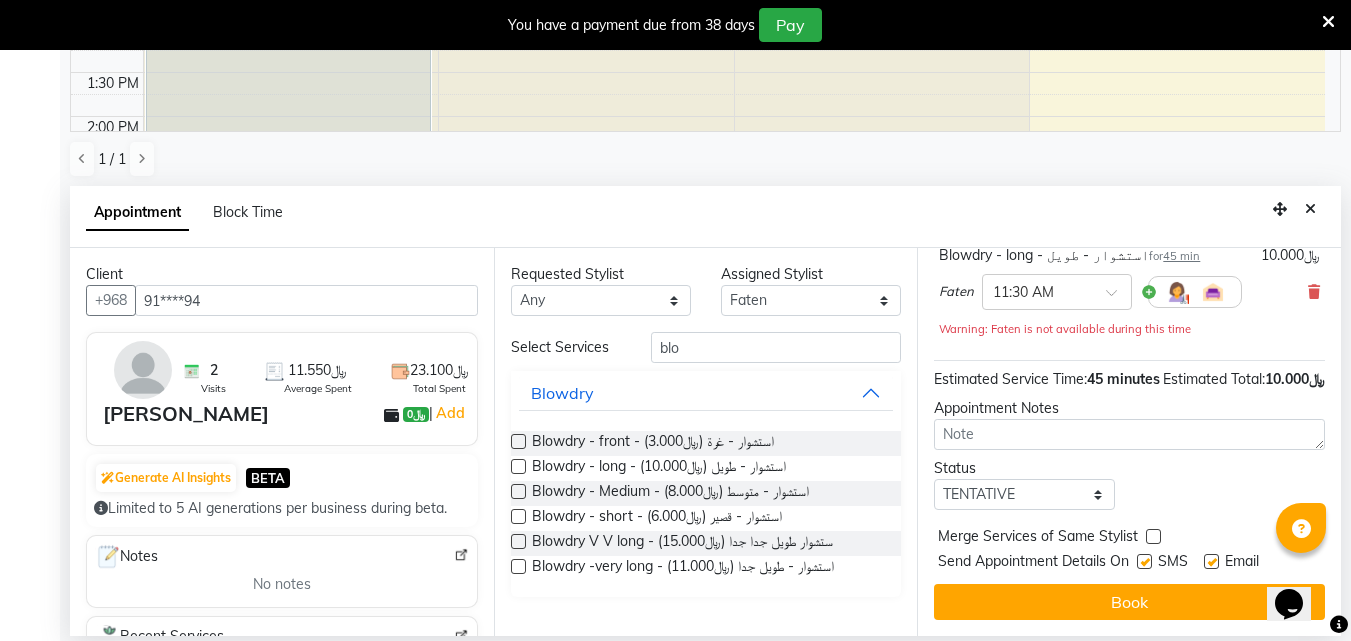 scroll, scrollTop: 195, scrollLeft: 0, axis: vertical 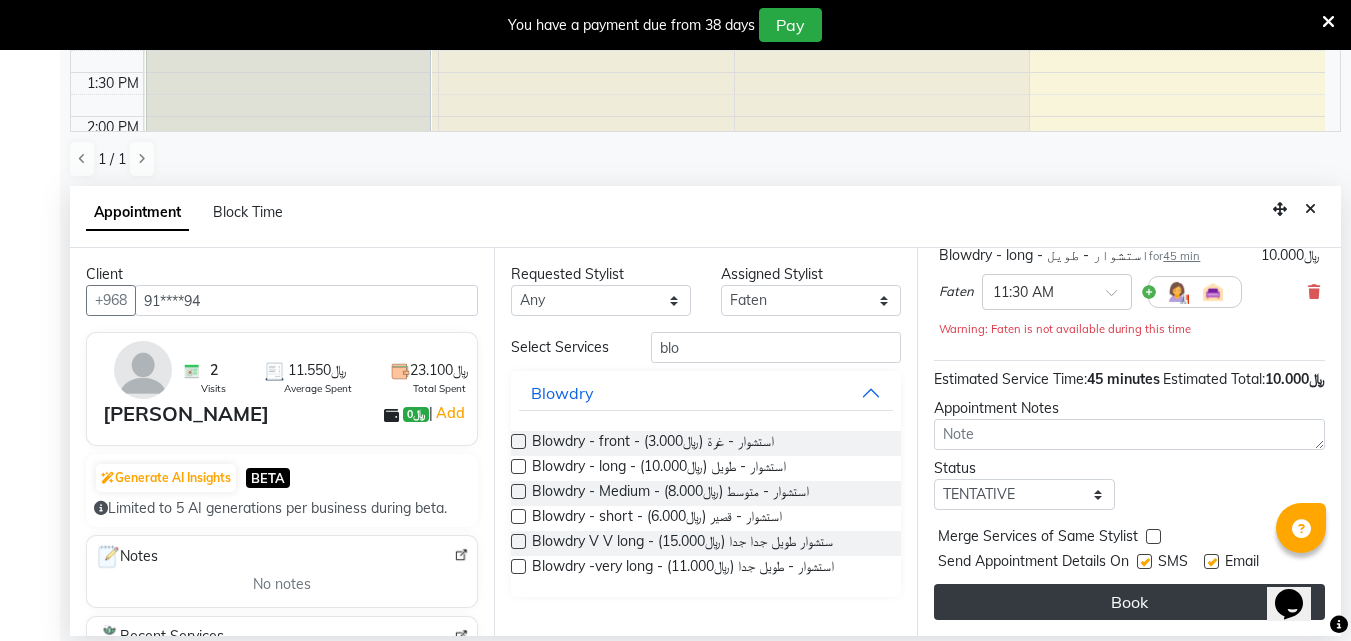 click on "Book" at bounding box center (1129, 602) 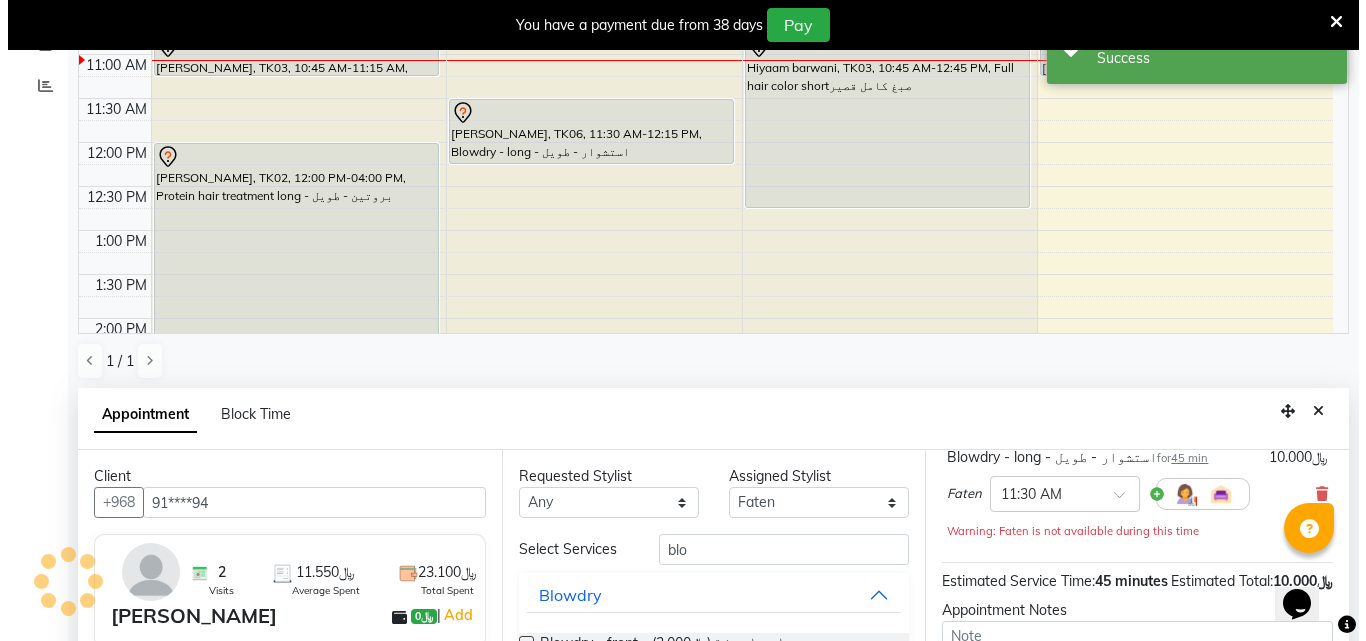 scroll, scrollTop: 0, scrollLeft: 0, axis: both 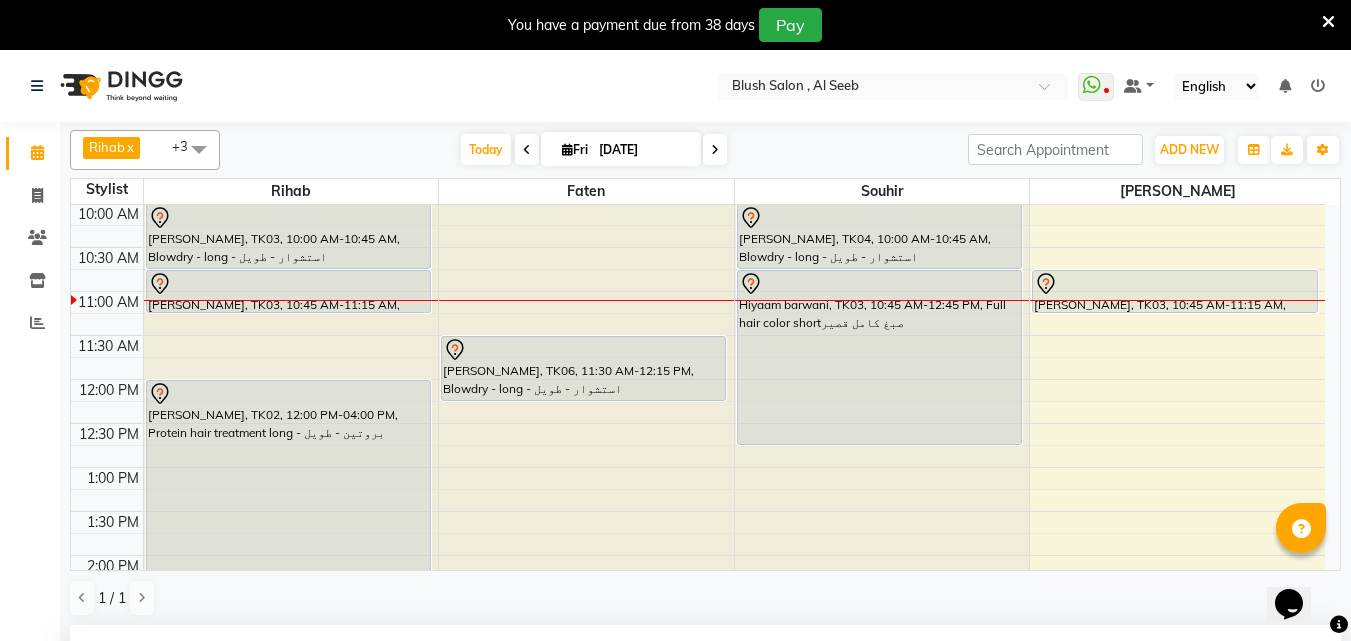 click on "[PERSON_NAME], TK04, 10:00 AM-10:45 AM, Blowdry - long - استشوار - طويل" at bounding box center [879, 236] 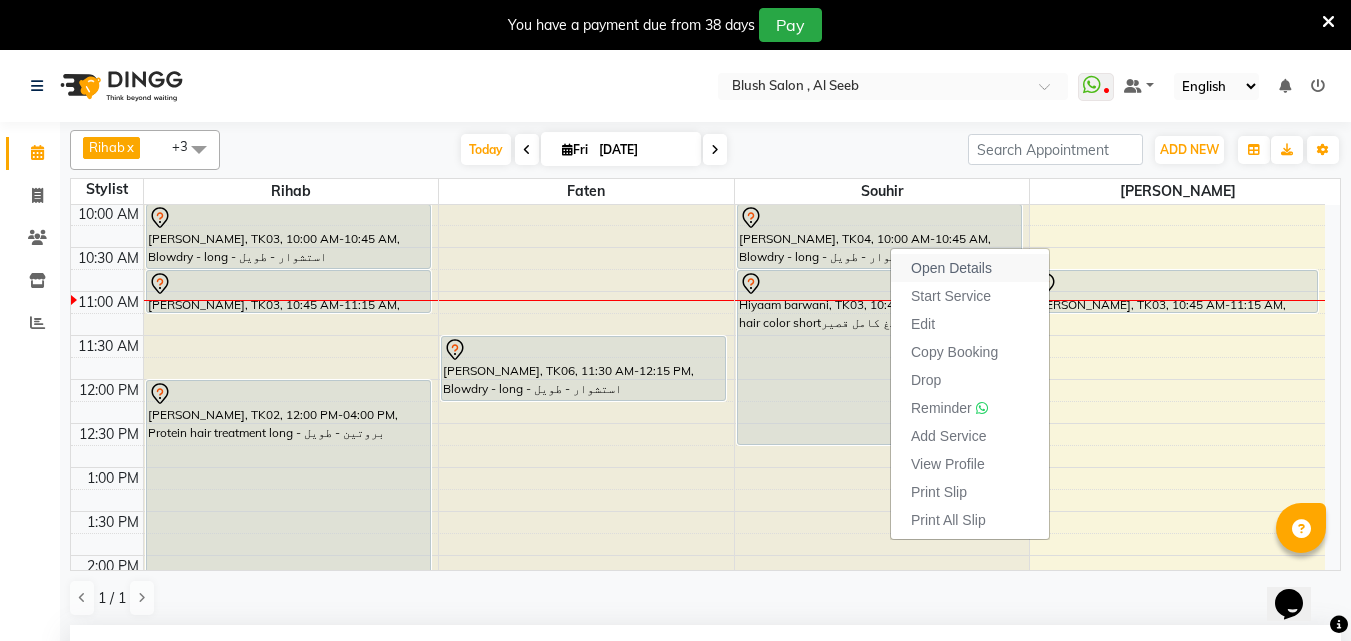 click on "Open Details" at bounding box center [951, 268] 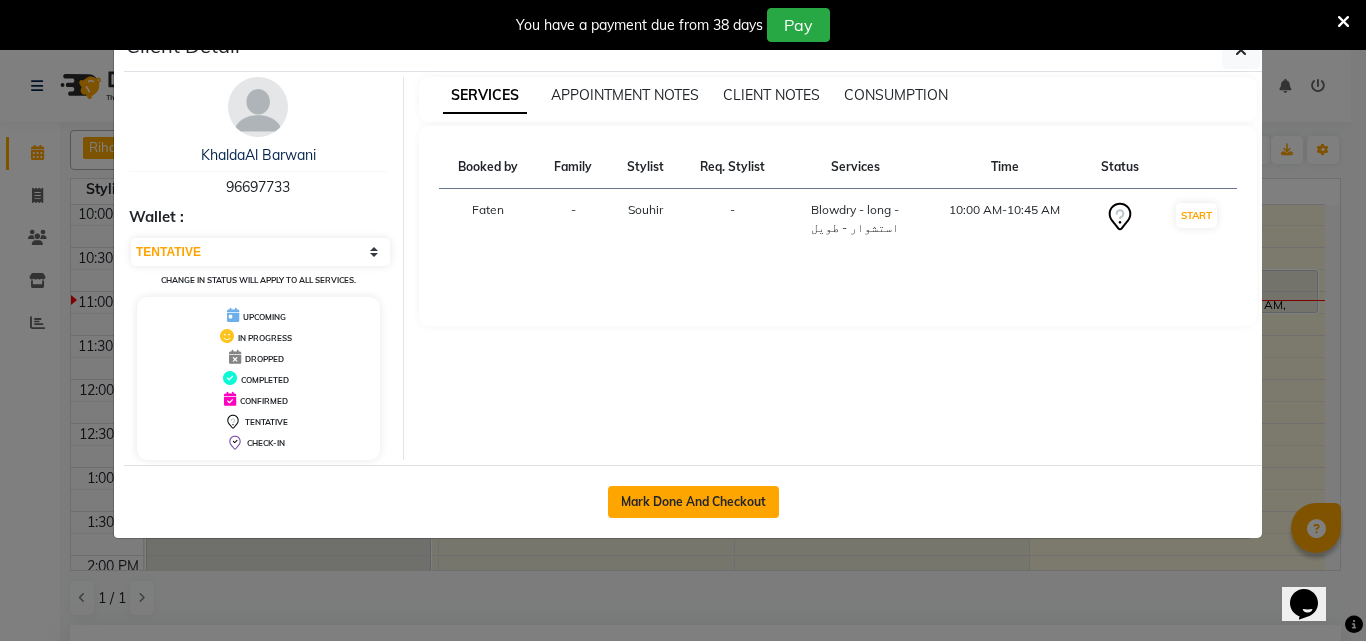 click on "Mark Done And Checkout" 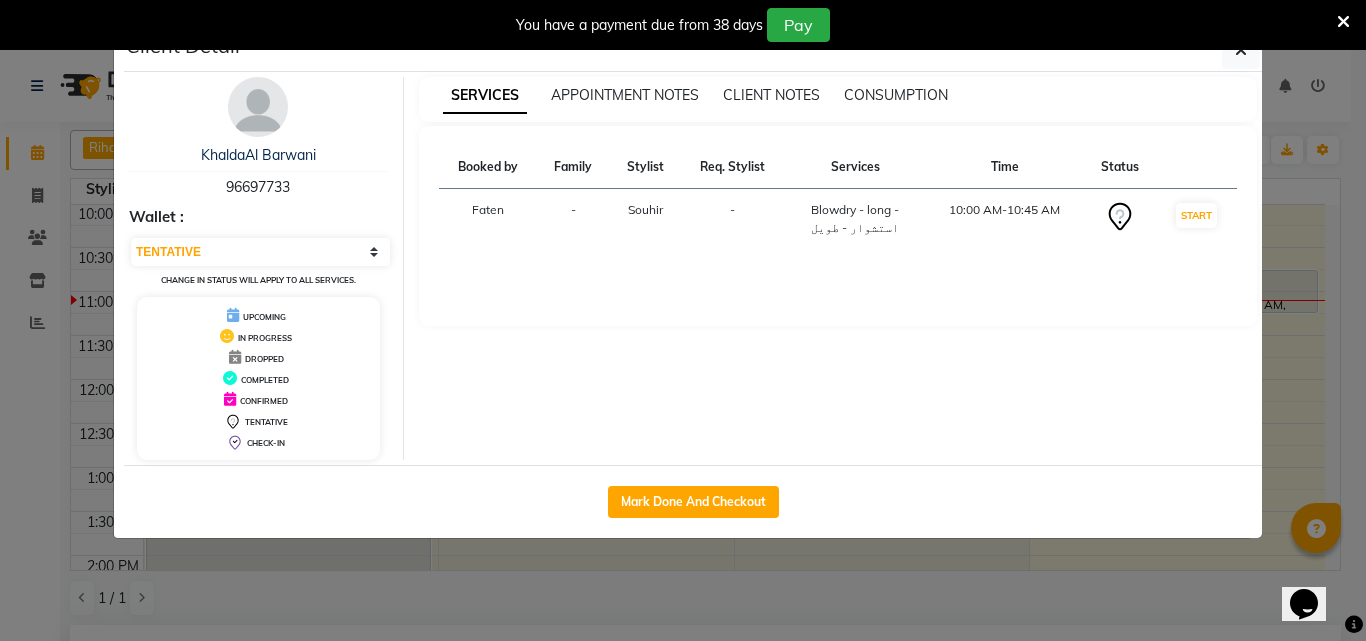 select on "service" 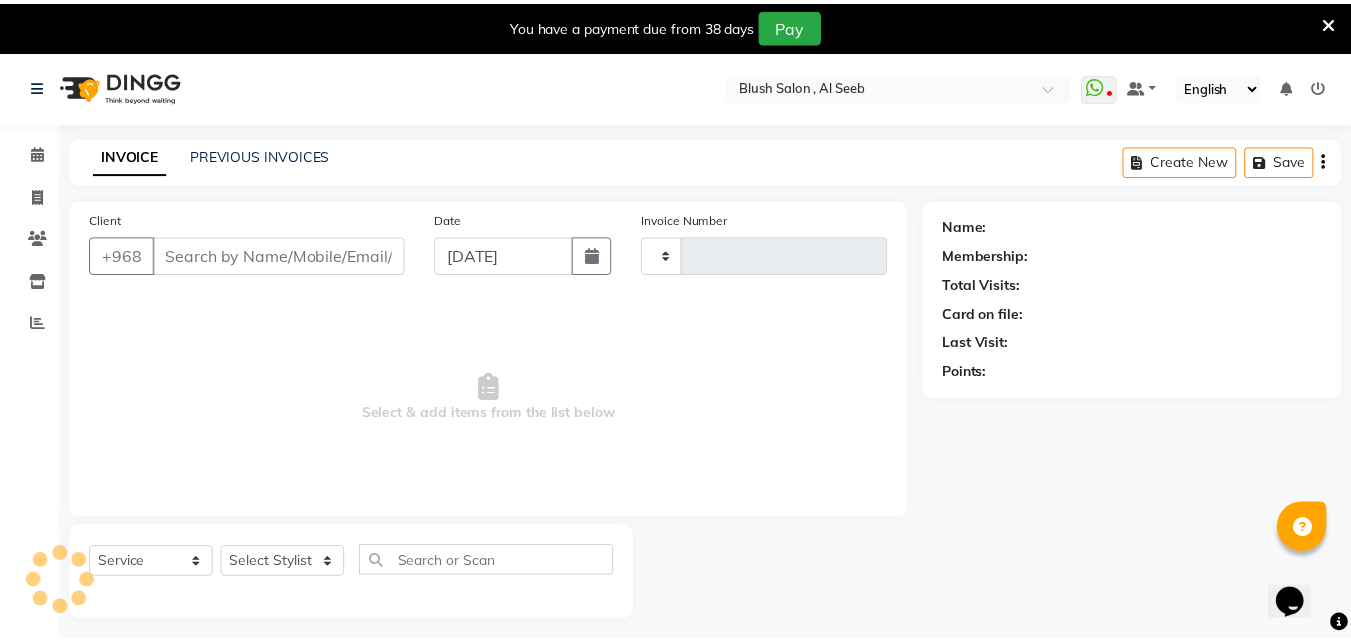 scroll, scrollTop: 50, scrollLeft: 0, axis: vertical 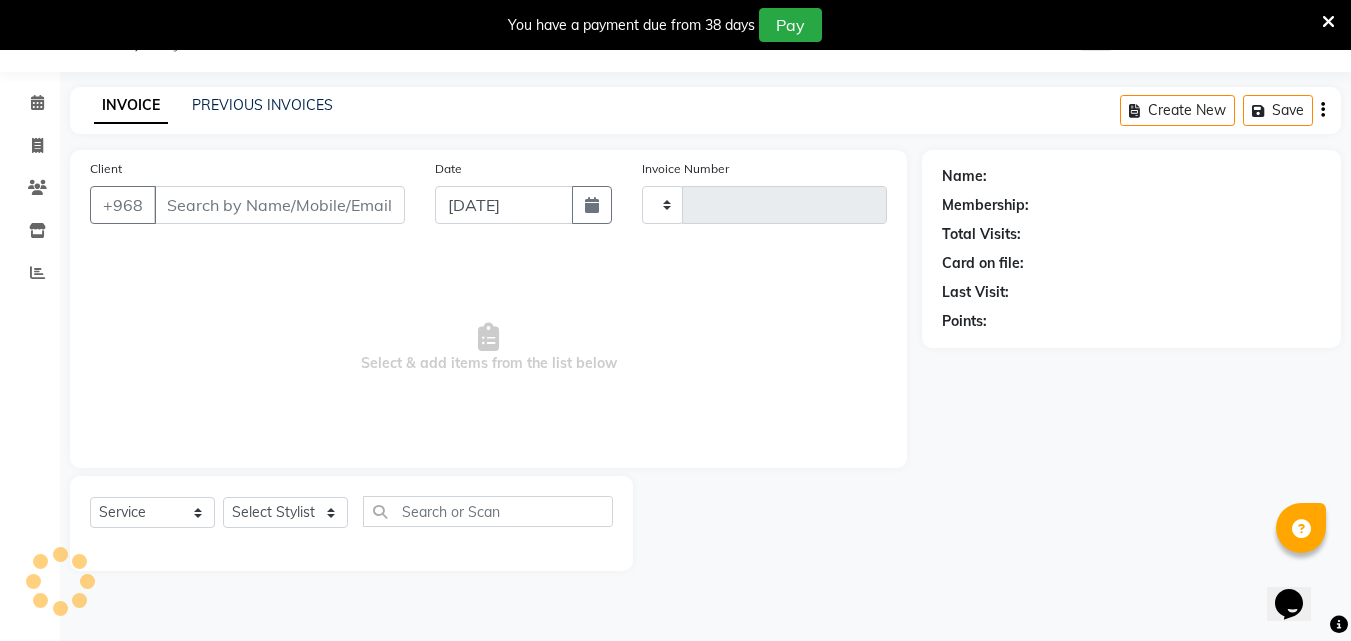 type on "0538" 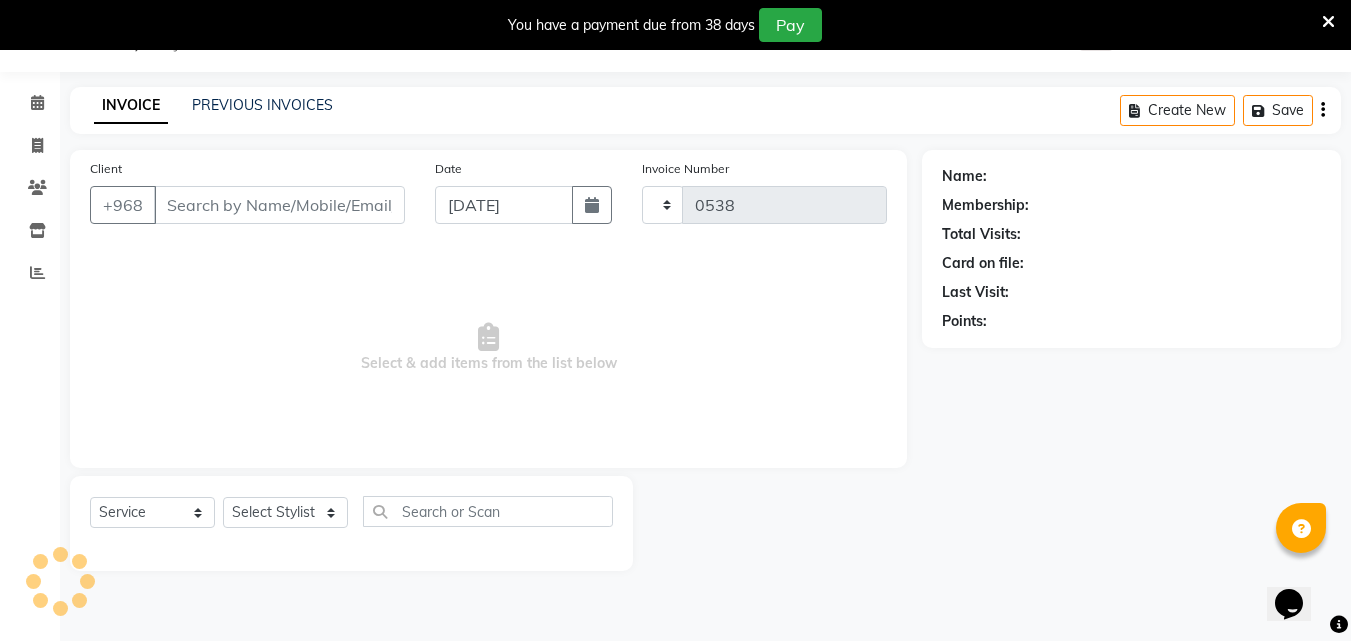 select on "5589" 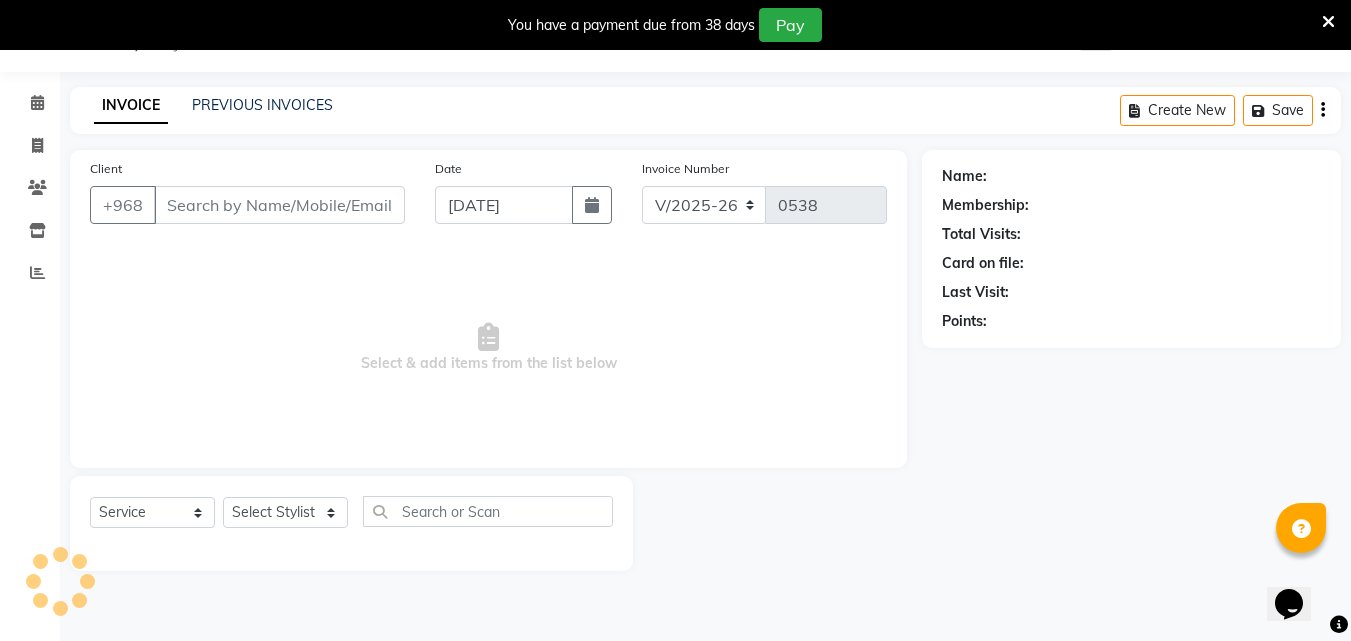 scroll, scrollTop: 0, scrollLeft: 0, axis: both 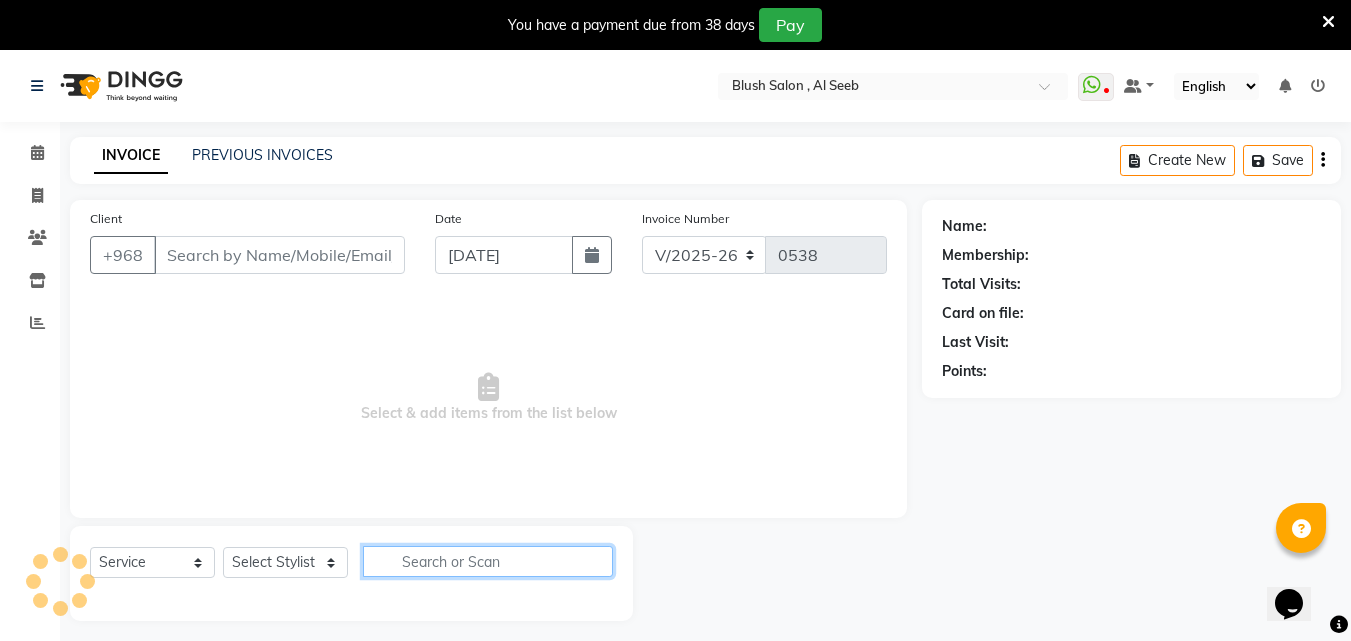drag, startPoint x: 461, startPoint y: 561, endPoint x: 462, endPoint y: 534, distance: 27.018513 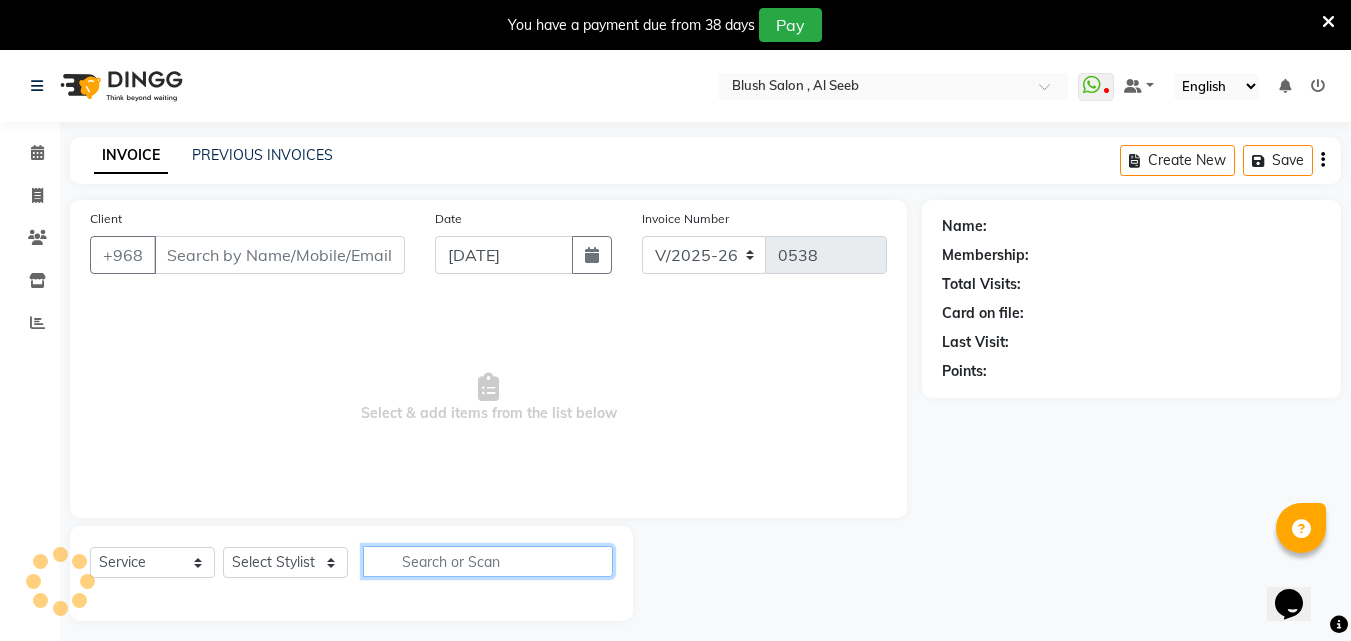 click 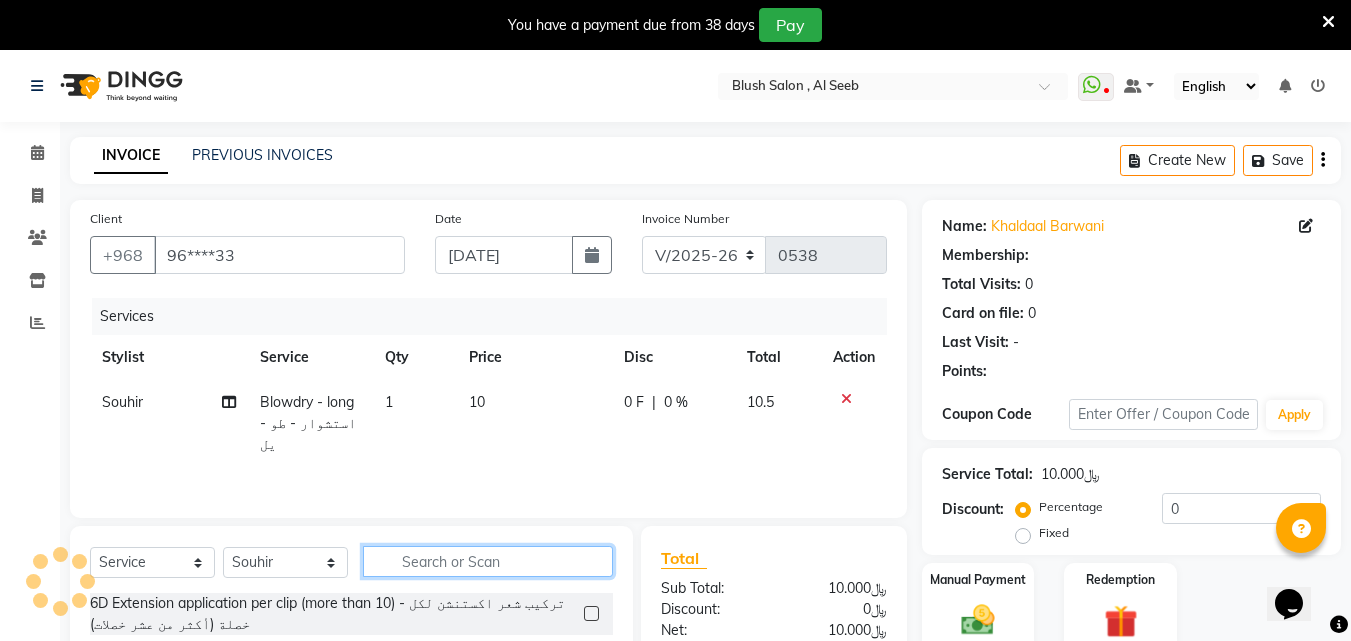 select on "1: Object" 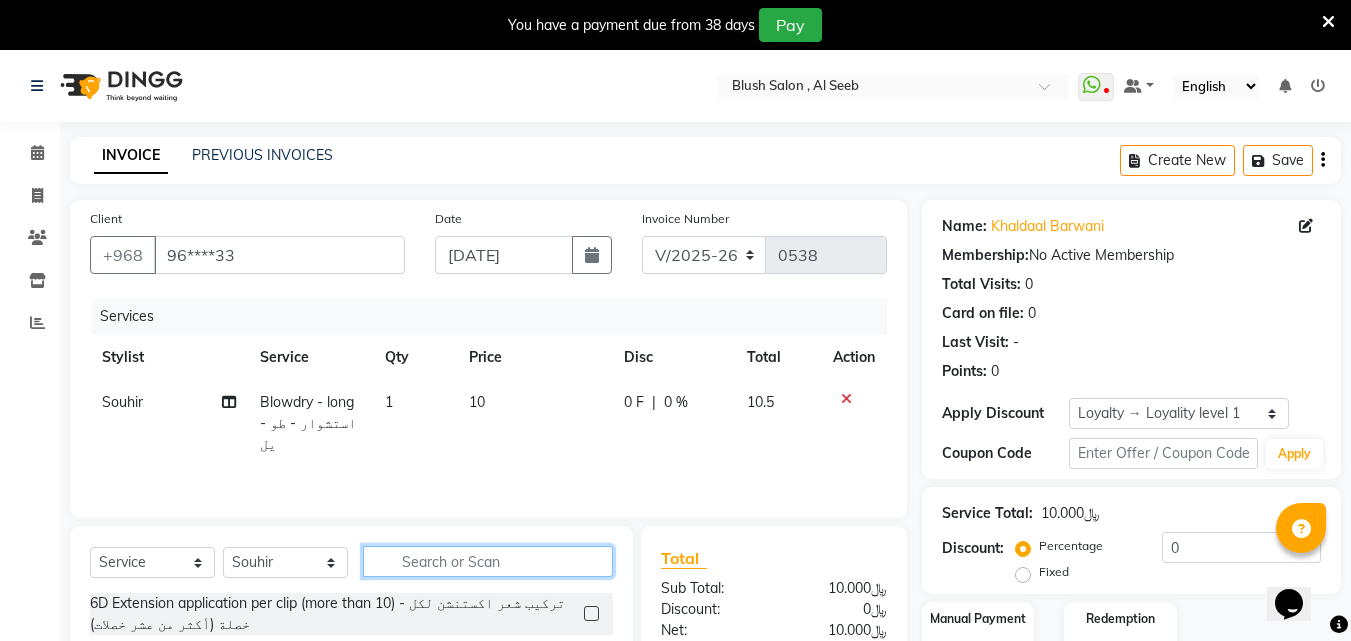 scroll, scrollTop: 200, scrollLeft: 0, axis: vertical 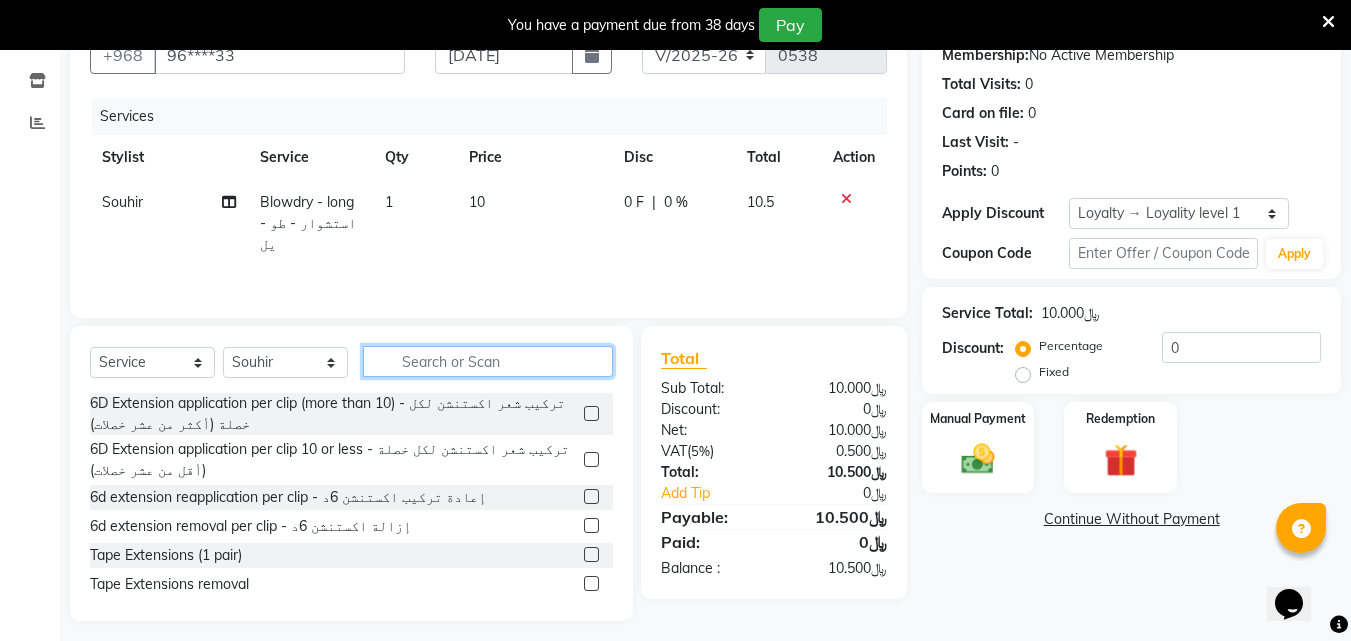 click 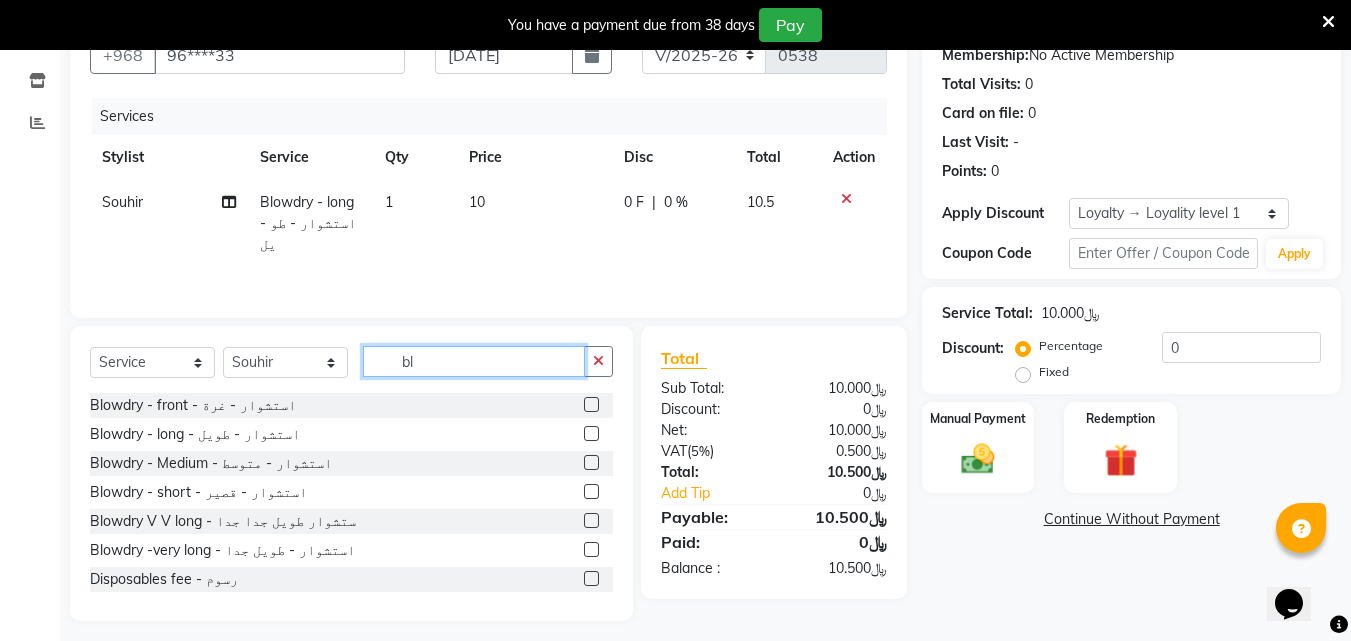 type on "bl" 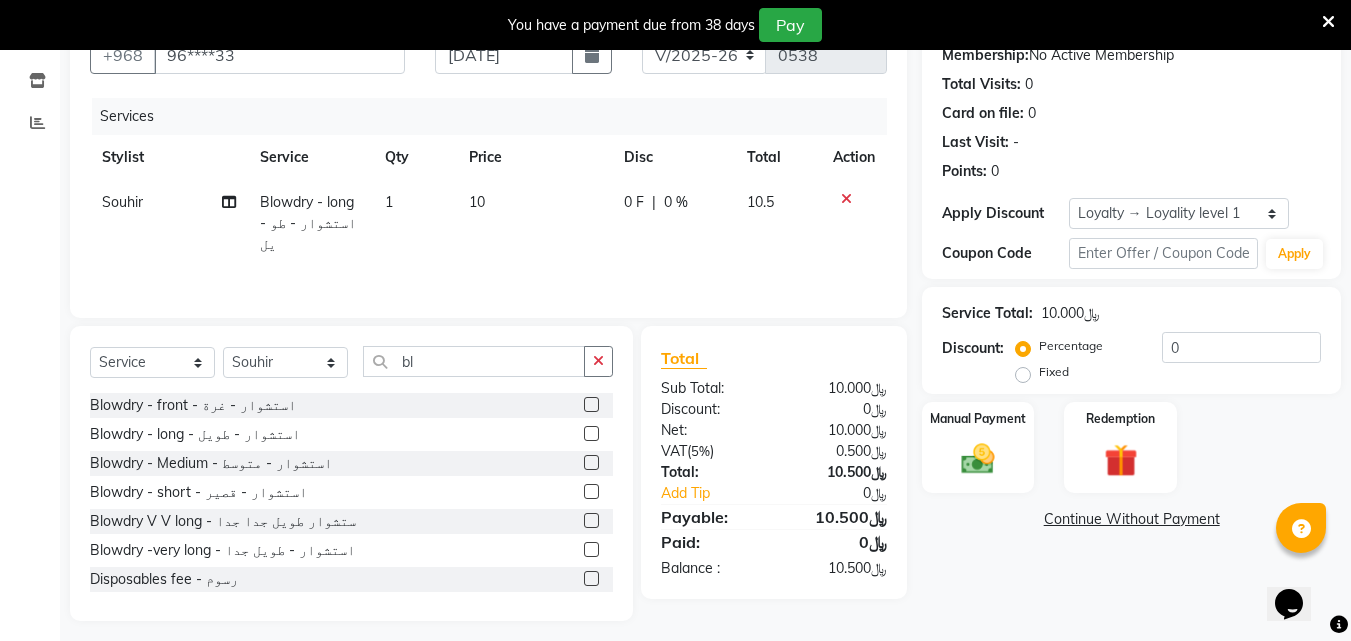 click 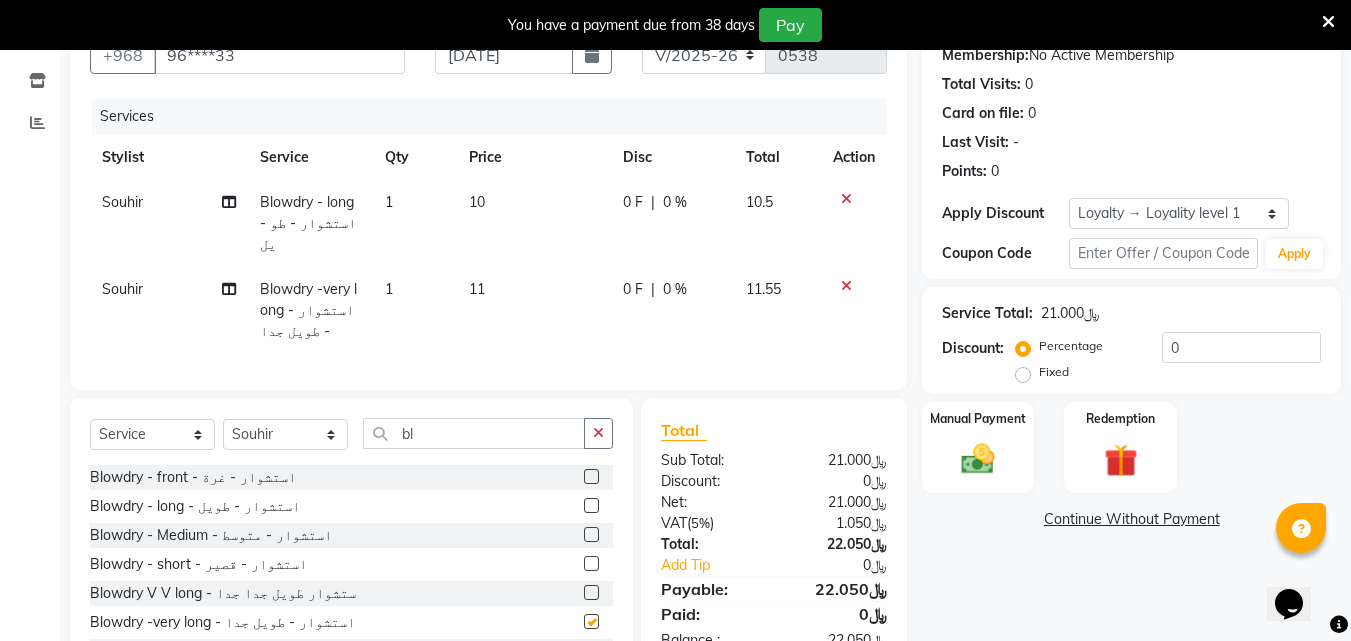 checkbox on "false" 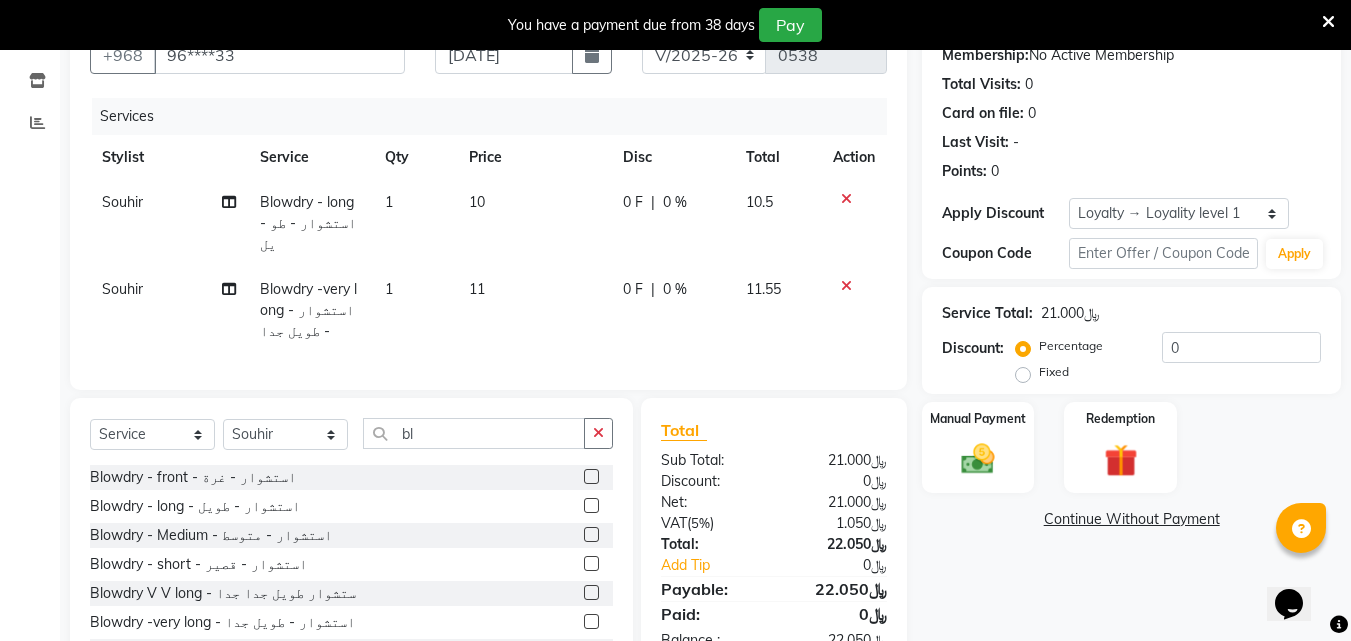 click 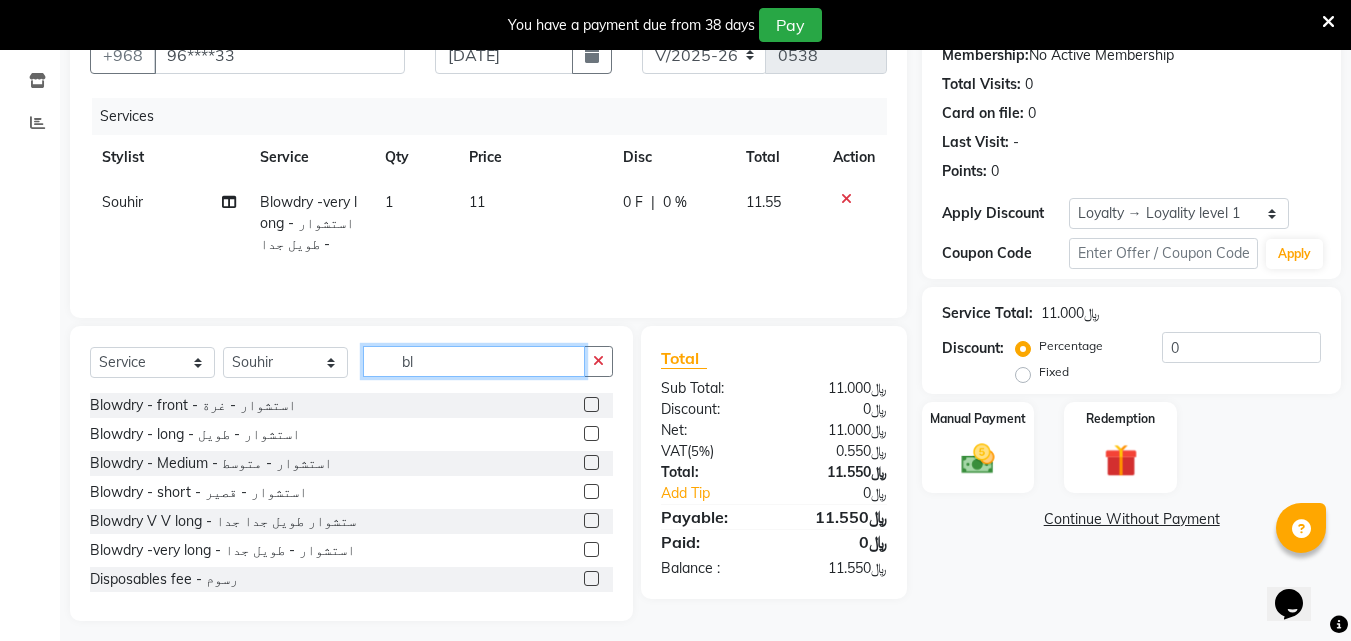 click on "bl" 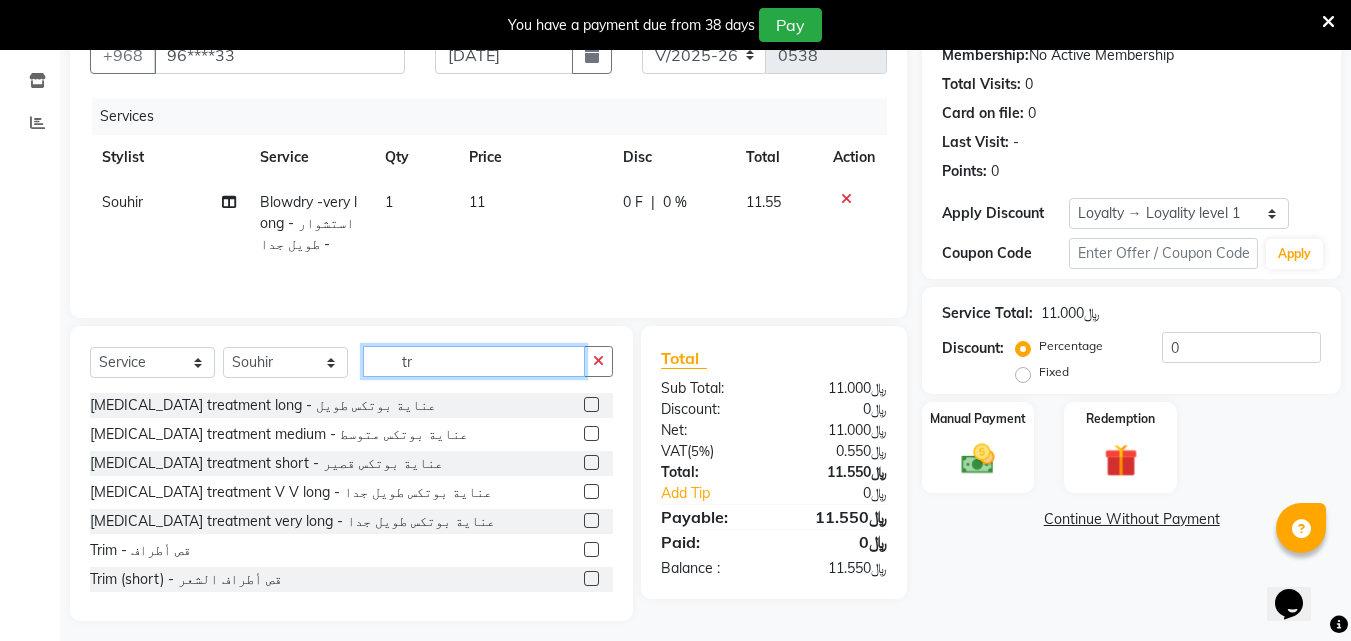 type on "tr" 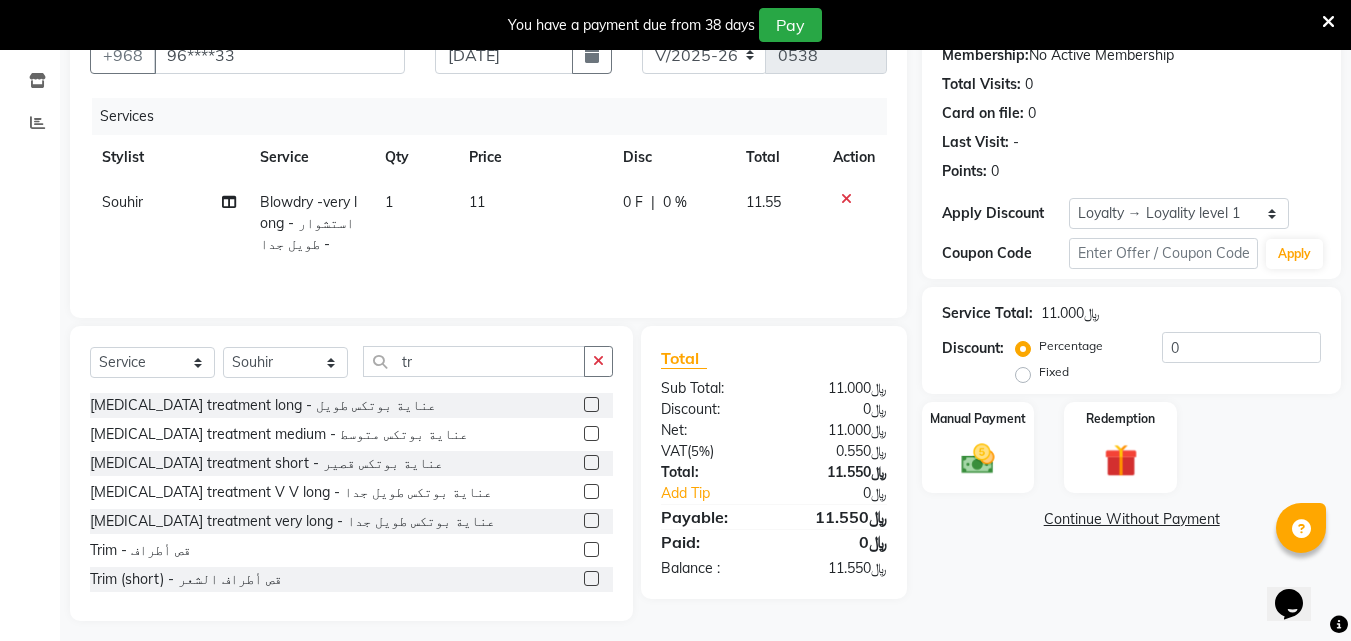 click 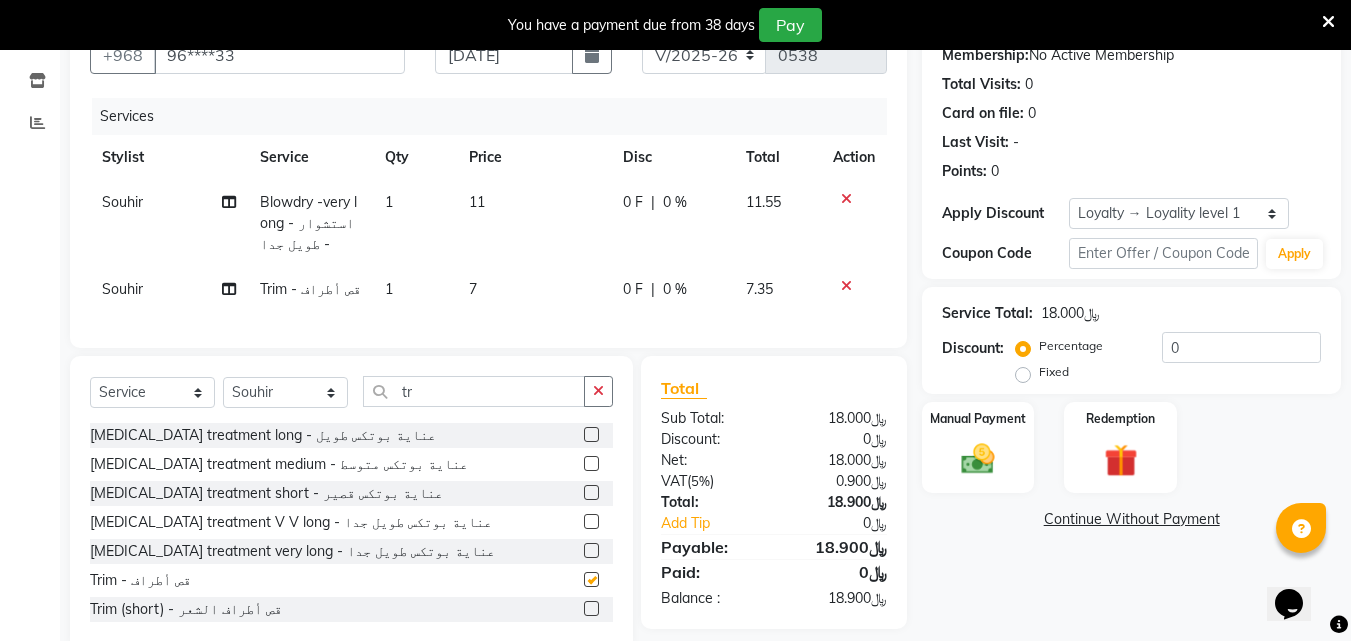 checkbox on "false" 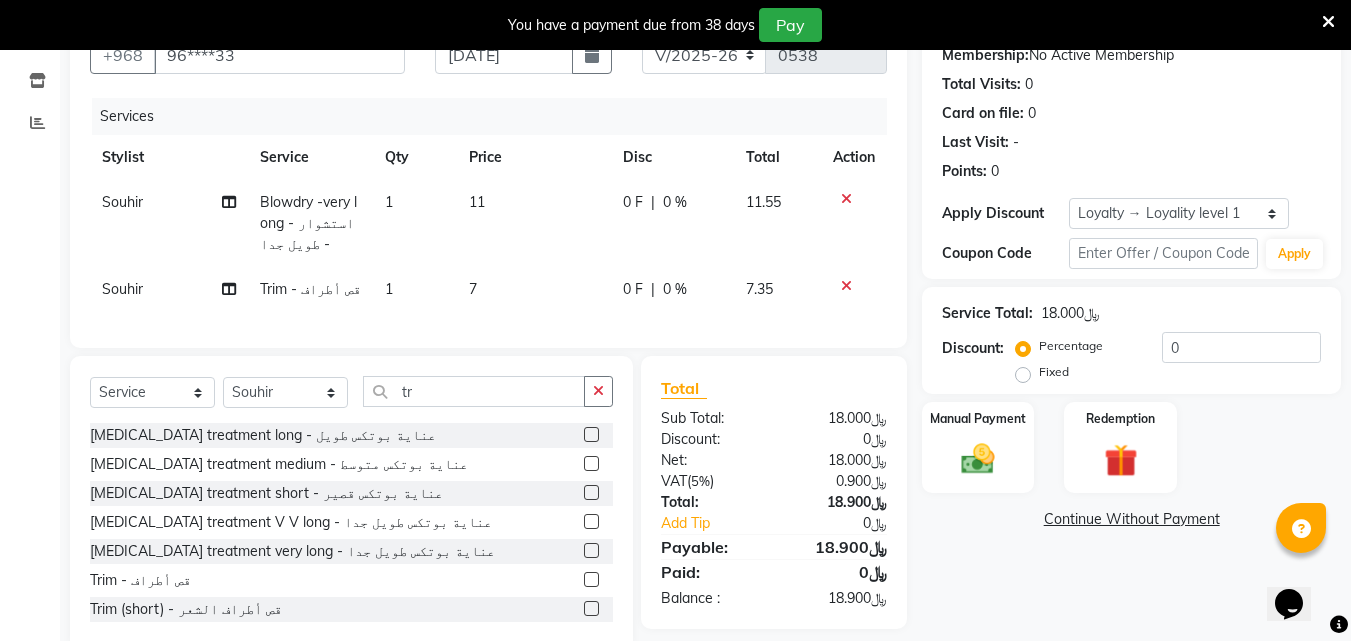 scroll, scrollTop: 255, scrollLeft: 0, axis: vertical 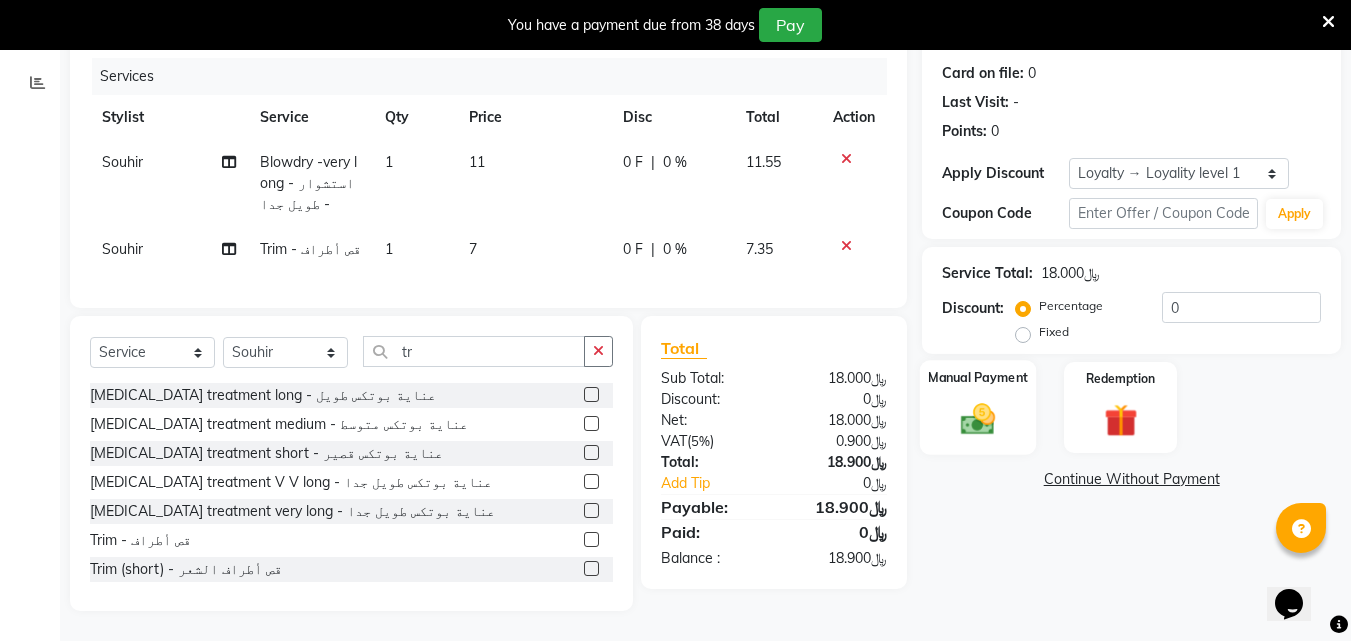 click 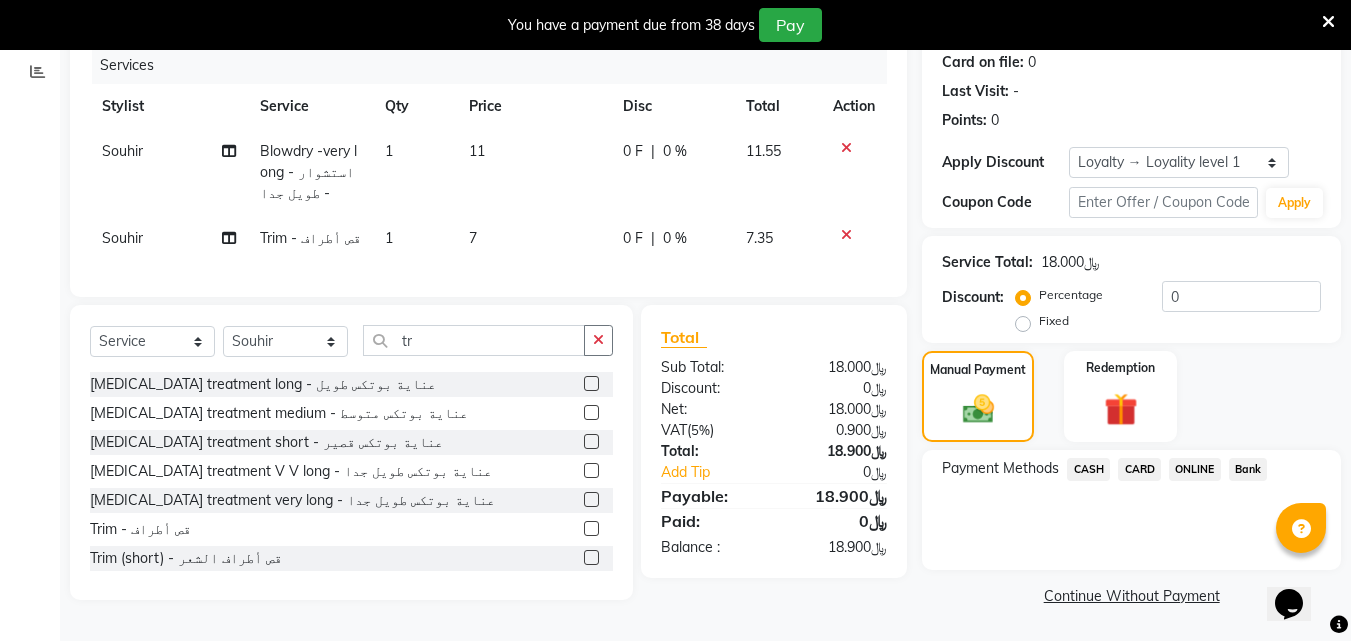 click on "CARD" 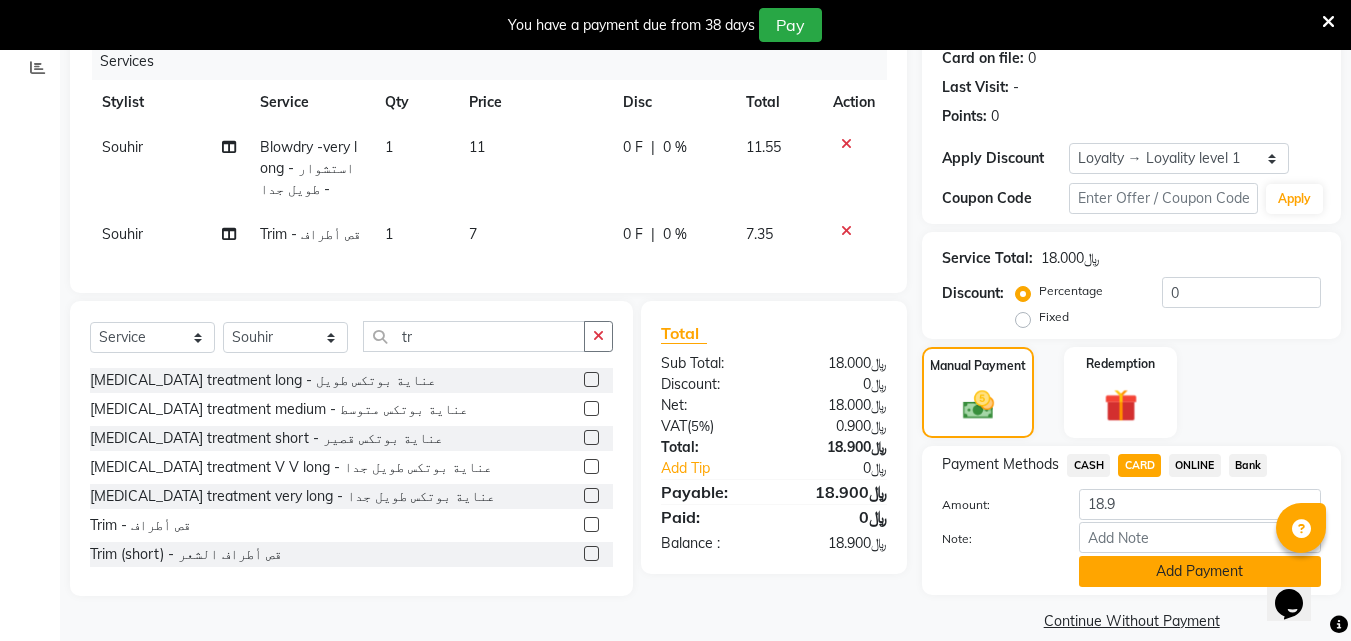 click on "Add Payment" 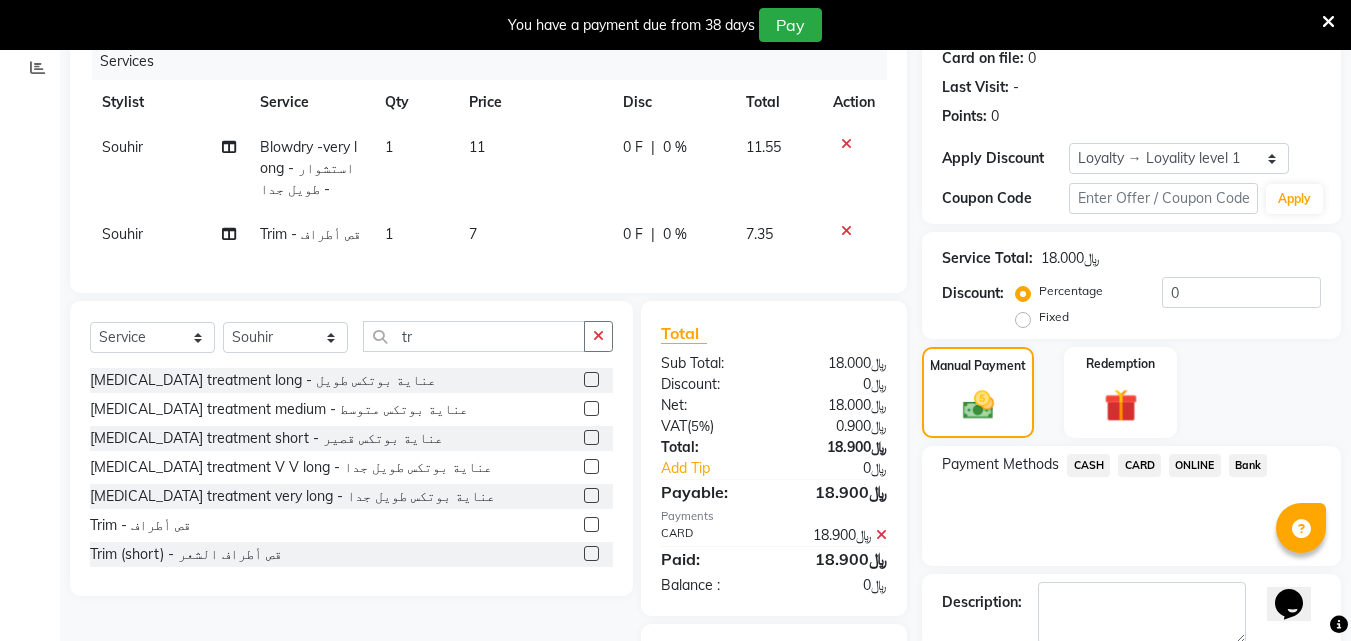 scroll, scrollTop: 374, scrollLeft: 0, axis: vertical 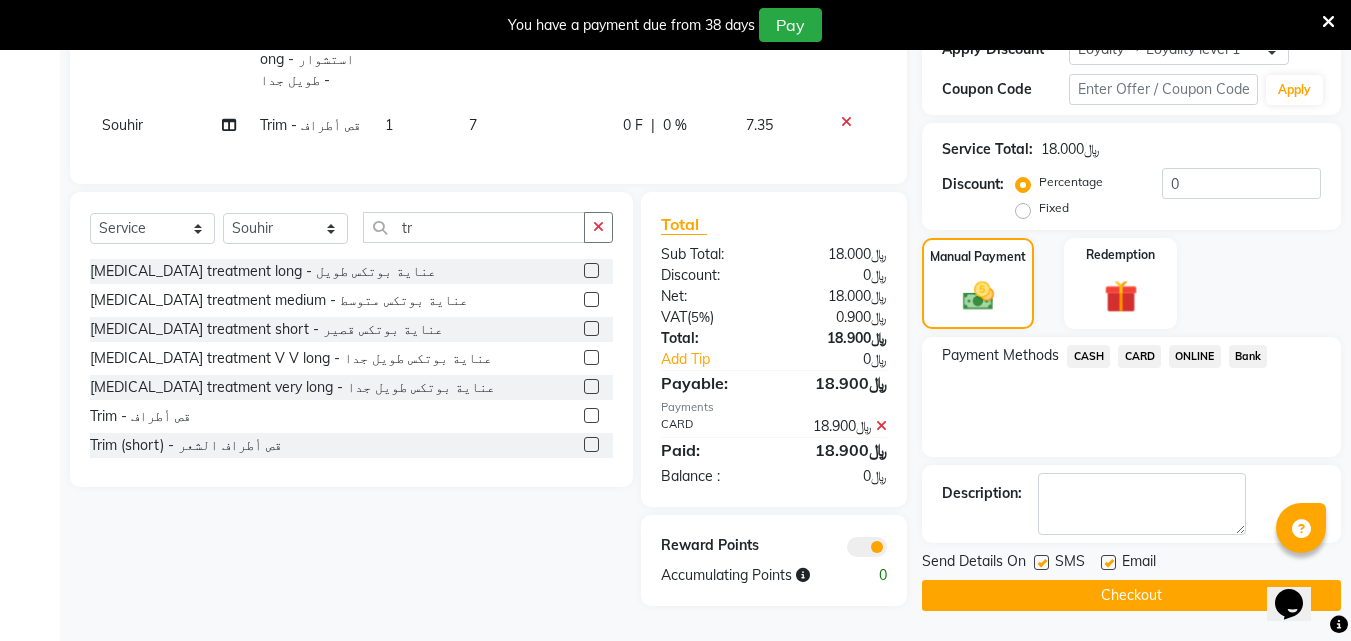 click on "Checkout" 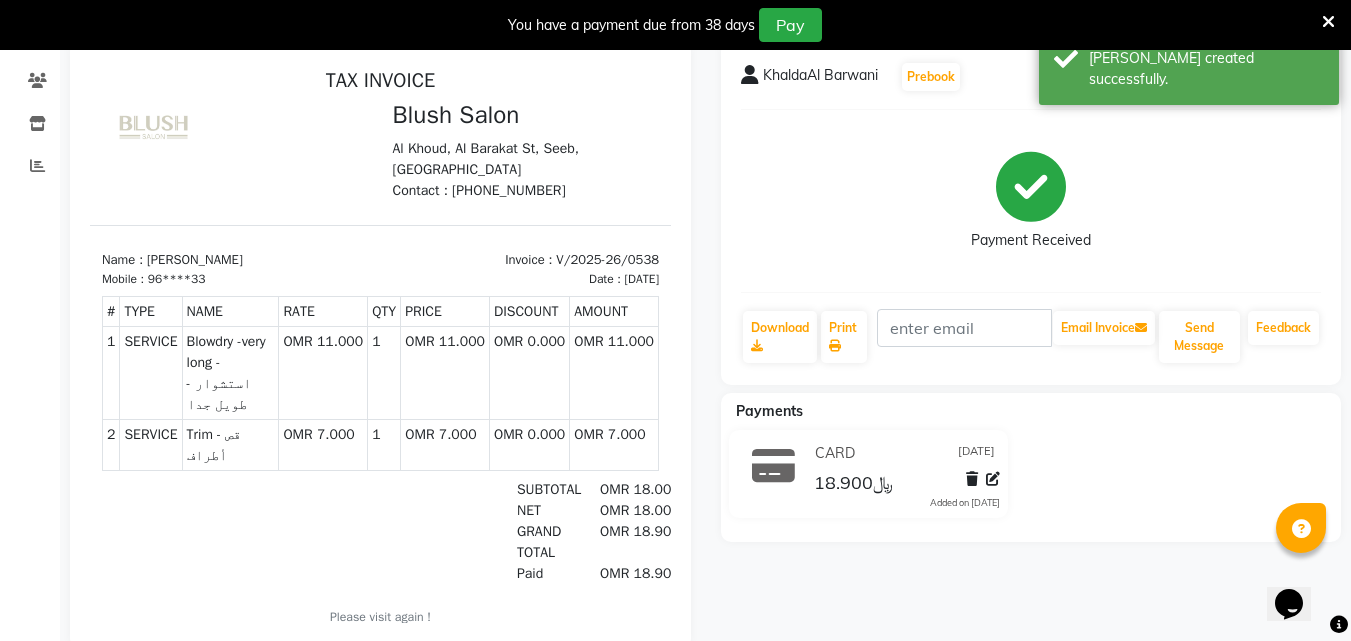 scroll, scrollTop: 210, scrollLeft: 0, axis: vertical 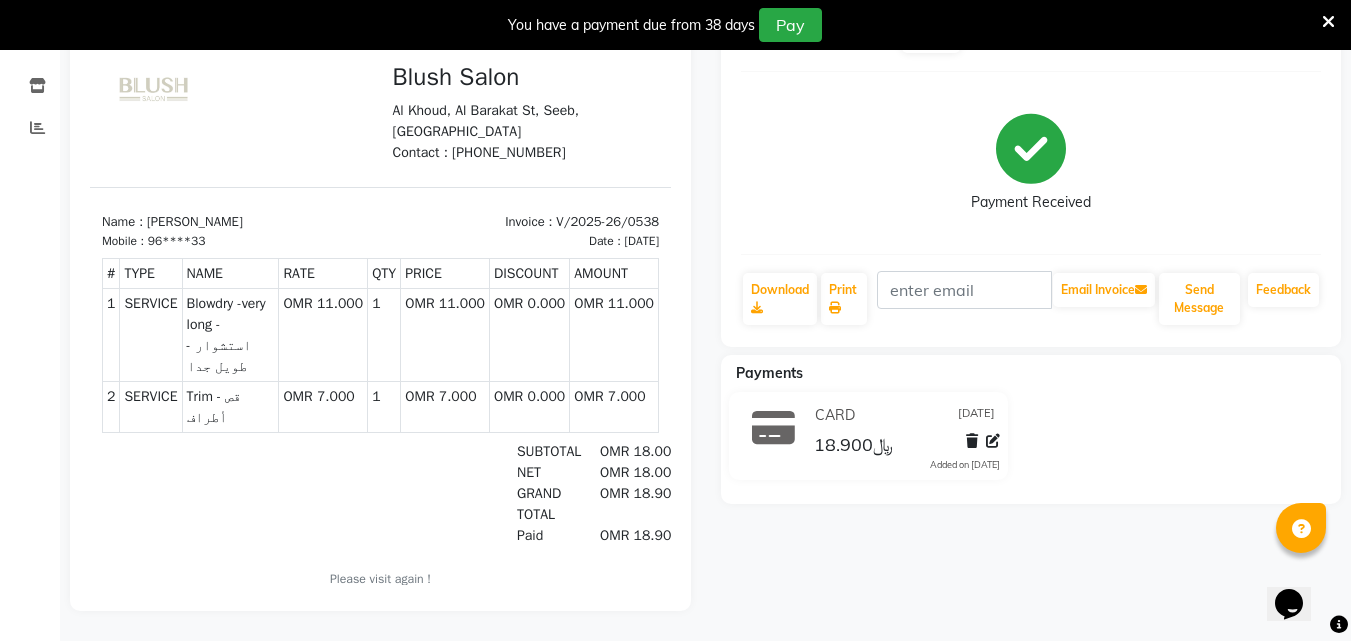 click at bounding box center (1328, 22) 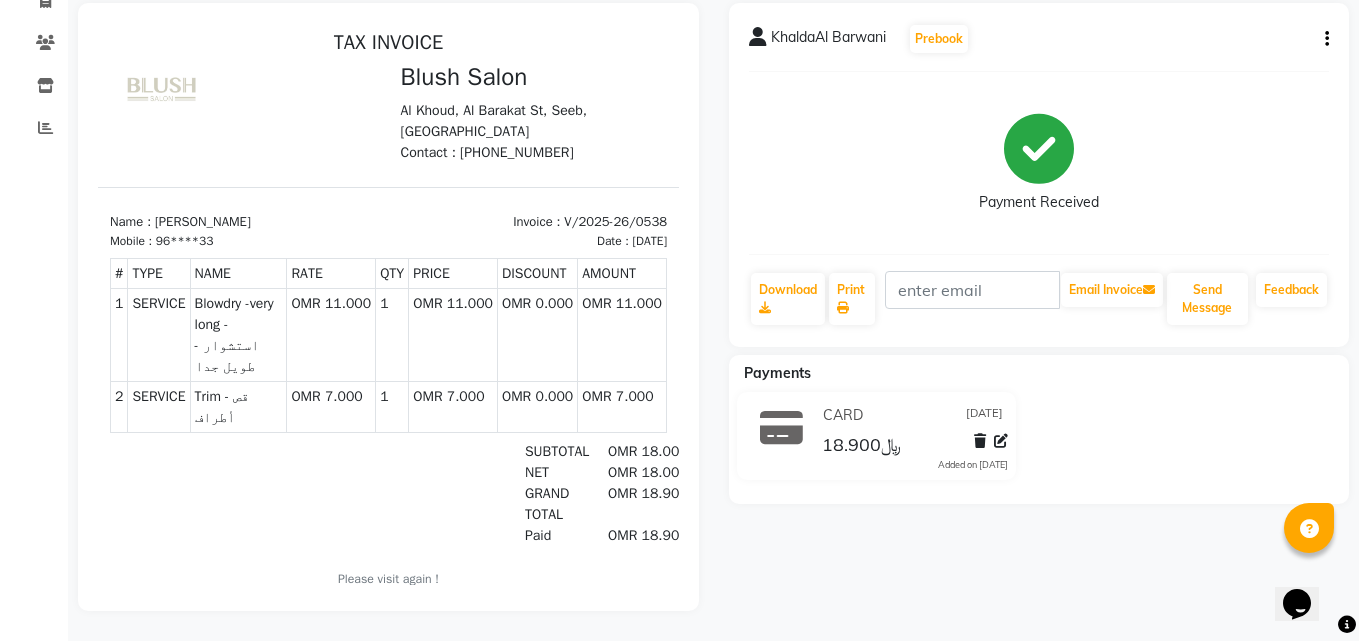 scroll, scrollTop: 0, scrollLeft: 0, axis: both 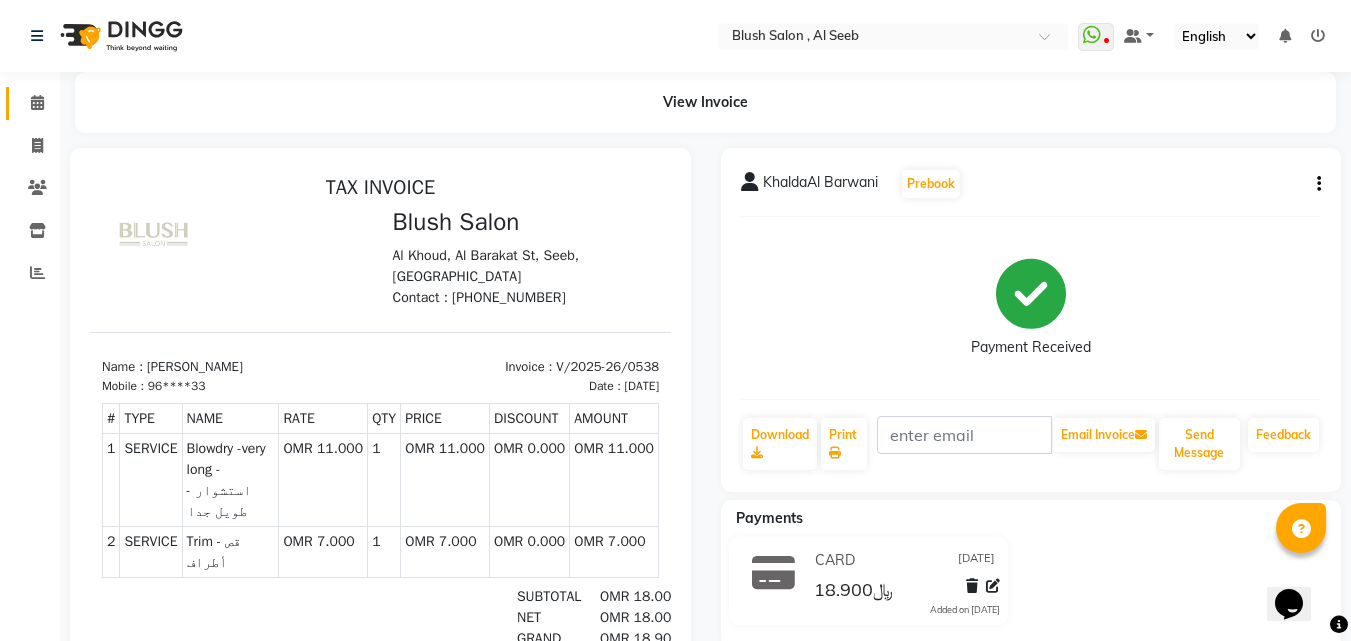 click 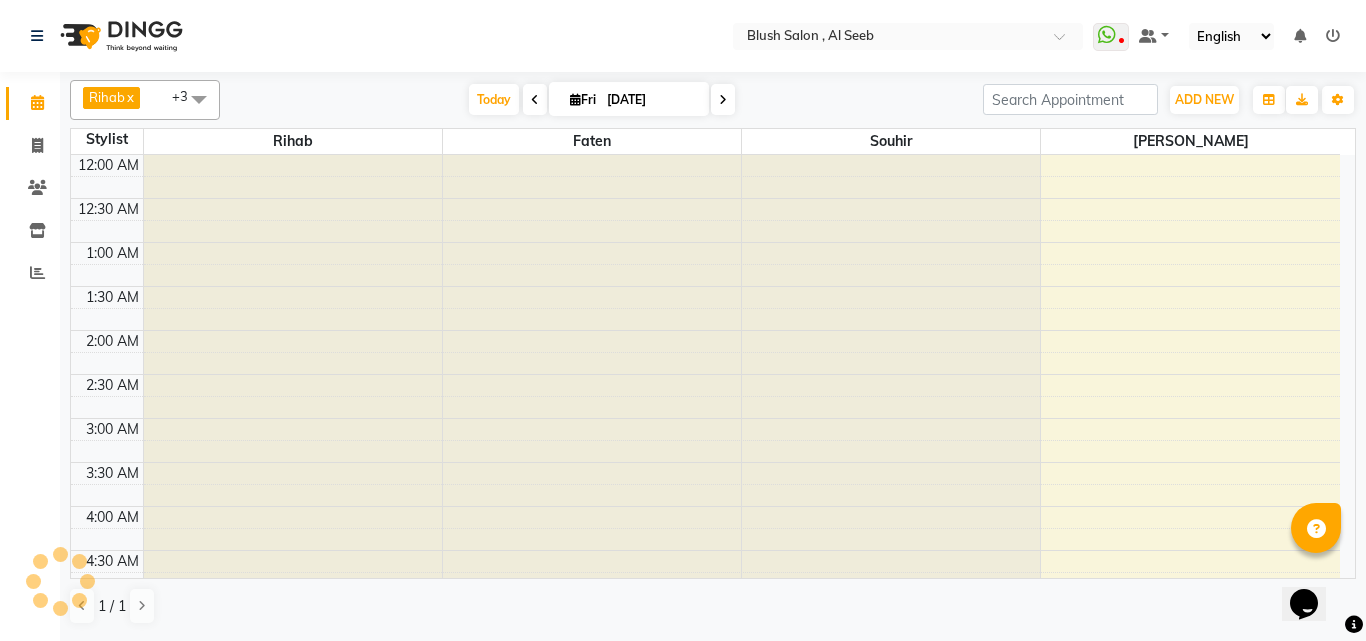 scroll, scrollTop: 529, scrollLeft: 0, axis: vertical 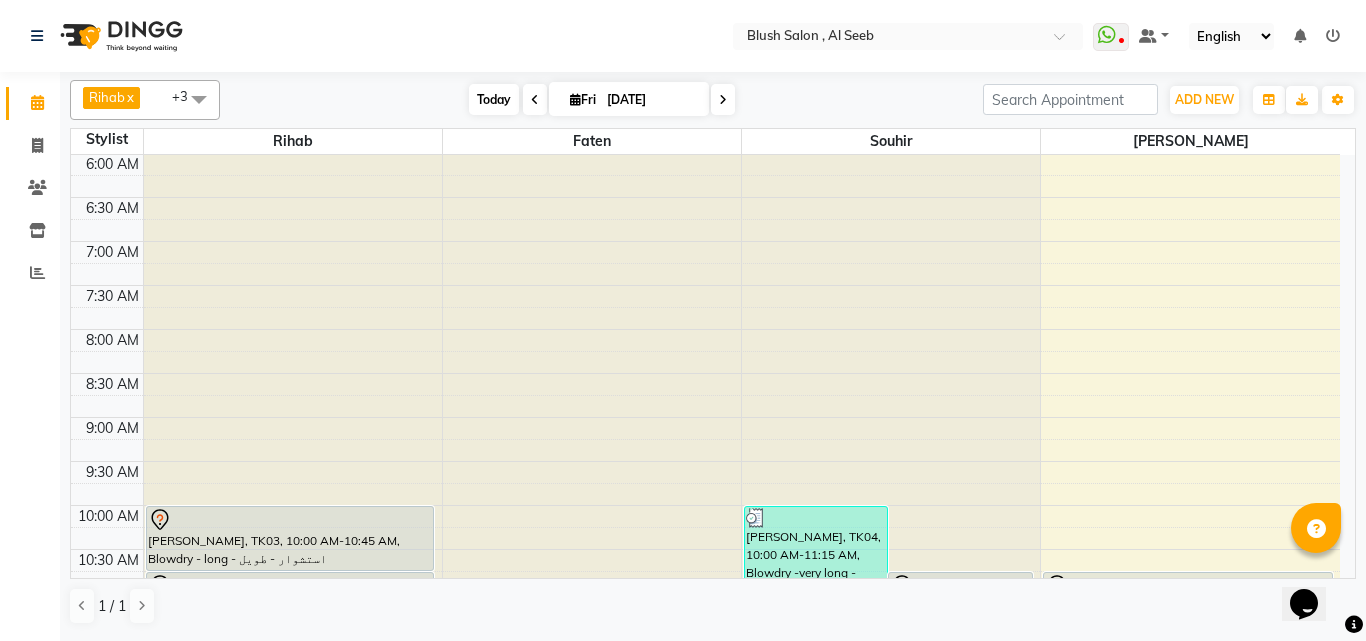 click on "Today" at bounding box center (494, 99) 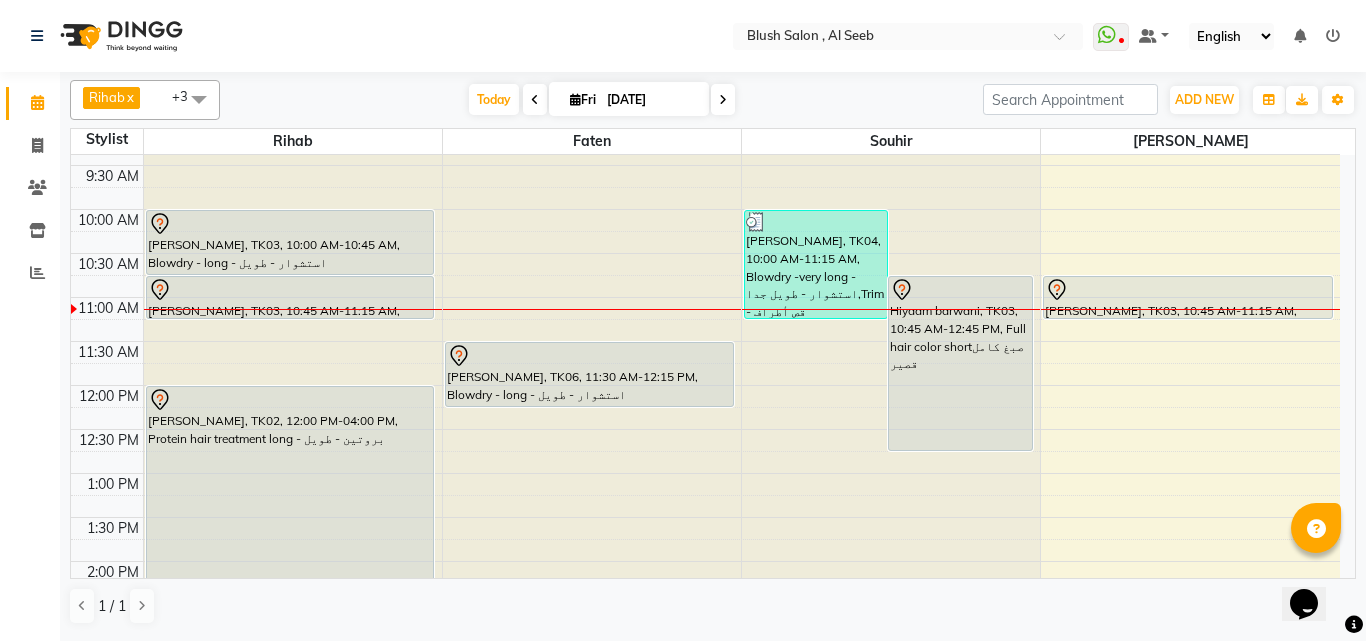 scroll, scrollTop: 869, scrollLeft: 0, axis: vertical 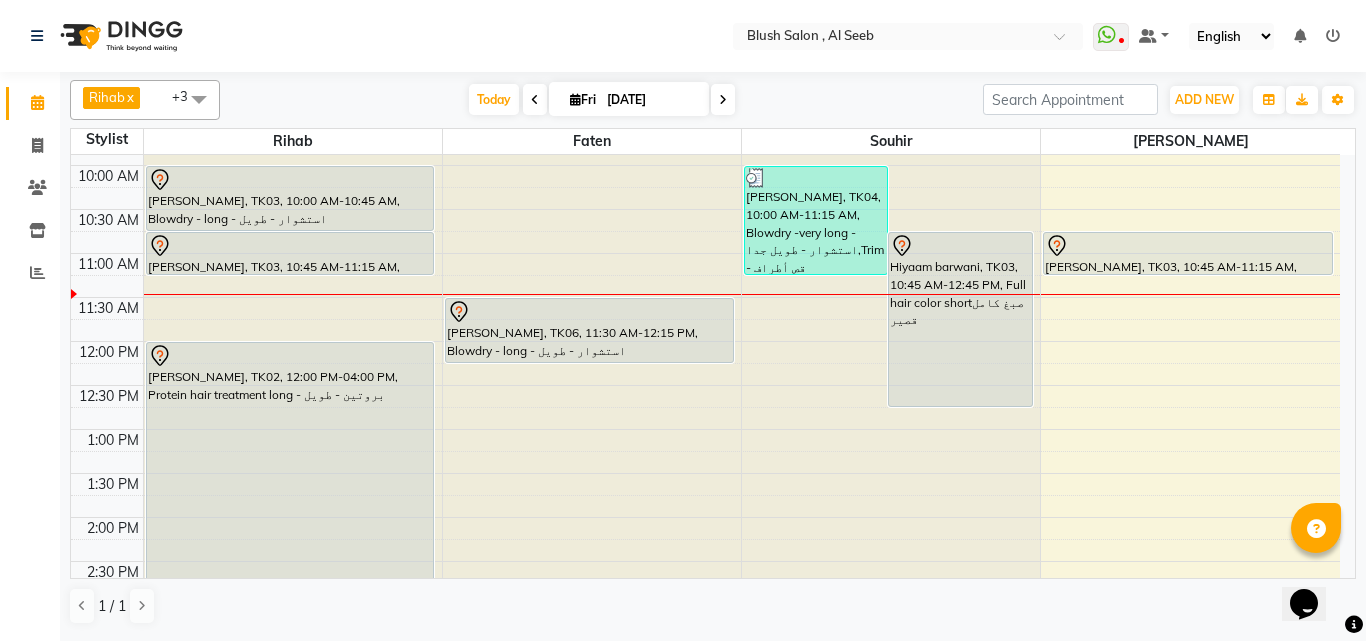 click at bounding box center (723, 100) 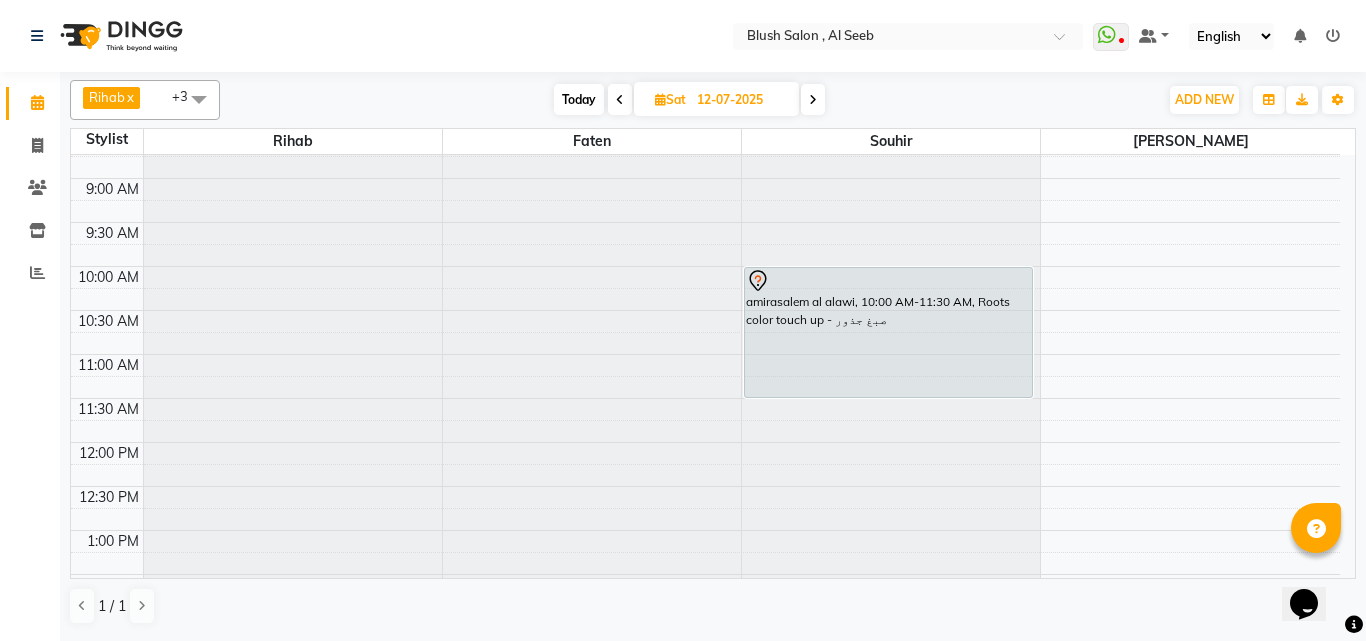 scroll, scrollTop: 769, scrollLeft: 0, axis: vertical 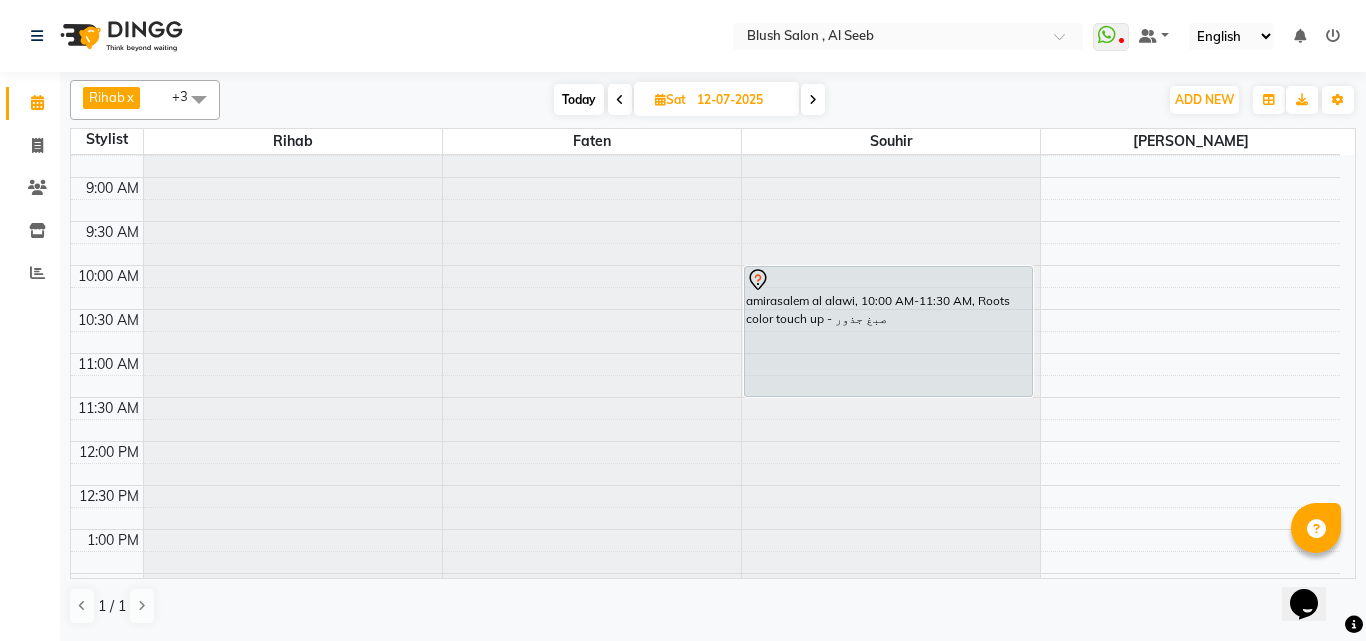 click at bounding box center [620, 100] 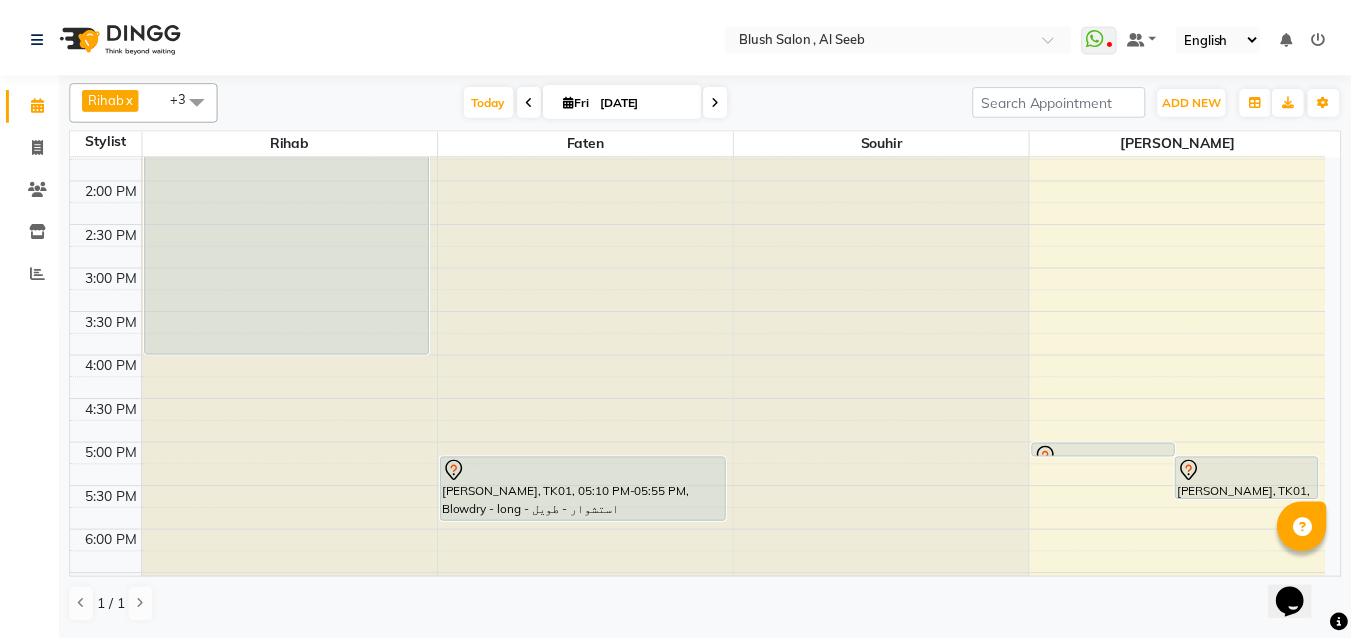 scroll, scrollTop: 969, scrollLeft: 0, axis: vertical 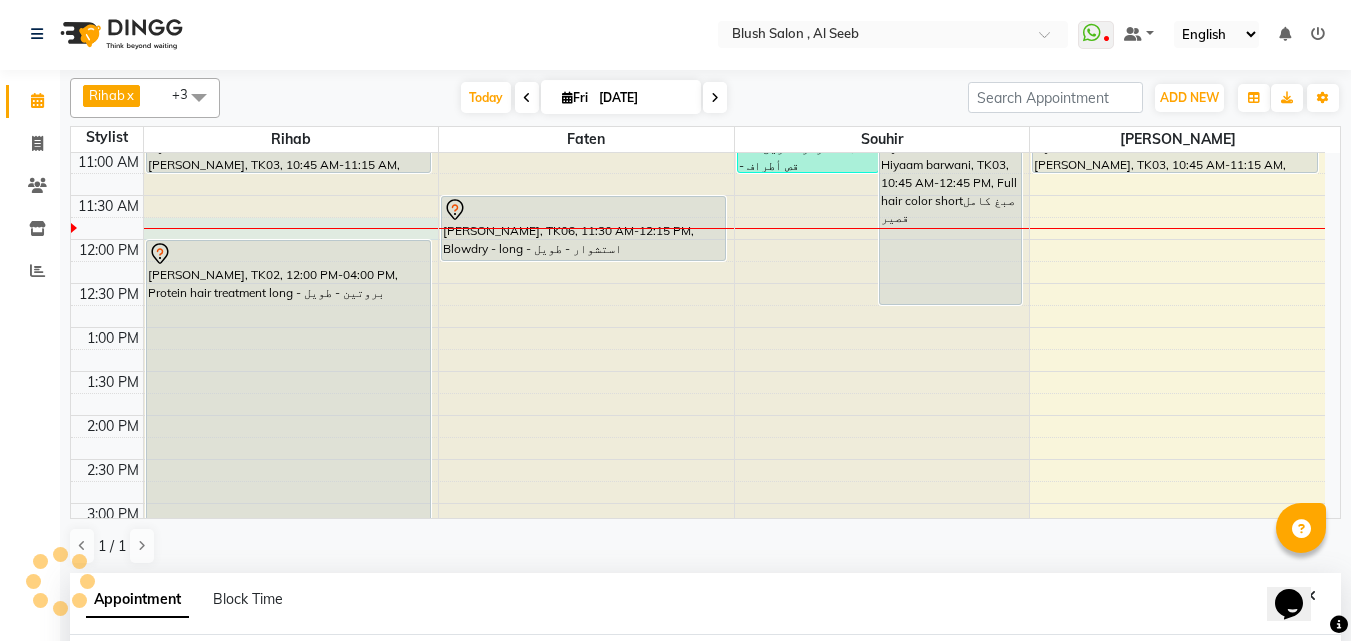 select on "38037" 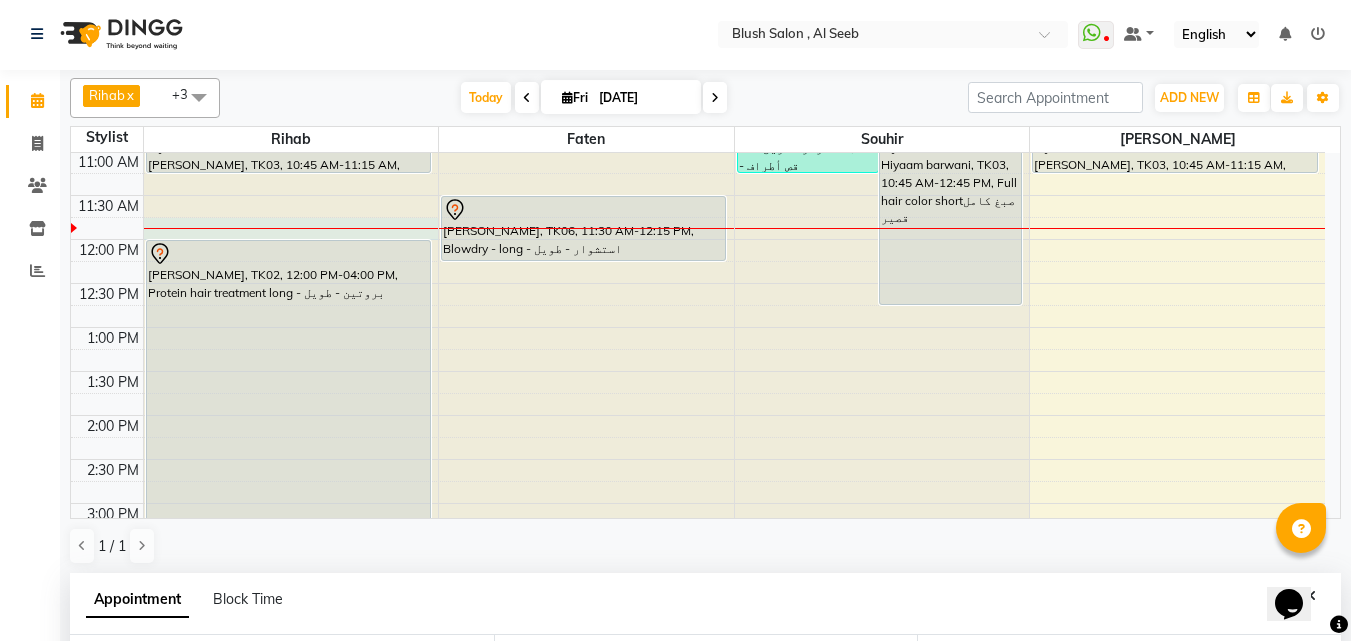 scroll, scrollTop: 389, scrollLeft: 0, axis: vertical 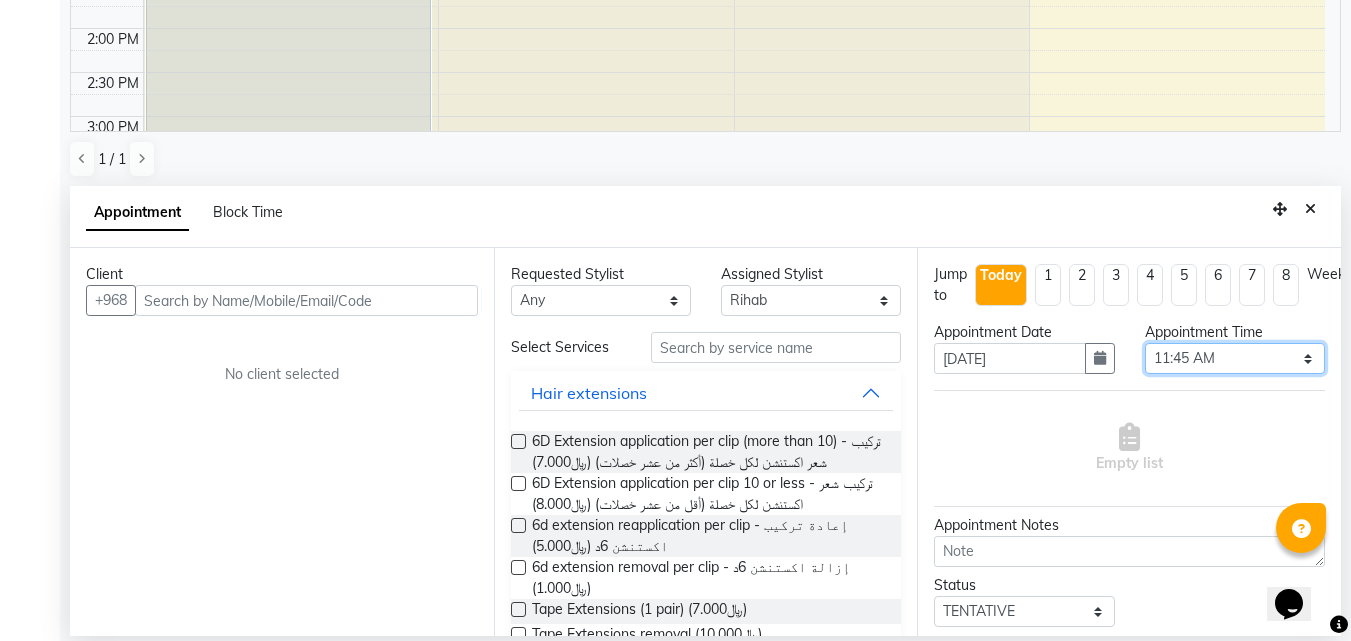 click on "Select 12:00 AM 12:05 AM 12:10 AM 12:15 AM 12:20 AM 12:25 AM 12:30 AM 12:35 AM 12:40 AM 12:45 AM 12:50 AM 12:55 AM 01:00 AM 01:05 AM 01:10 AM 01:15 AM 01:20 AM 01:25 AM 01:30 AM 01:35 AM 01:40 AM 01:45 AM 01:50 AM 01:55 AM 02:00 AM 02:05 AM 02:10 AM 02:15 AM 02:20 AM 02:25 AM 02:30 AM 02:35 AM 02:40 AM 02:45 AM 02:50 AM 02:55 AM 03:00 AM 03:05 AM 03:10 AM 03:15 AM 03:20 AM 03:25 AM 03:30 AM 03:35 AM 03:40 AM 03:45 AM 03:50 AM 03:55 AM 04:00 AM 04:05 AM 04:10 AM 04:15 AM 04:20 AM 04:25 AM 04:30 AM 04:35 AM 04:40 AM 04:45 AM 04:50 AM 04:55 AM 05:00 AM 05:05 AM 05:10 AM 05:15 AM 05:20 AM 05:25 AM 05:30 AM 05:35 AM 05:40 AM 05:45 AM 05:50 AM 05:55 AM 06:00 AM 06:05 AM 06:10 AM 06:15 AM 06:20 AM 06:25 AM 06:30 AM 06:35 AM 06:40 AM 06:45 AM 06:50 AM 06:55 AM 07:00 AM 07:05 AM 07:10 AM 07:15 AM 07:20 AM 07:25 AM 07:30 AM 07:35 AM 07:40 AM 07:45 AM 07:50 AM 07:55 AM 08:00 AM 08:05 AM 08:10 AM 08:15 AM 08:20 AM 08:25 AM 08:30 AM 08:35 AM 08:40 AM 08:45 AM 08:50 AM 08:55 AM 09:00 AM 09:05 AM 09:10 AM 09:15 AM 09:20 AM" at bounding box center [1235, 358] 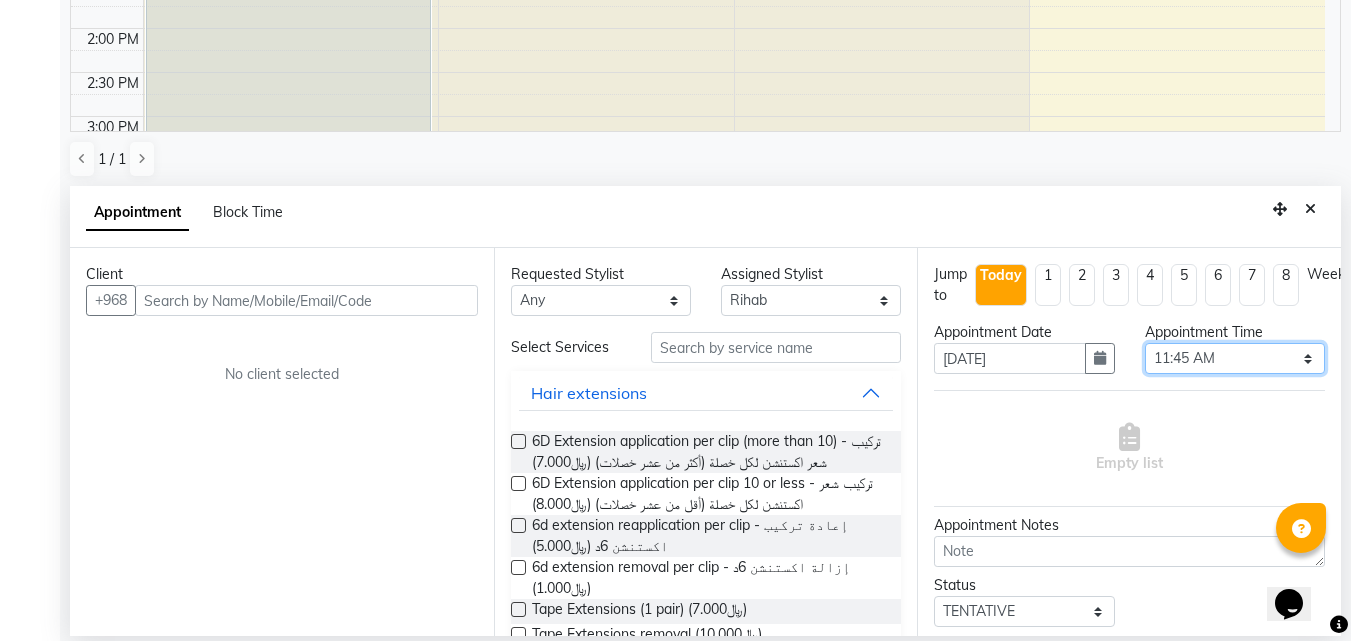 select on "765" 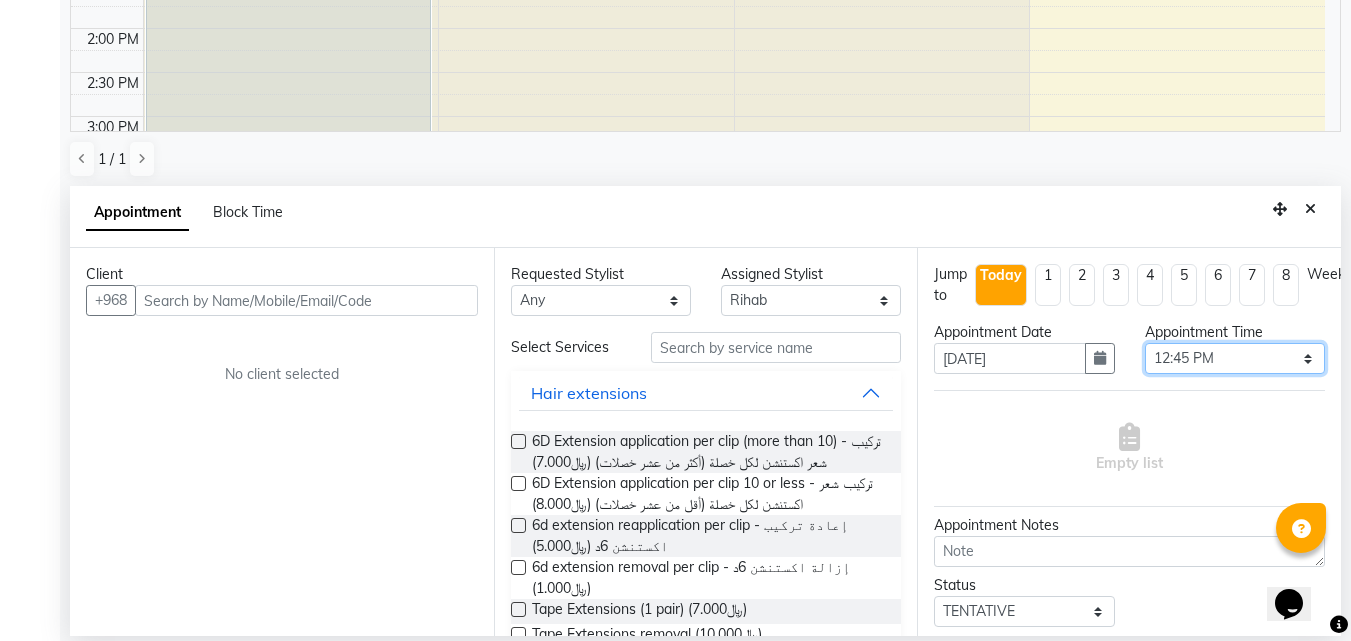 click on "Select 12:00 AM 12:05 AM 12:10 AM 12:15 AM 12:20 AM 12:25 AM 12:30 AM 12:35 AM 12:40 AM 12:45 AM 12:50 AM 12:55 AM 01:00 AM 01:05 AM 01:10 AM 01:15 AM 01:20 AM 01:25 AM 01:30 AM 01:35 AM 01:40 AM 01:45 AM 01:50 AM 01:55 AM 02:00 AM 02:05 AM 02:10 AM 02:15 AM 02:20 AM 02:25 AM 02:30 AM 02:35 AM 02:40 AM 02:45 AM 02:50 AM 02:55 AM 03:00 AM 03:05 AM 03:10 AM 03:15 AM 03:20 AM 03:25 AM 03:30 AM 03:35 AM 03:40 AM 03:45 AM 03:50 AM 03:55 AM 04:00 AM 04:05 AM 04:10 AM 04:15 AM 04:20 AM 04:25 AM 04:30 AM 04:35 AM 04:40 AM 04:45 AM 04:50 AM 04:55 AM 05:00 AM 05:05 AM 05:10 AM 05:15 AM 05:20 AM 05:25 AM 05:30 AM 05:35 AM 05:40 AM 05:45 AM 05:50 AM 05:55 AM 06:00 AM 06:05 AM 06:10 AM 06:15 AM 06:20 AM 06:25 AM 06:30 AM 06:35 AM 06:40 AM 06:45 AM 06:50 AM 06:55 AM 07:00 AM 07:05 AM 07:10 AM 07:15 AM 07:20 AM 07:25 AM 07:30 AM 07:35 AM 07:40 AM 07:45 AM 07:50 AM 07:55 AM 08:00 AM 08:05 AM 08:10 AM 08:15 AM 08:20 AM 08:25 AM 08:30 AM 08:35 AM 08:40 AM 08:45 AM 08:50 AM 08:55 AM 09:00 AM 09:05 AM 09:10 AM 09:15 AM 09:20 AM" at bounding box center [1235, 358] 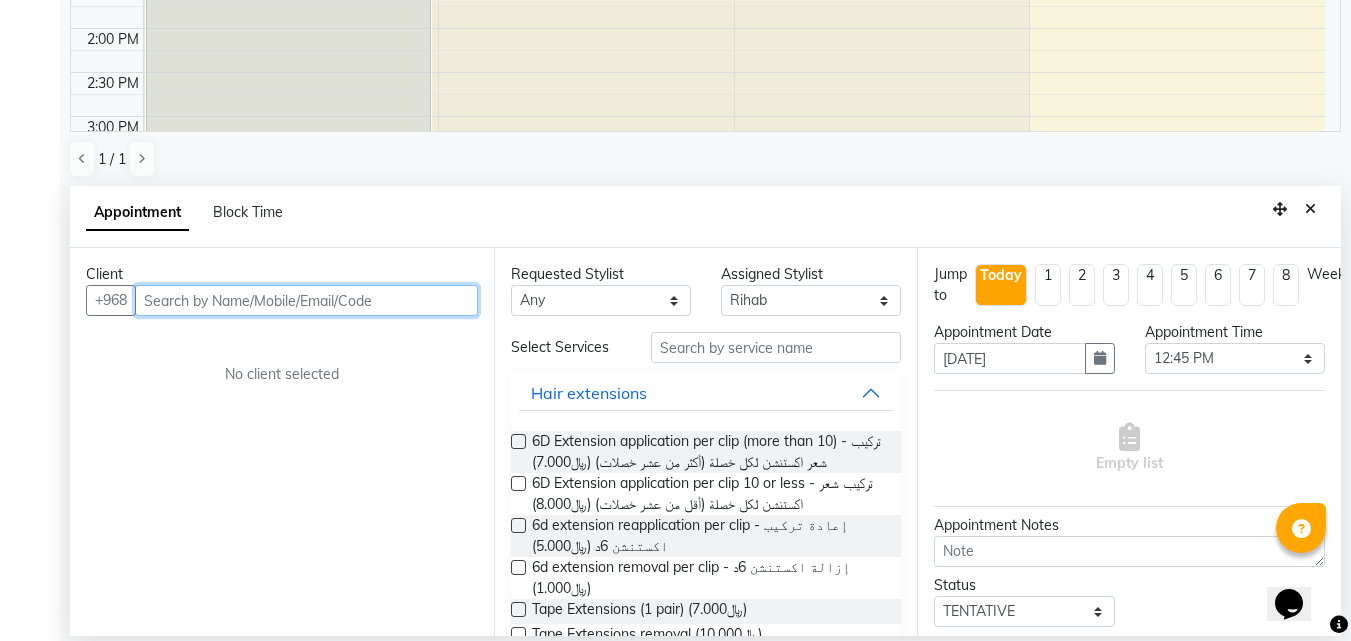 click at bounding box center (306, 300) 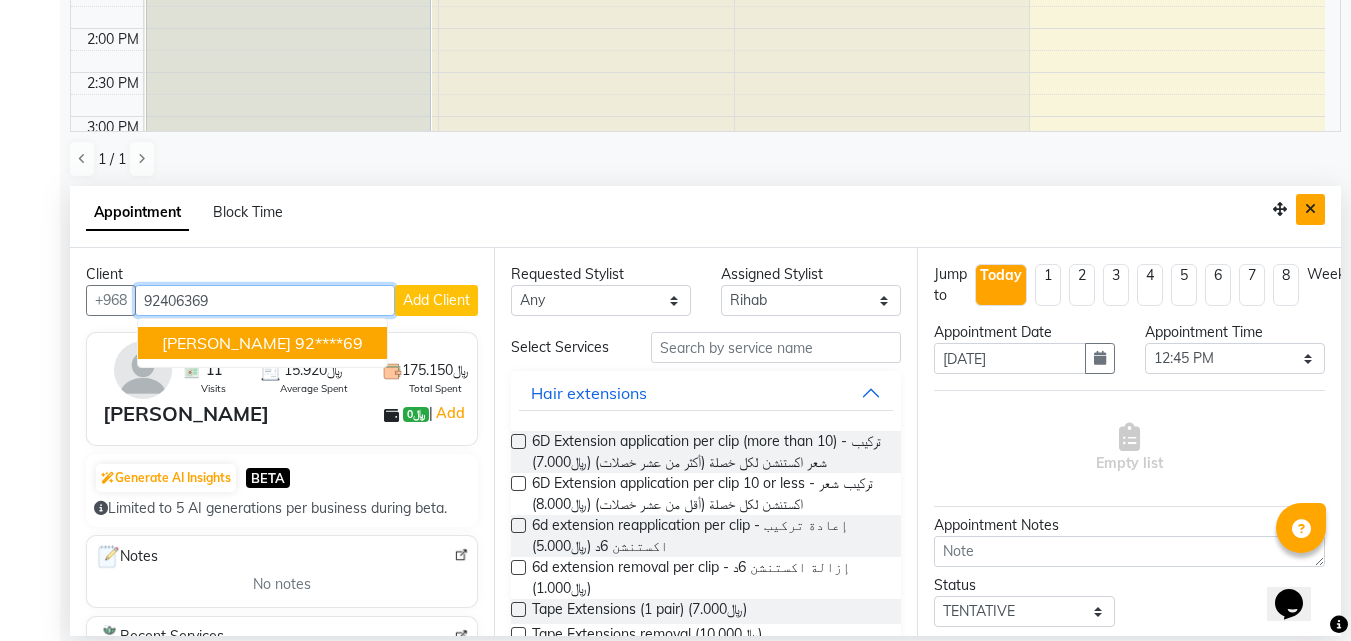 type on "92406369" 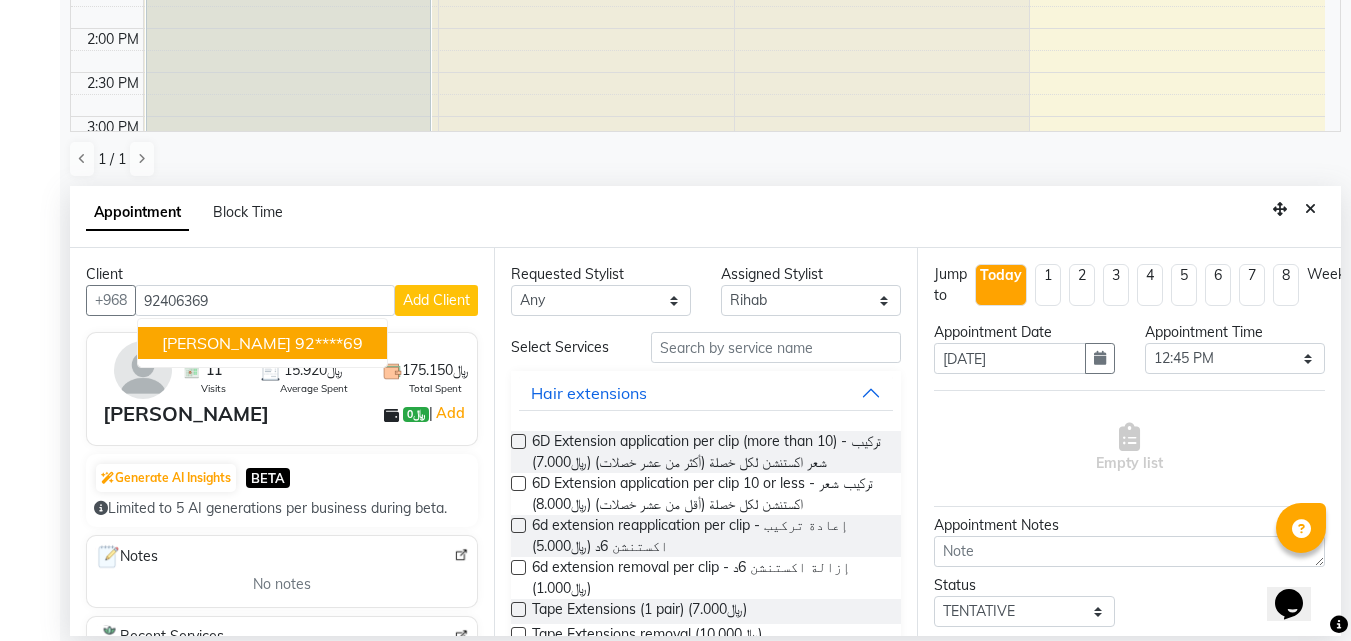 click at bounding box center [1310, 209] 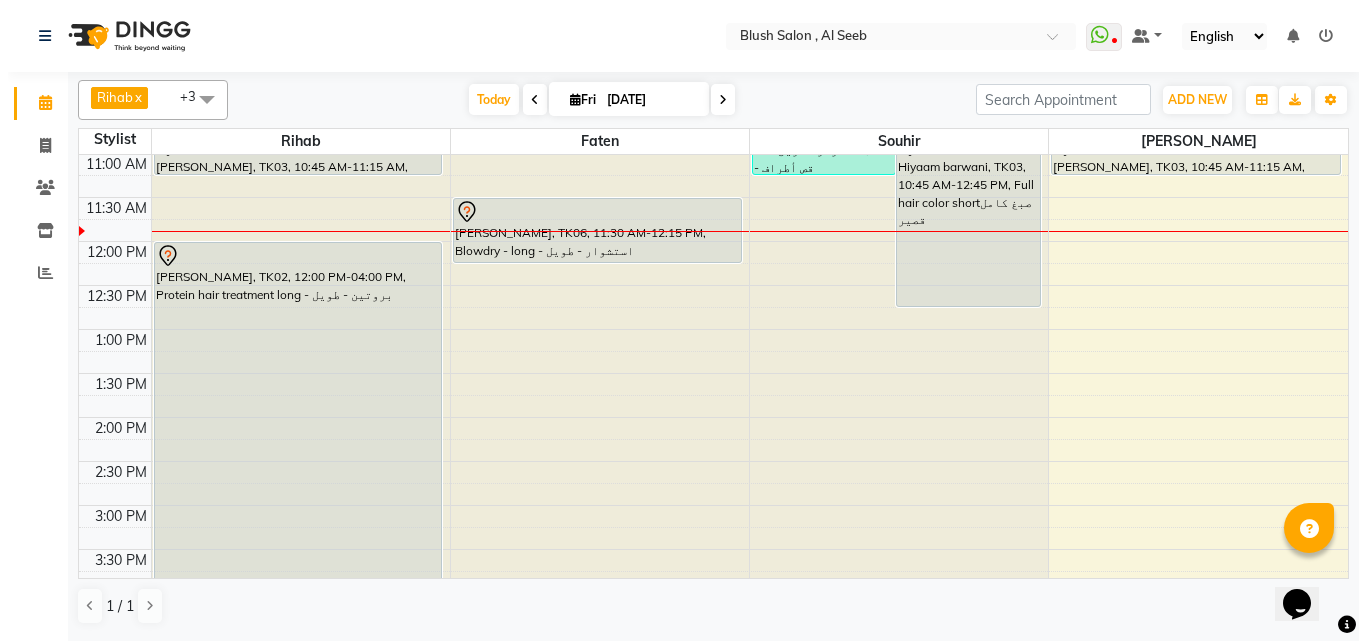 scroll, scrollTop: 0, scrollLeft: 0, axis: both 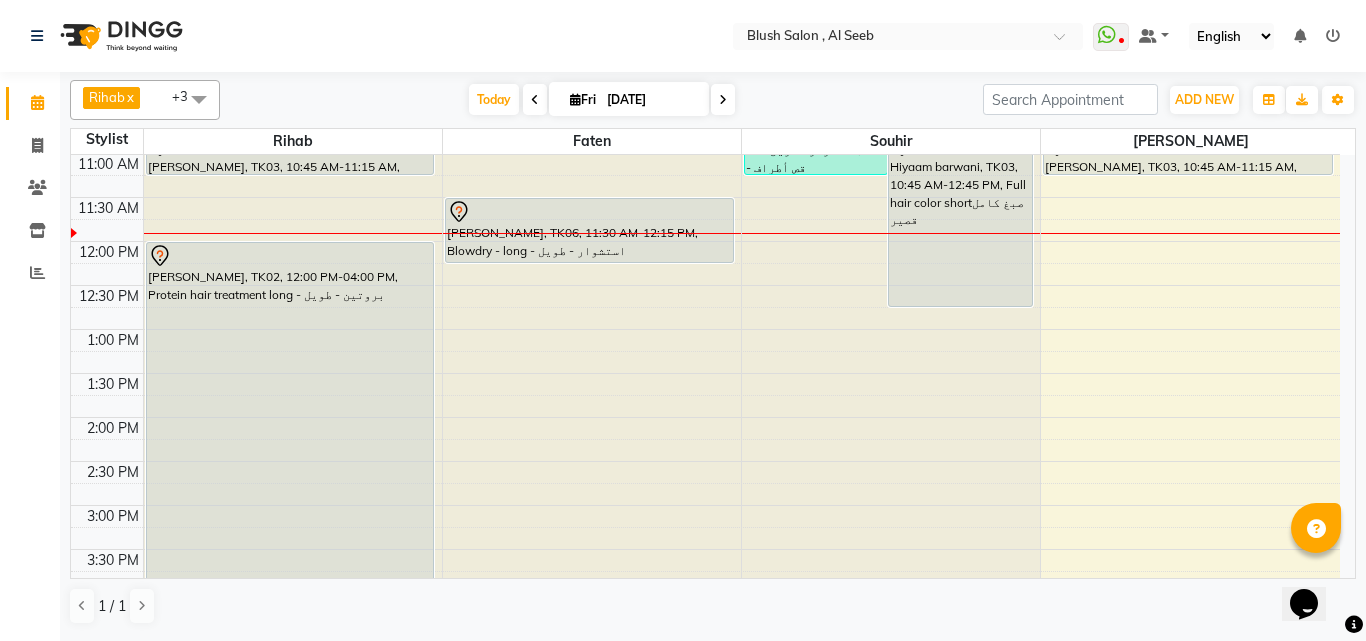 click on "[PERSON_NAME], TK06, 11:30 AM-12:15 PM, Blowdry - long - استشوار - طويل" at bounding box center [589, 230] 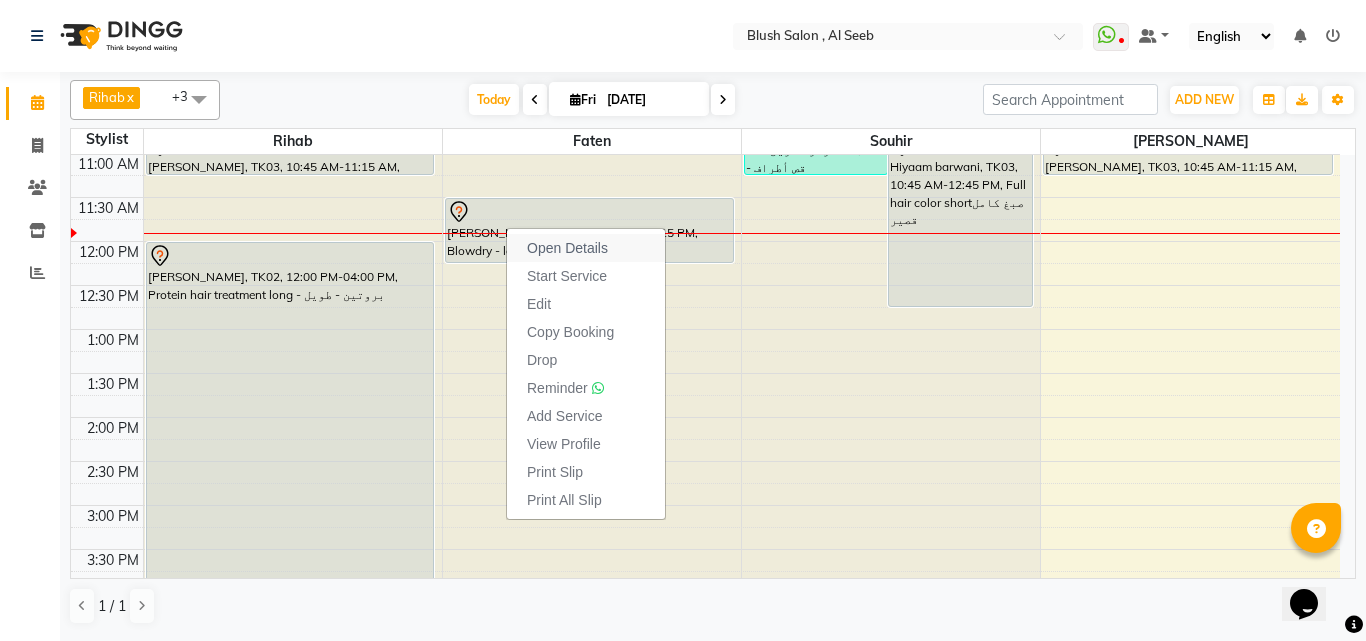 click on "Open Details" at bounding box center [567, 248] 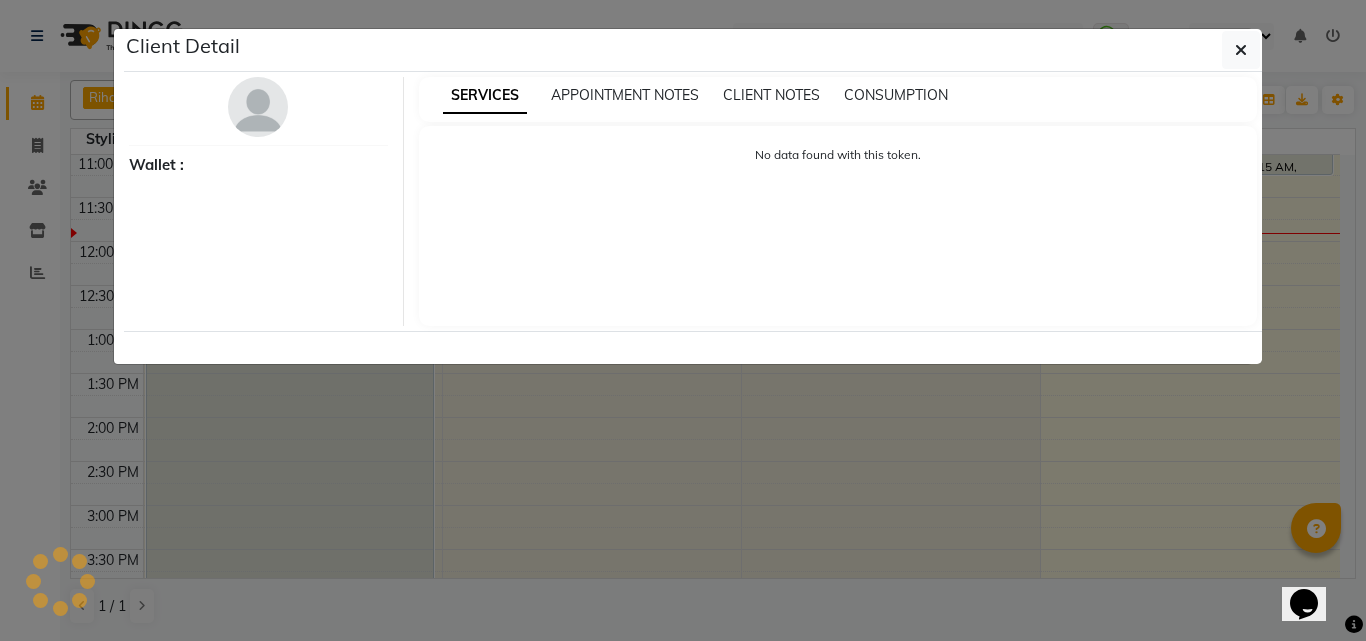 select on "7" 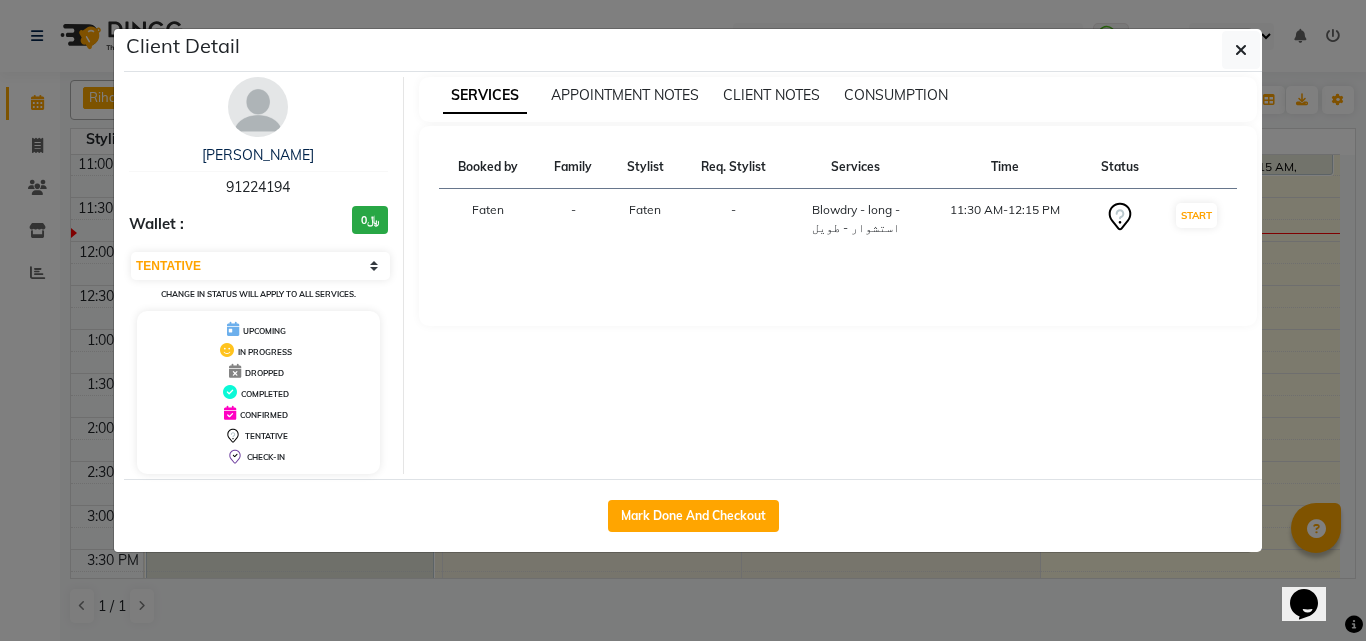 click on "Client Detail  NadeenAl Naamani   91224194 Wallet : ﷼0 Select IN SERVICE CONFIRMED TENTATIVE CHECK IN MARK DONE DROPPED UPCOMING Change in status will apply to all services. UPCOMING IN PROGRESS DROPPED COMPLETED CONFIRMED TENTATIVE CHECK-IN SERVICES APPOINTMENT NOTES CLIENT NOTES CONSUMPTION Booked by Family Stylist Req. Stylist Services Time Status  Faten  - Faten -  Blowdry - long - استشوار - طويل   11:30 AM-12:15 PM   START   Mark Done And Checkout" 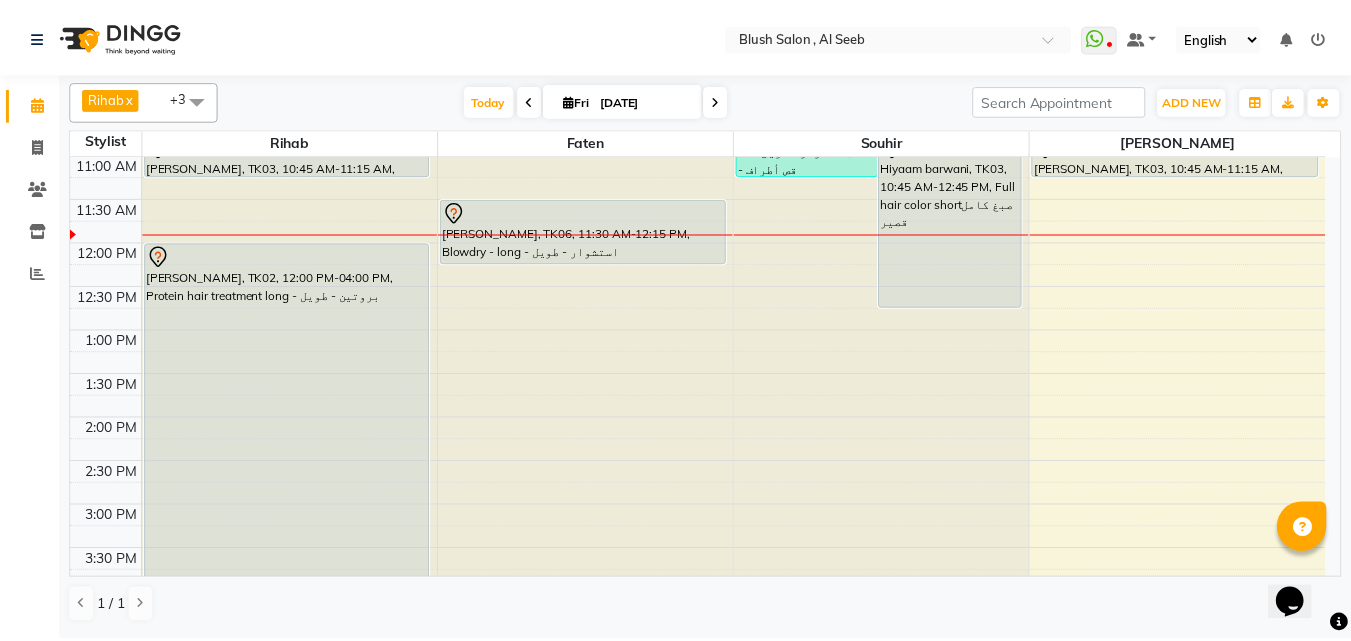 scroll, scrollTop: 869, scrollLeft: 0, axis: vertical 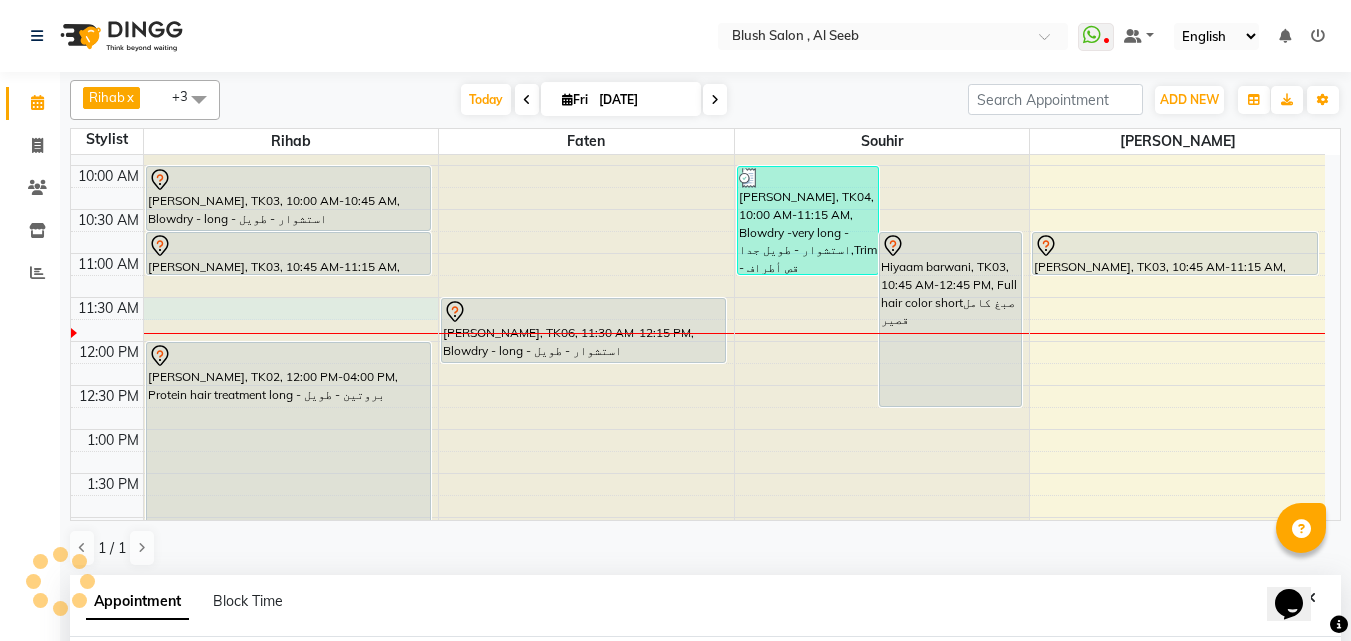 select on "38037" 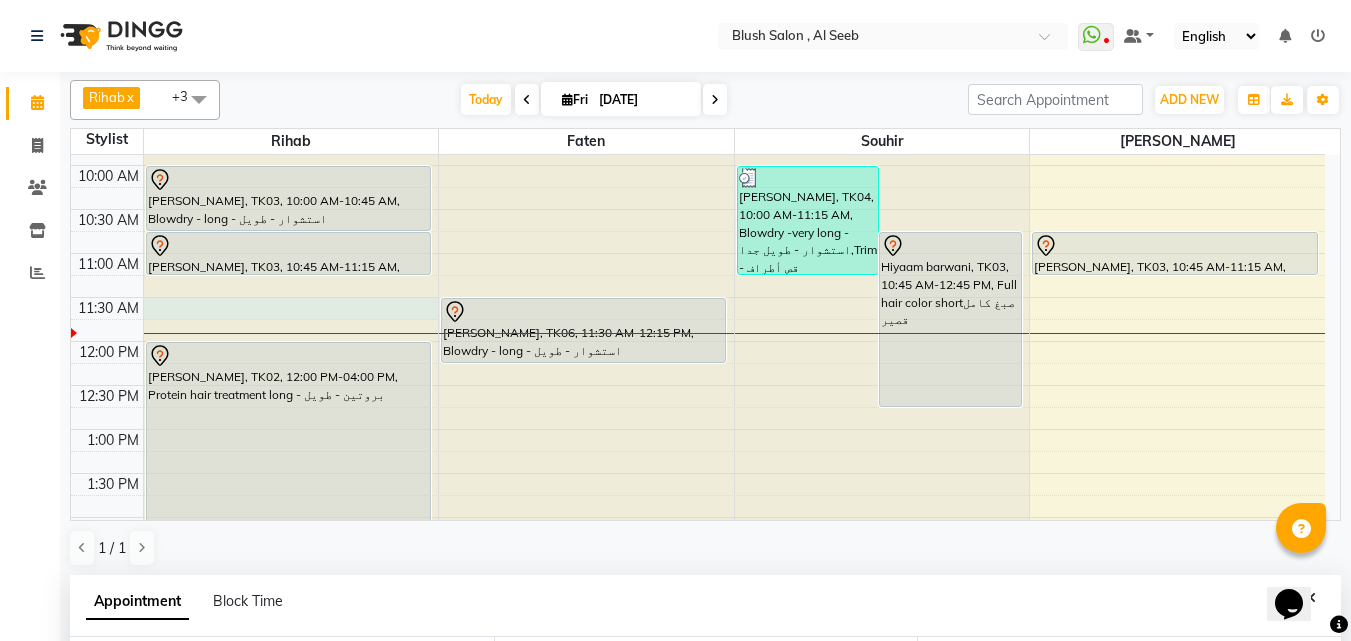 scroll, scrollTop: 389, scrollLeft: 0, axis: vertical 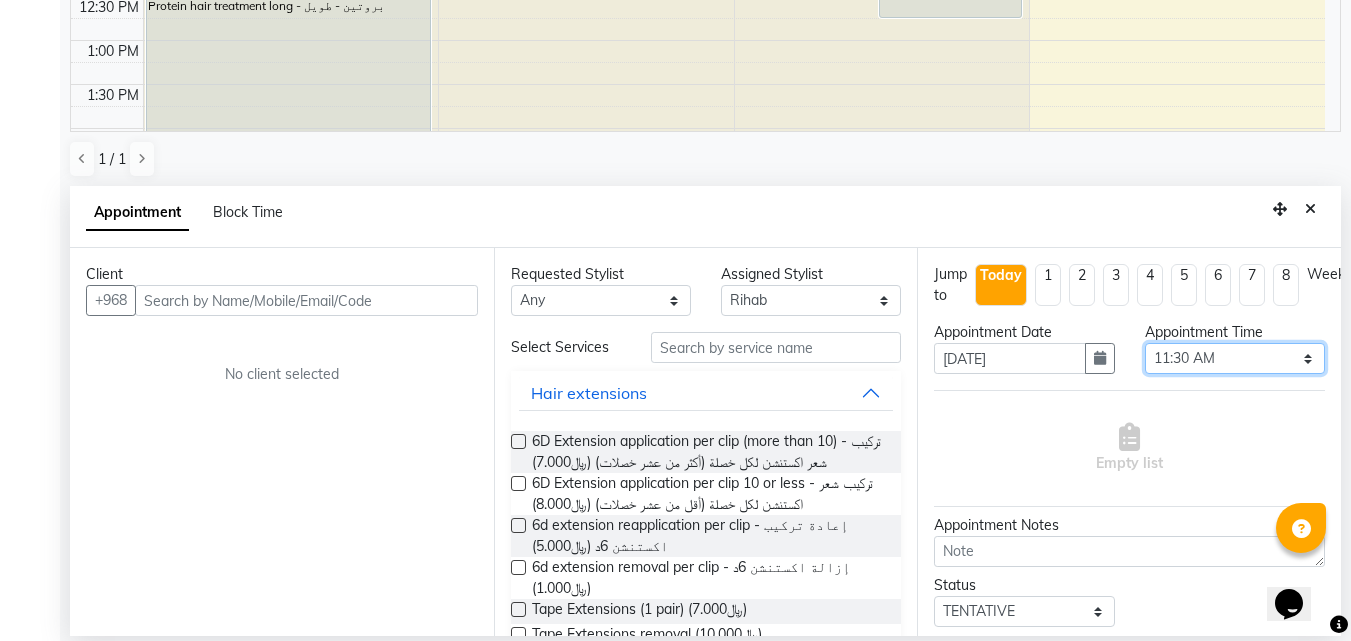 click on "Select 12:00 AM 12:05 AM 12:10 AM 12:15 AM 12:20 AM 12:25 AM 12:30 AM 12:35 AM 12:40 AM 12:45 AM 12:50 AM 12:55 AM 01:00 AM 01:05 AM 01:10 AM 01:15 AM 01:20 AM 01:25 AM 01:30 AM 01:35 AM 01:40 AM 01:45 AM 01:50 AM 01:55 AM 02:00 AM 02:05 AM 02:10 AM 02:15 AM 02:20 AM 02:25 AM 02:30 AM 02:35 AM 02:40 AM 02:45 AM 02:50 AM 02:55 AM 03:00 AM 03:05 AM 03:10 AM 03:15 AM 03:20 AM 03:25 AM 03:30 AM 03:35 AM 03:40 AM 03:45 AM 03:50 AM 03:55 AM 04:00 AM 04:05 AM 04:10 AM 04:15 AM 04:20 AM 04:25 AM 04:30 AM 04:35 AM 04:40 AM 04:45 AM 04:50 AM 04:55 AM 05:00 AM 05:05 AM 05:10 AM 05:15 AM 05:20 AM 05:25 AM 05:30 AM 05:35 AM 05:40 AM 05:45 AM 05:50 AM 05:55 AM 06:00 AM 06:05 AM 06:10 AM 06:15 AM 06:20 AM 06:25 AM 06:30 AM 06:35 AM 06:40 AM 06:45 AM 06:50 AM 06:55 AM 07:00 AM 07:05 AM 07:10 AM 07:15 AM 07:20 AM 07:25 AM 07:30 AM 07:35 AM 07:40 AM 07:45 AM 07:50 AM 07:55 AM 08:00 AM 08:05 AM 08:10 AM 08:15 AM 08:20 AM 08:25 AM 08:30 AM 08:35 AM 08:40 AM 08:45 AM 08:50 AM 08:55 AM 09:00 AM 09:05 AM 09:10 AM 09:15 AM 09:20 AM" at bounding box center [1235, 358] 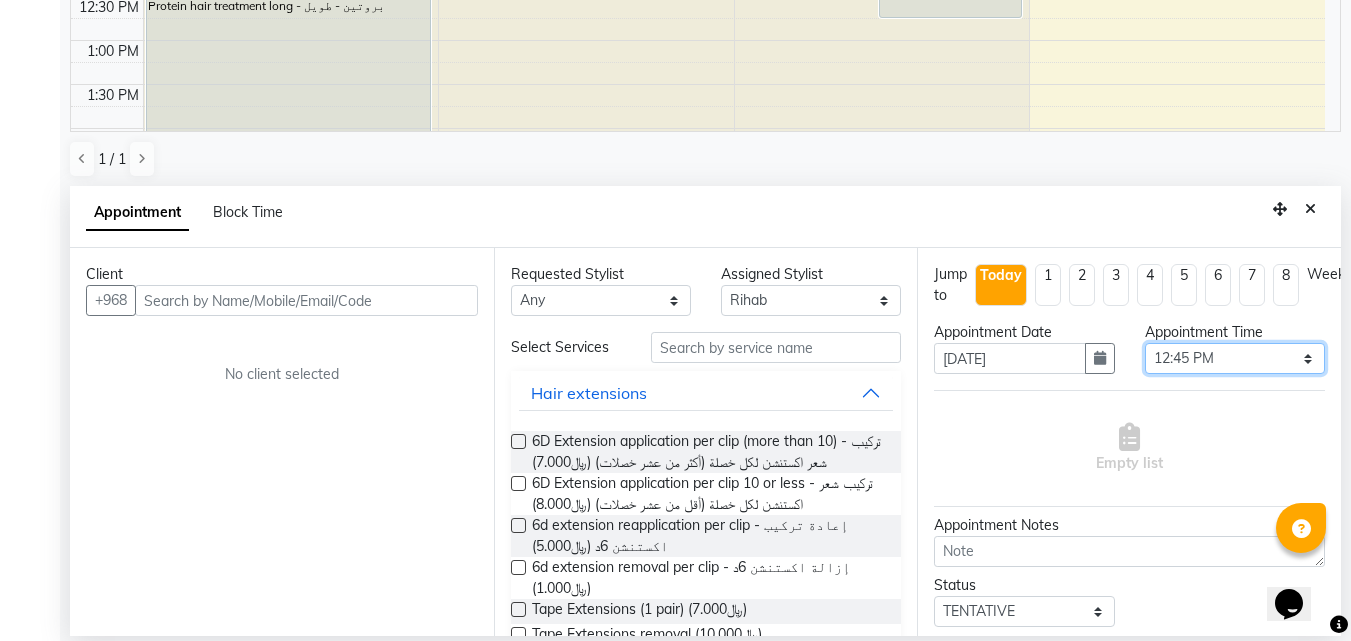 click on "Select 12:00 AM 12:05 AM 12:10 AM 12:15 AM 12:20 AM 12:25 AM 12:30 AM 12:35 AM 12:40 AM 12:45 AM 12:50 AM 12:55 AM 01:00 AM 01:05 AM 01:10 AM 01:15 AM 01:20 AM 01:25 AM 01:30 AM 01:35 AM 01:40 AM 01:45 AM 01:50 AM 01:55 AM 02:00 AM 02:05 AM 02:10 AM 02:15 AM 02:20 AM 02:25 AM 02:30 AM 02:35 AM 02:40 AM 02:45 AM 02:50 AM 02:55 AM 03:00 AM 03:05 AM 03:10 AM 03:15 AM 03:20 AM 03:25 AM 03:30 AM 03:35 AM 03:40 AM 03:45 AM 03:50 AM 03:55 AM 04:00 AM 04:05 AM 04:10 AM 04:15 AM 04:20 AM 04:25 AM 04:30 AM 04:35 AM 04:40 AM 04:45 AM 04:50 AM 04:55 AM 05:00 AM 05:05 AM 05:10 AM 05:15 AM 05:20 AM 05:25 AM 05:30 AM 05:35 AM 05:40 AM 05:45 AM 05:50 AM 05:55 AM 06:00 AM 06:05 AM 06:10 AM 06:15 AM 06:20 AM 06:25 AM 06:30 AM 06:35 AM 06:40 AM 06:45 AM 06:50 AM 06:55 AM 07:00 AM 07:05 AM 07:10 AM 07:15 AM 07:20 AM 07:25 AM 07:30 AM 07:35 AM 07:40 AM 07:45 AM 07:50 AM 07:55 AM 08:00 AM 08:05 AM 08:10 AM 08:15 AM 08:20 AM 08:25 AM 08:30 AM 08:35 AM 08:40 AM 08:45 AM 08:50 AM 08:55 AM 09:00 AM 09:05 AM 09:10 AM 09:15 AM 09:20 AM" at bounding box center [1235, 358] 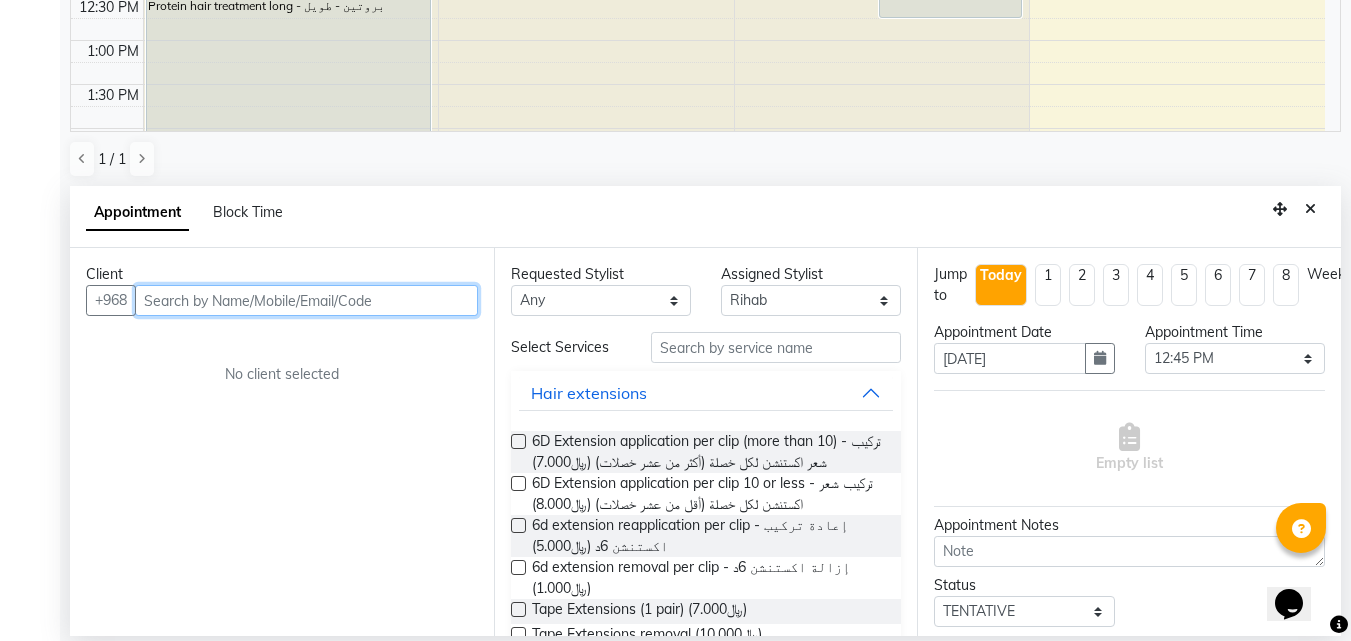 click at bounding box center (306, 300) 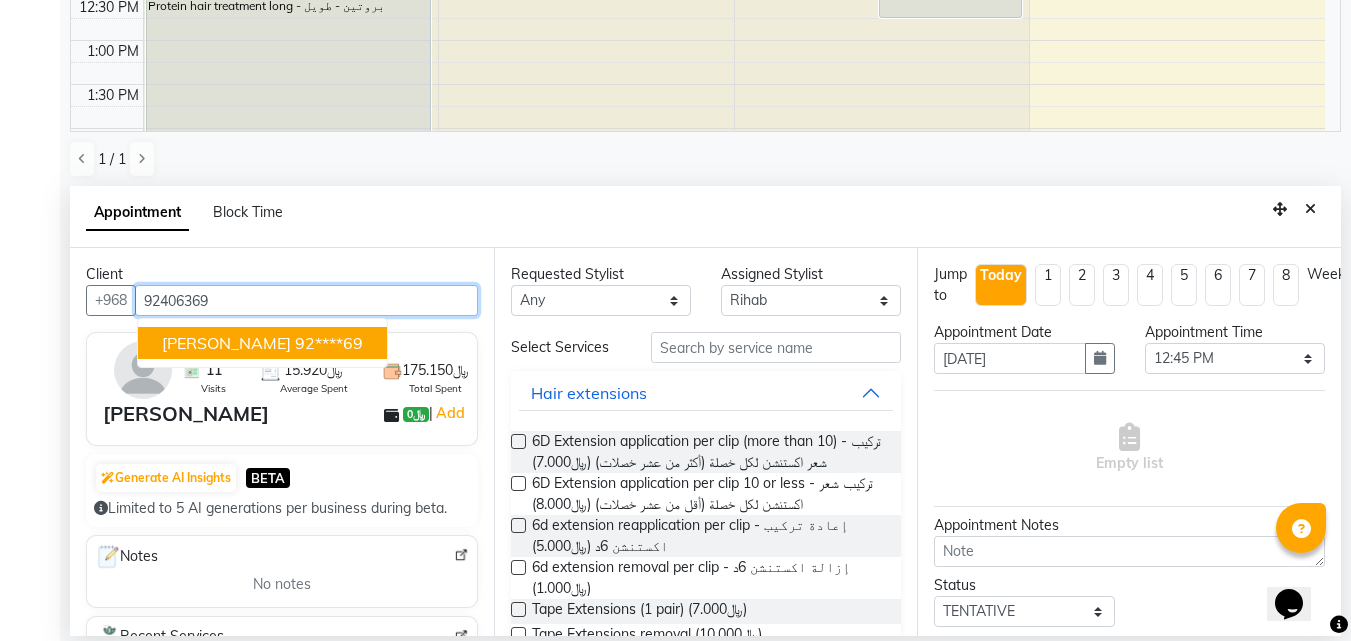 click on "[PERSON_NAME]" at bounding box center (226, 343) 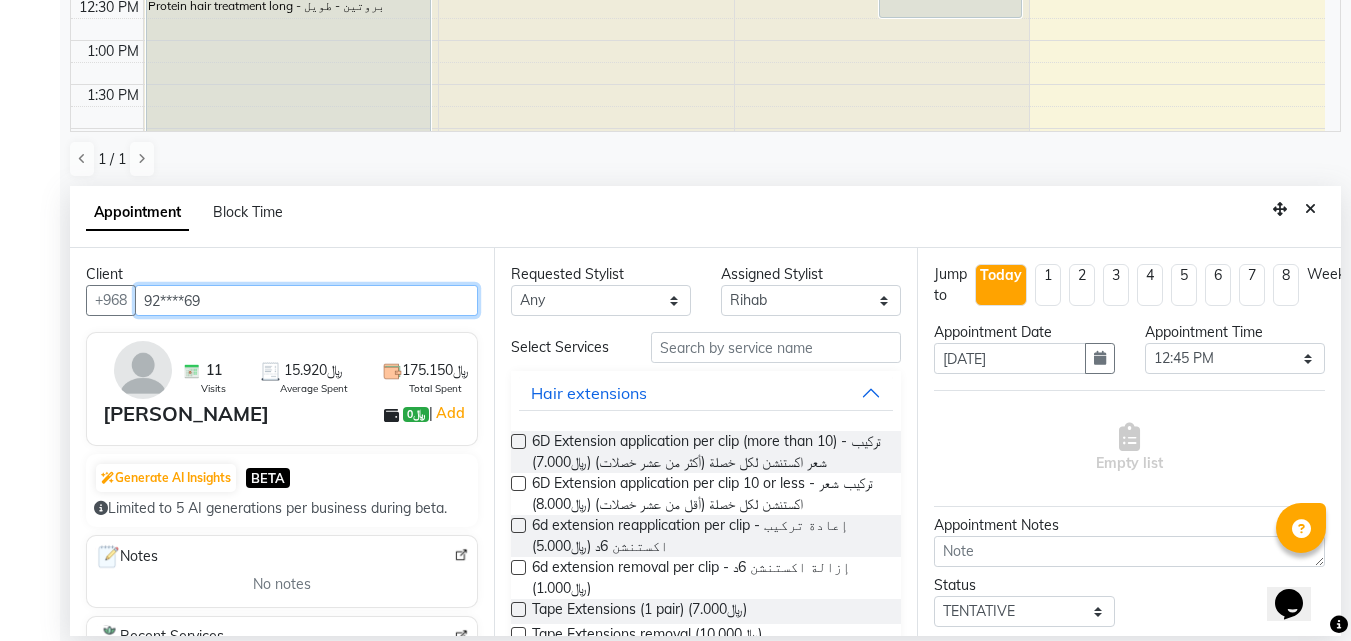type on "92****69" 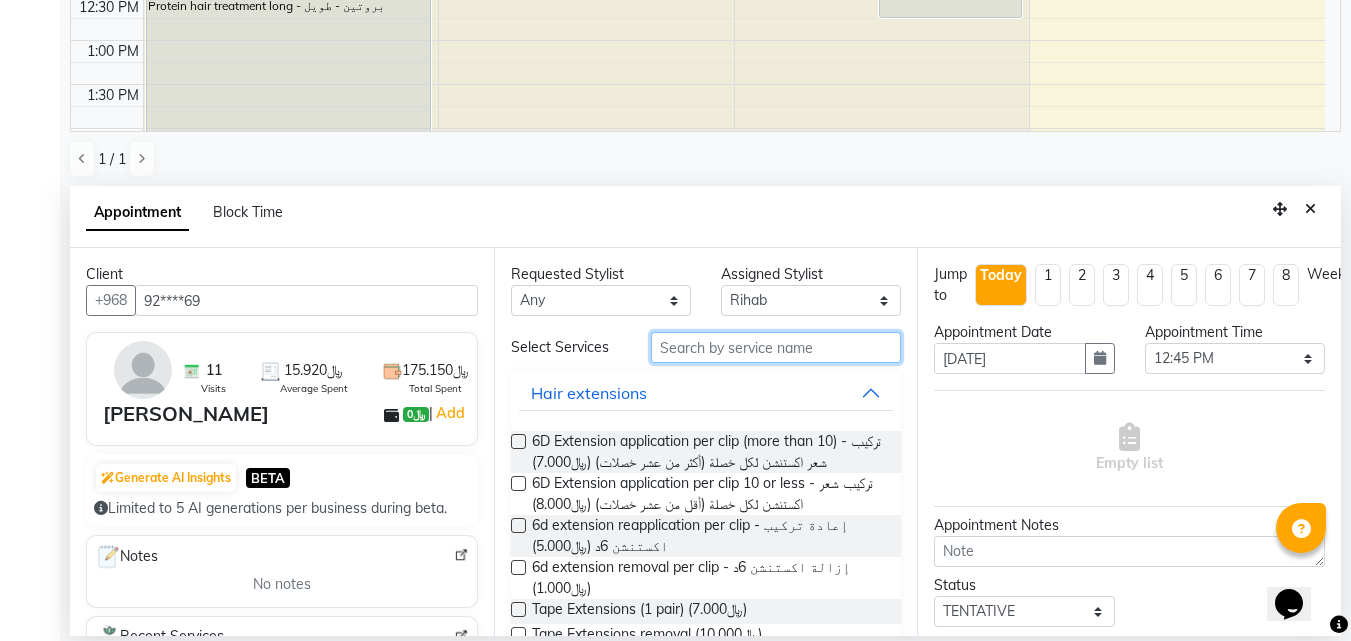 click at bounding box center [776, 347] 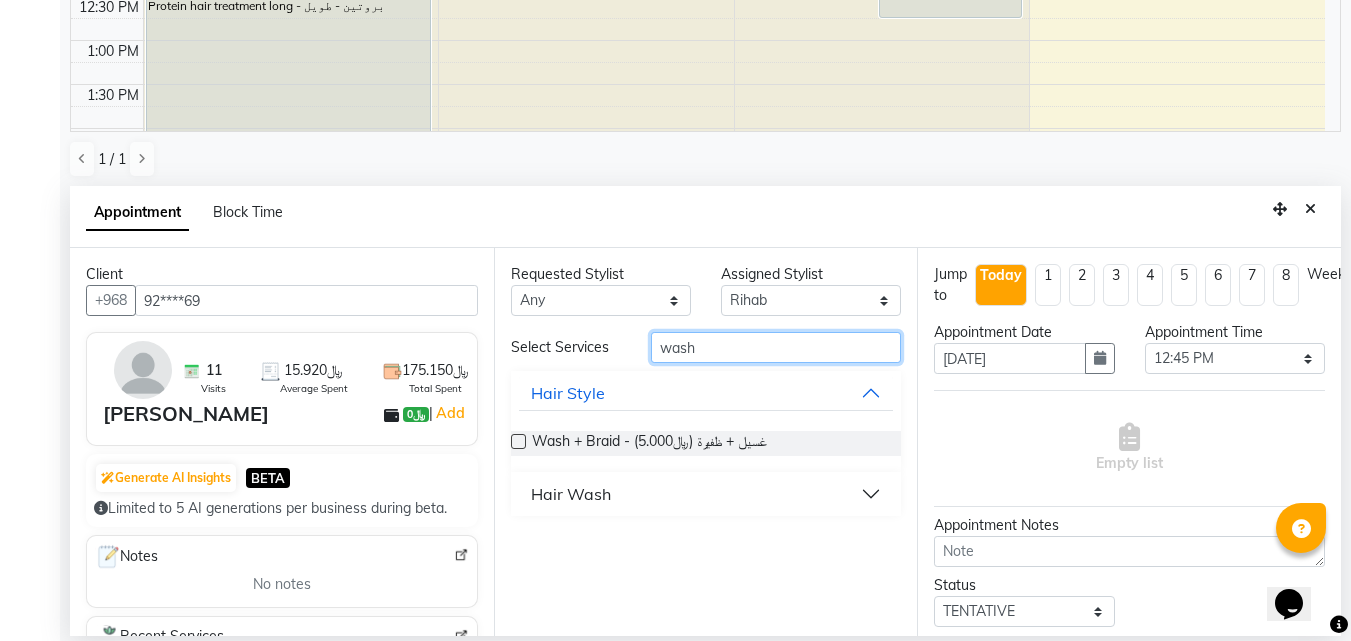 type on "wash" 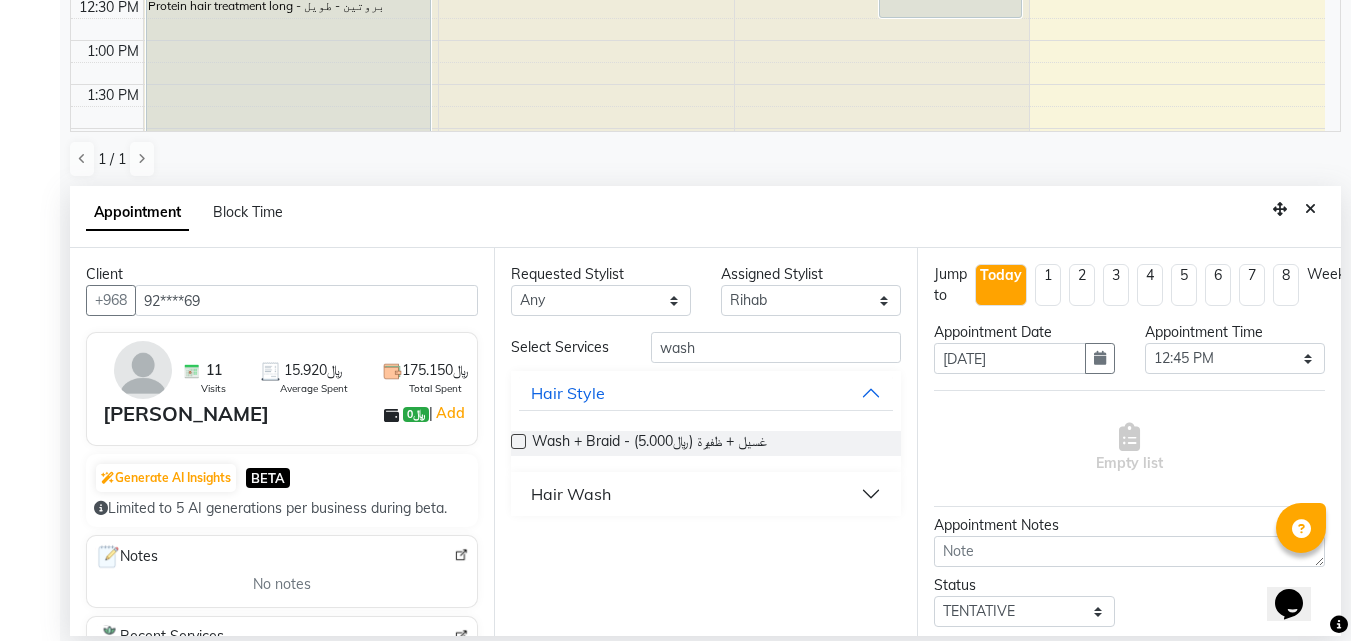 click on "Hair Wash" at bounding box center (571, 494) 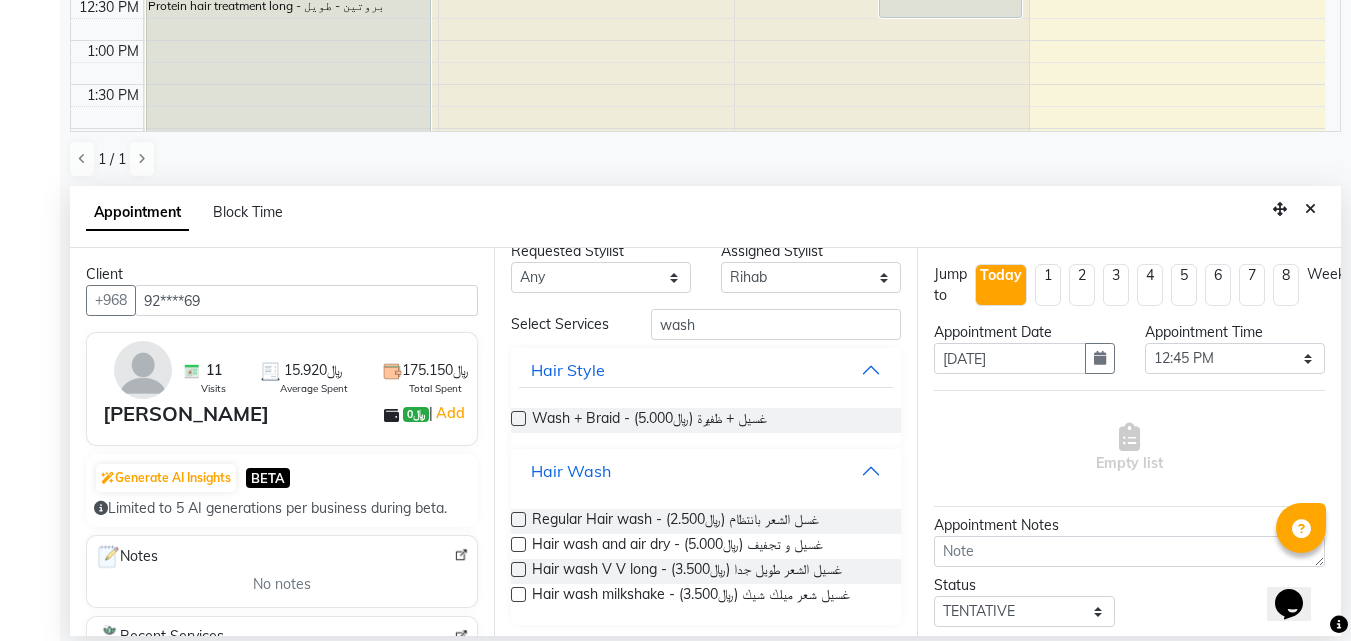 scroll, scrollTop: 28, scrollLeft: 0, axis: vertical 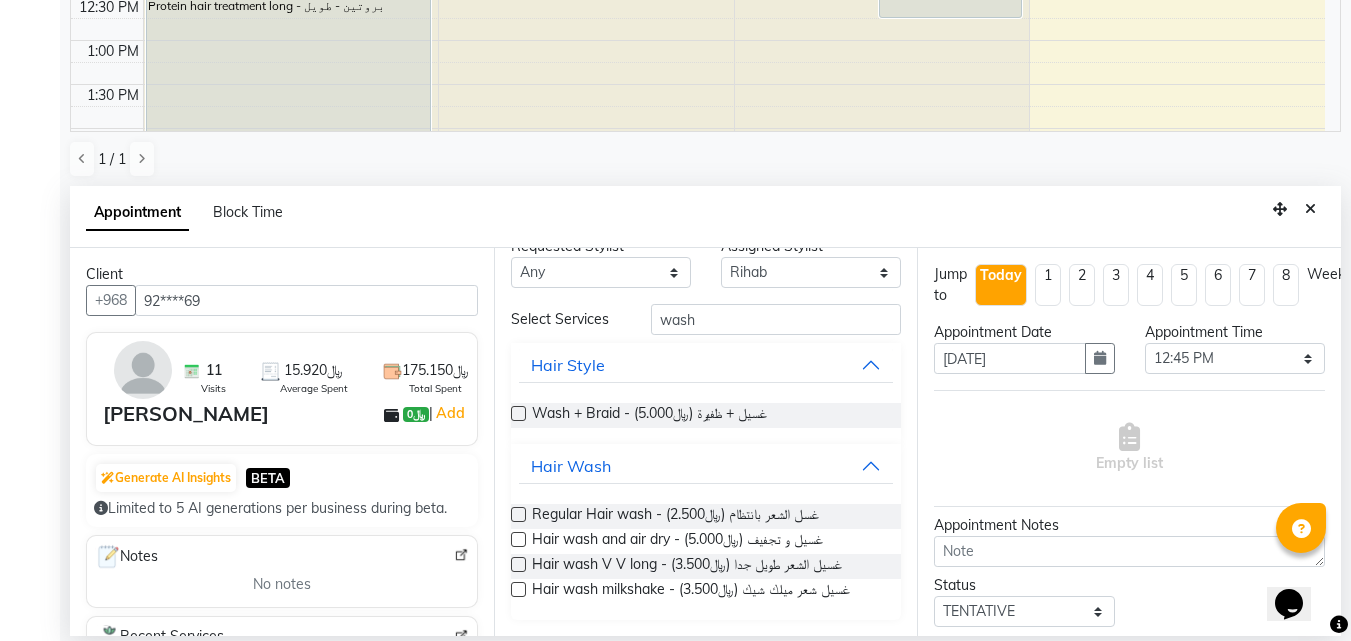click at bounding box center (518, 589) 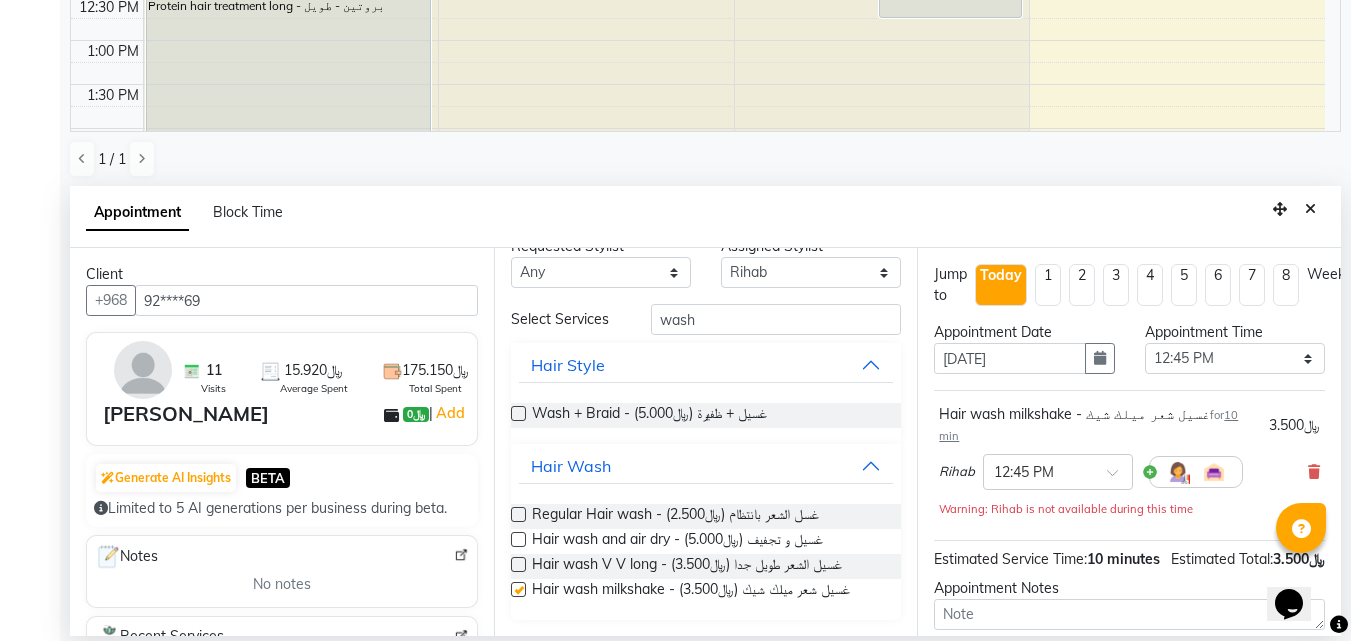 checkbox on "false" 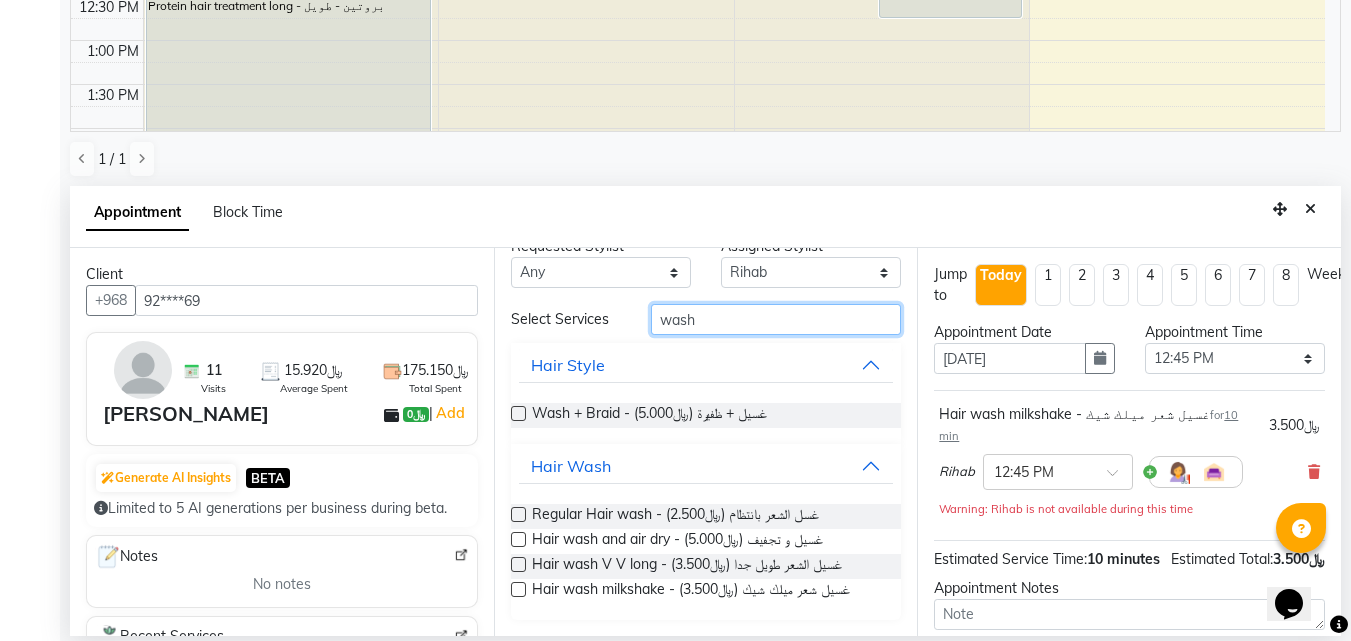 click on "wash" at bounding box center [776, 319] 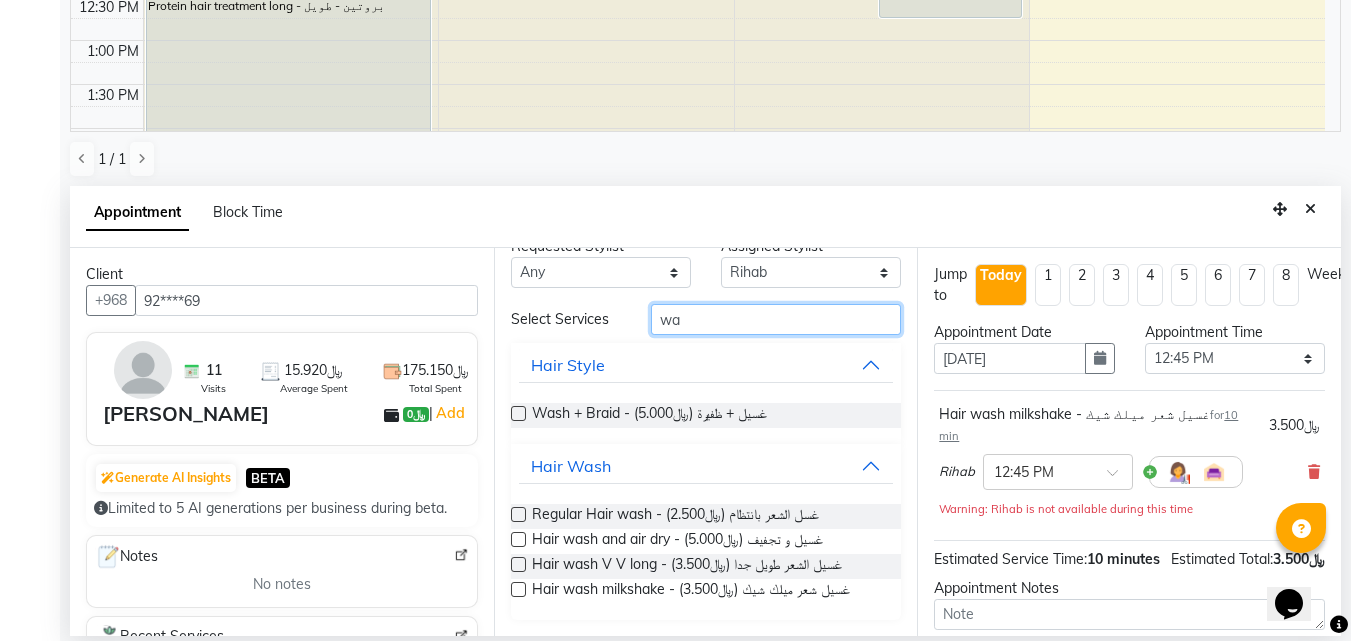 type on "w" 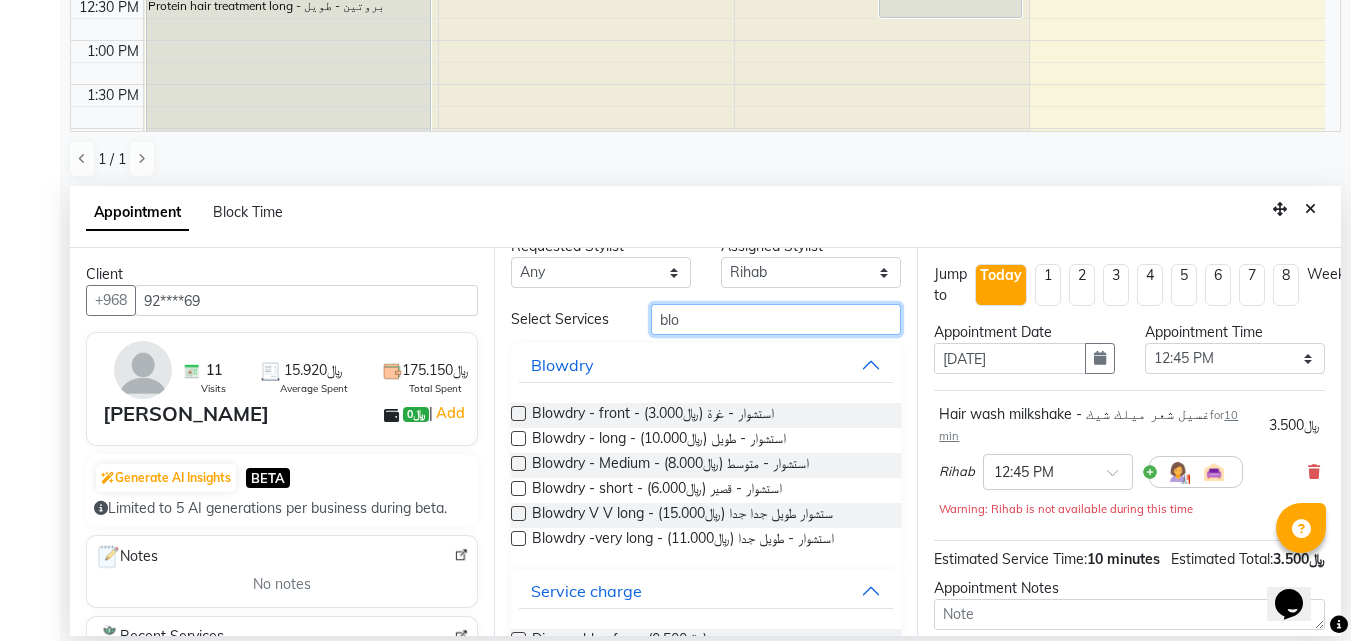 scroll, scrollTop: 0, scrollLeft: 0, axis: both 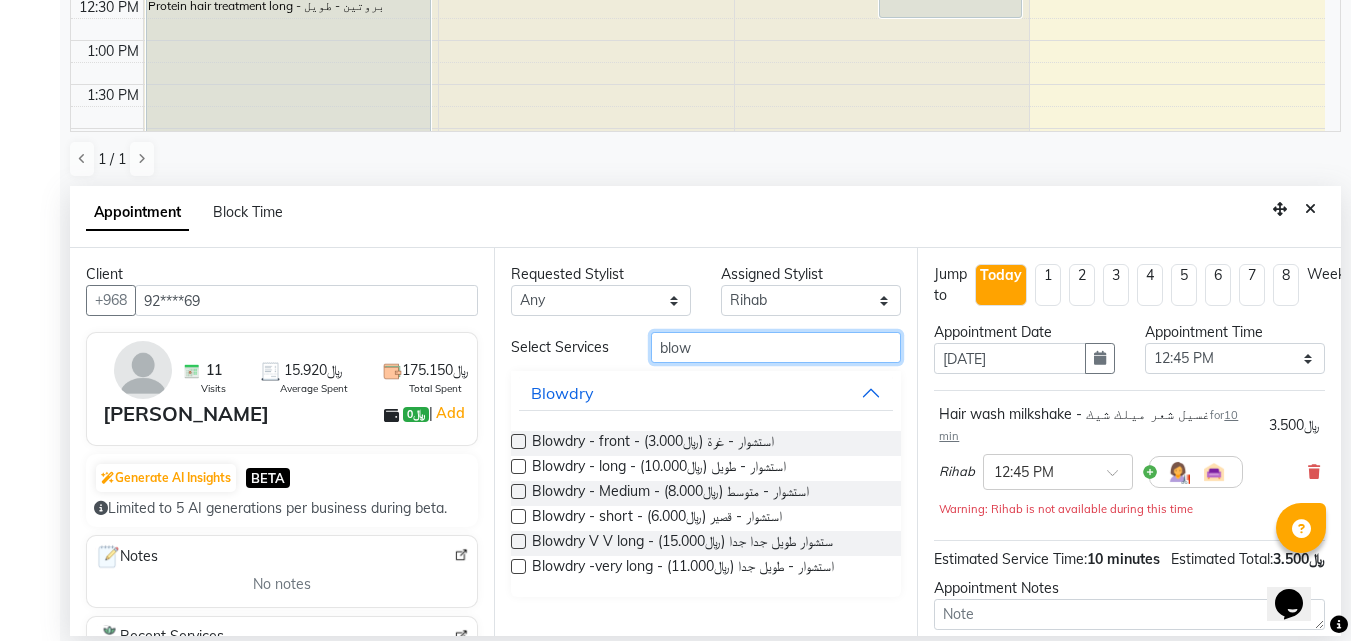 type on "blow" 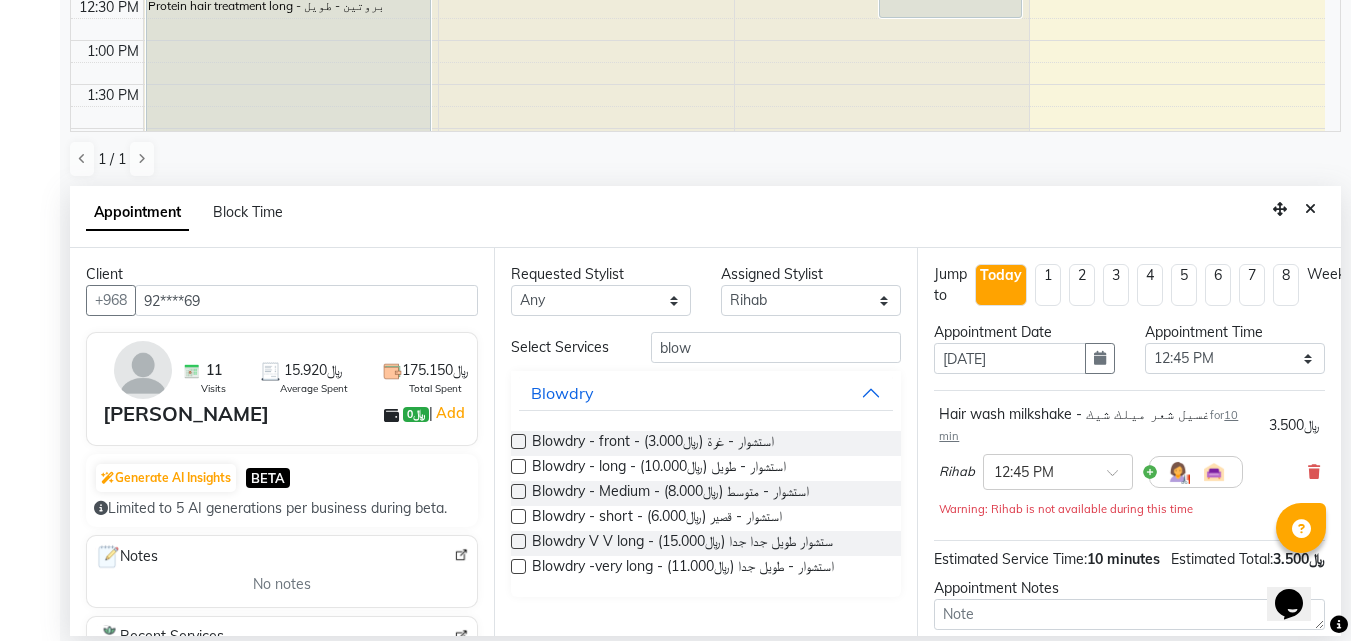 click at bounding box center [518, 466] 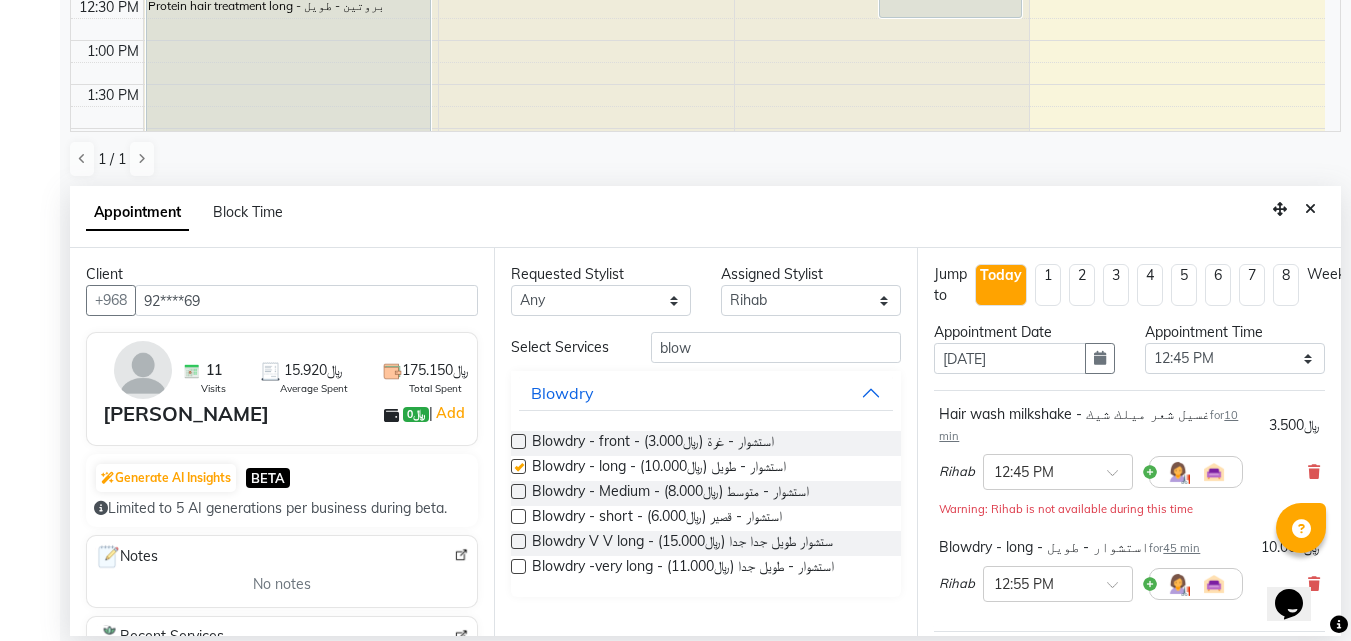 checkbox on "false" 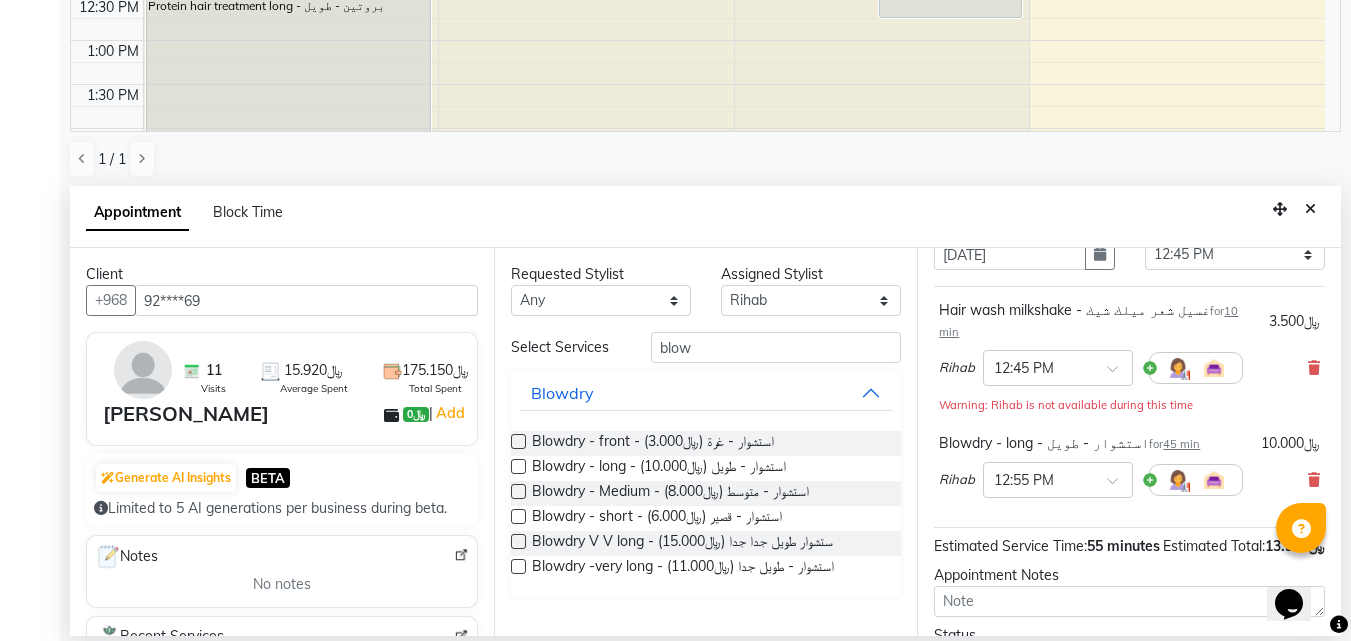 scroll, scrollTop: 286, scrollLeft: 0, axis: vertical 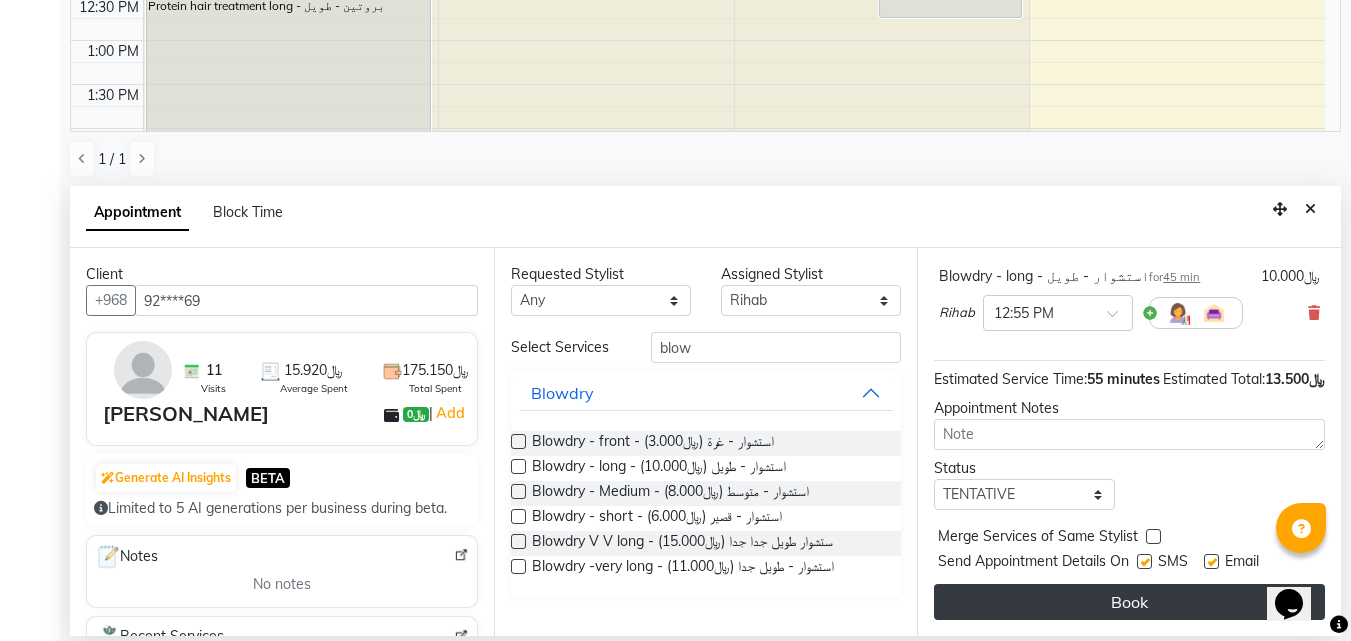 click on "Book" at bounding box center [1129, 602] 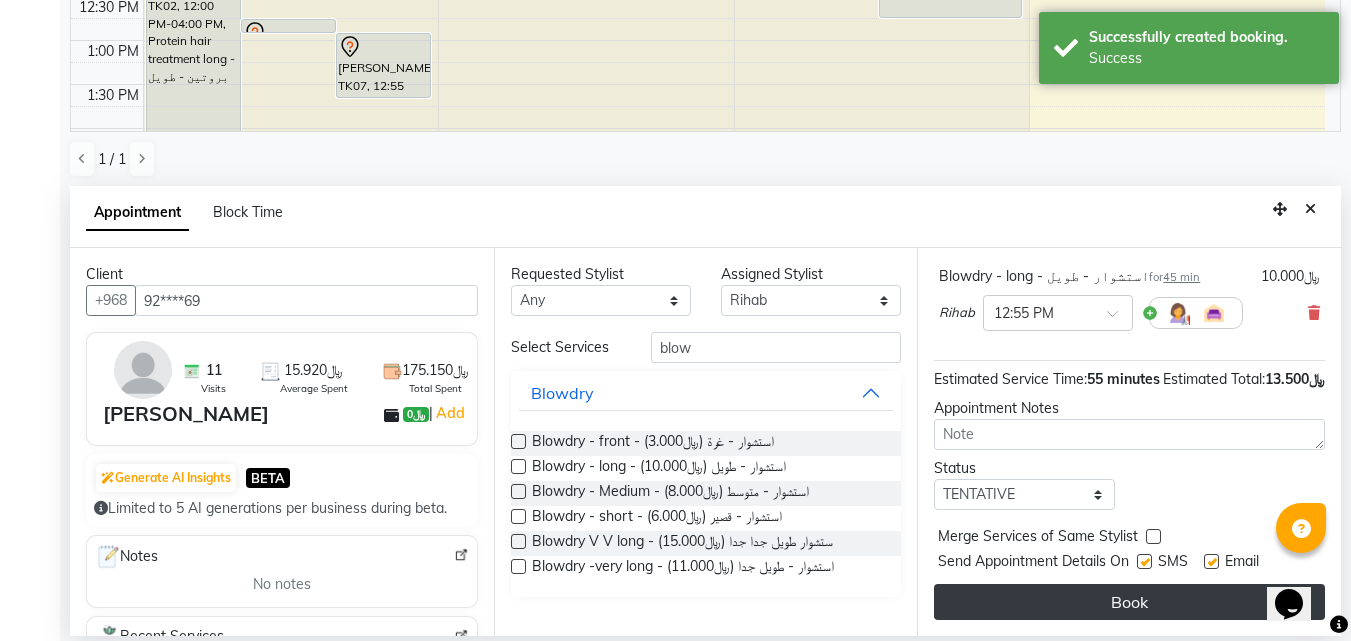scroll, scrollTop: 0, scrollLeft: 0, axis: both 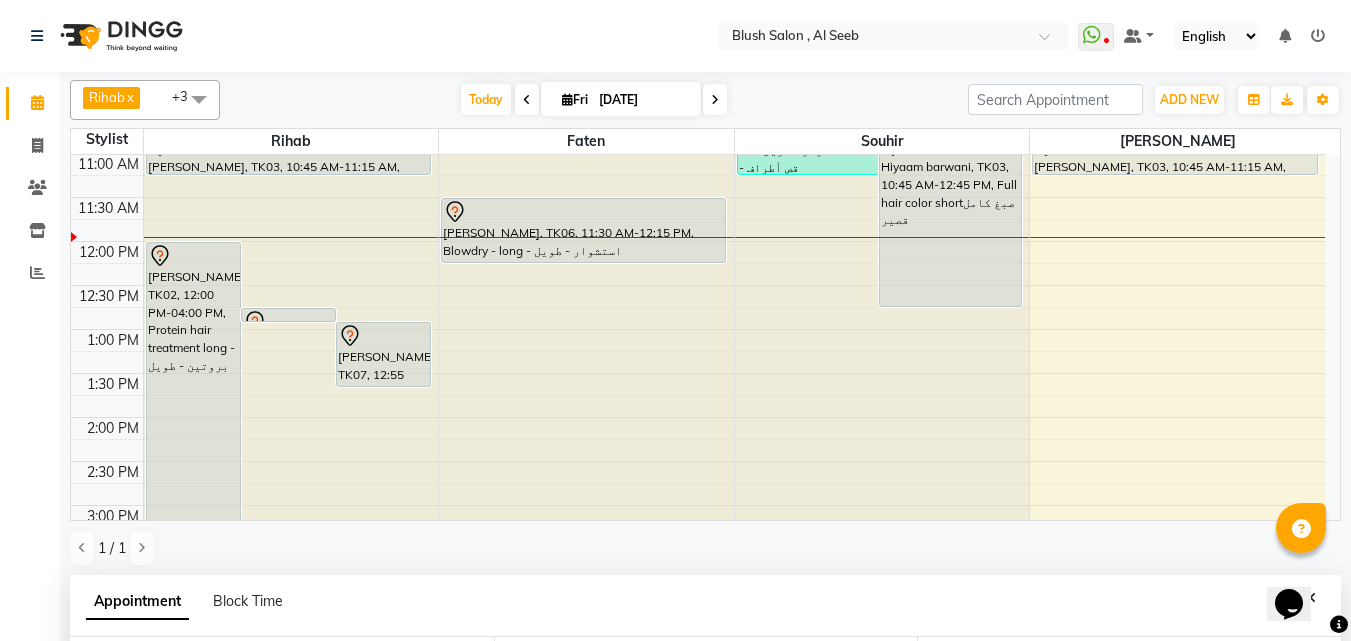 click on "[PERSON_NAME], TK07, 12:55 PM-01:40 PM, Blowdry - long - استشوار - طويل" at bounding box center [383, 354] 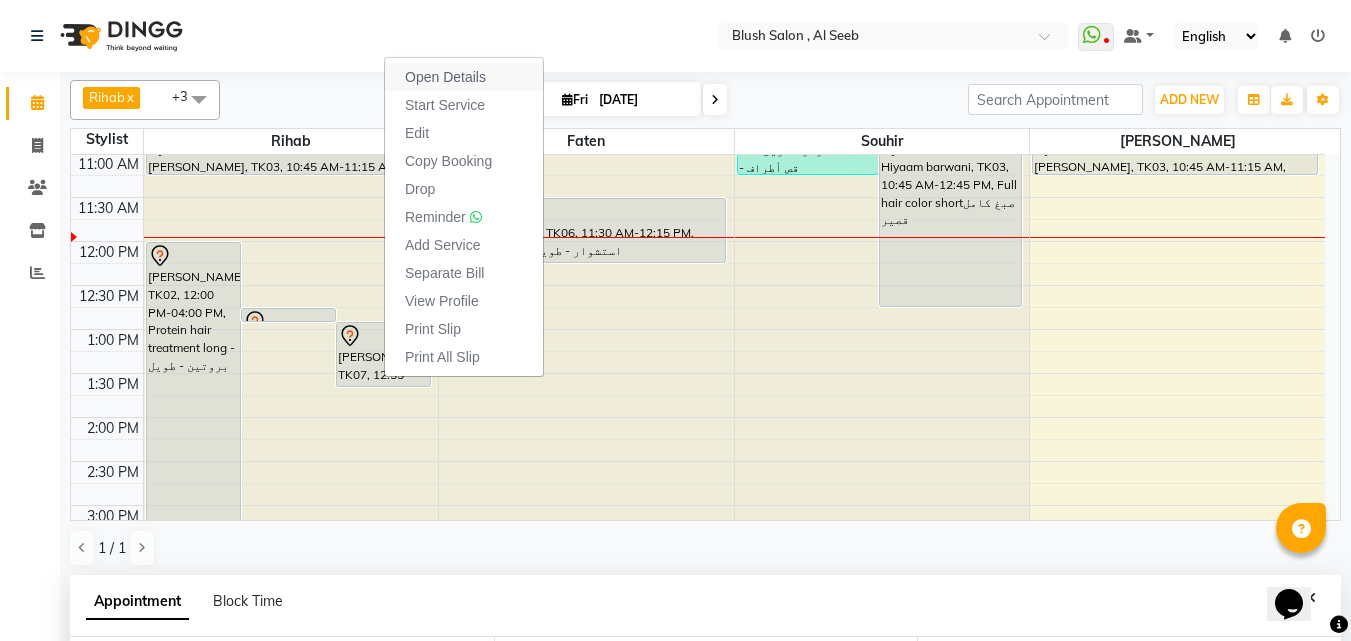 click on "Open Details" at bounding box center (445, 77) 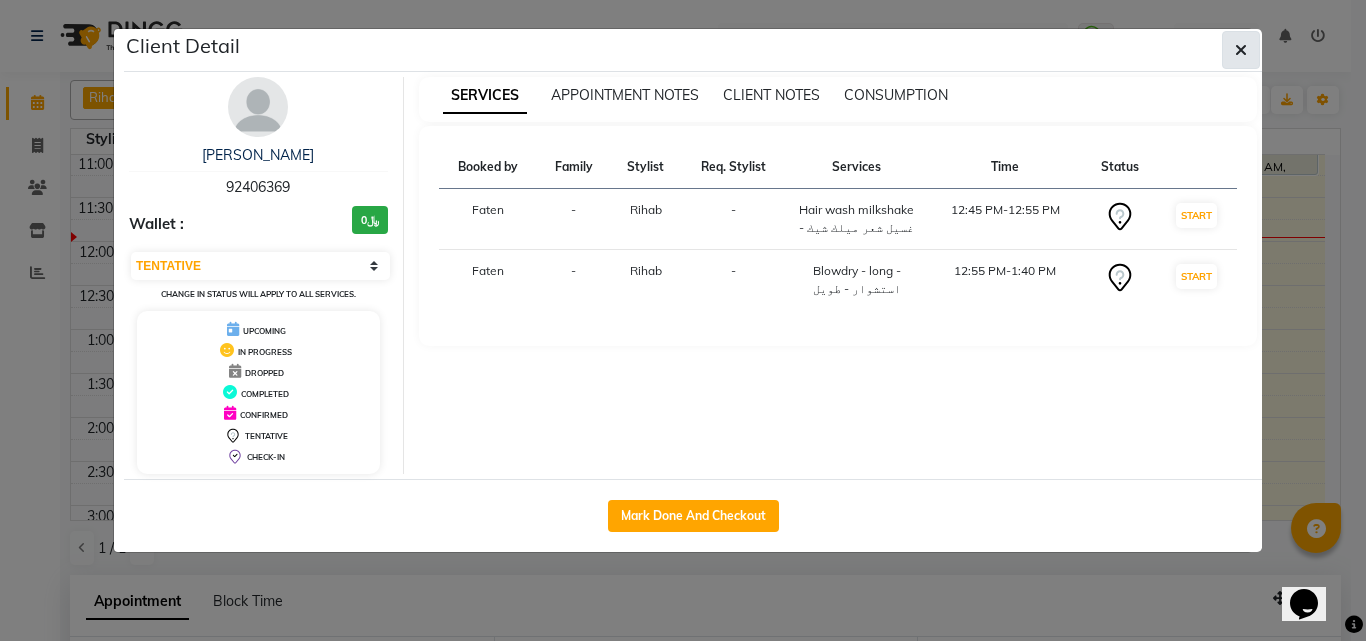 click 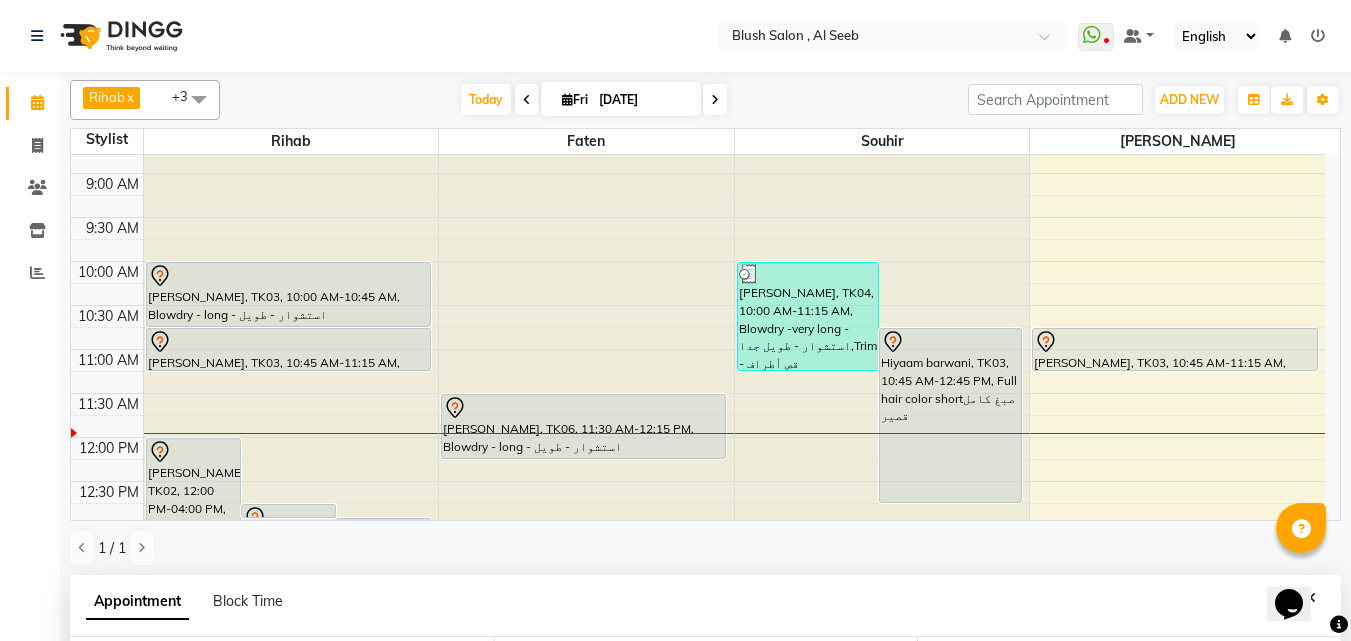 scroll, scrollTop: 1069, scrollLeft: 0, axis: vertical 